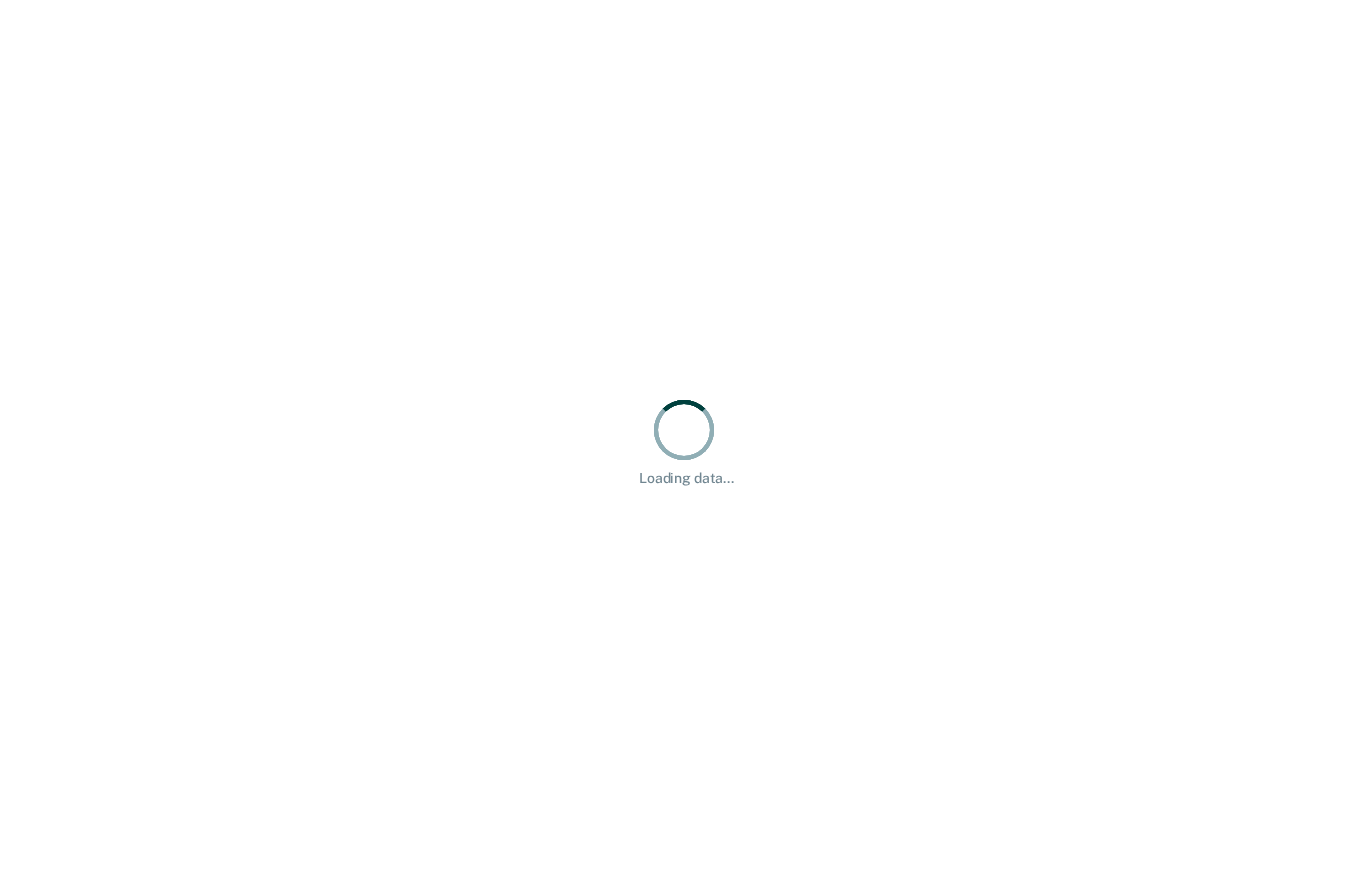 scroll, scrollTop: 0, scrollLeft: 0, axis: both 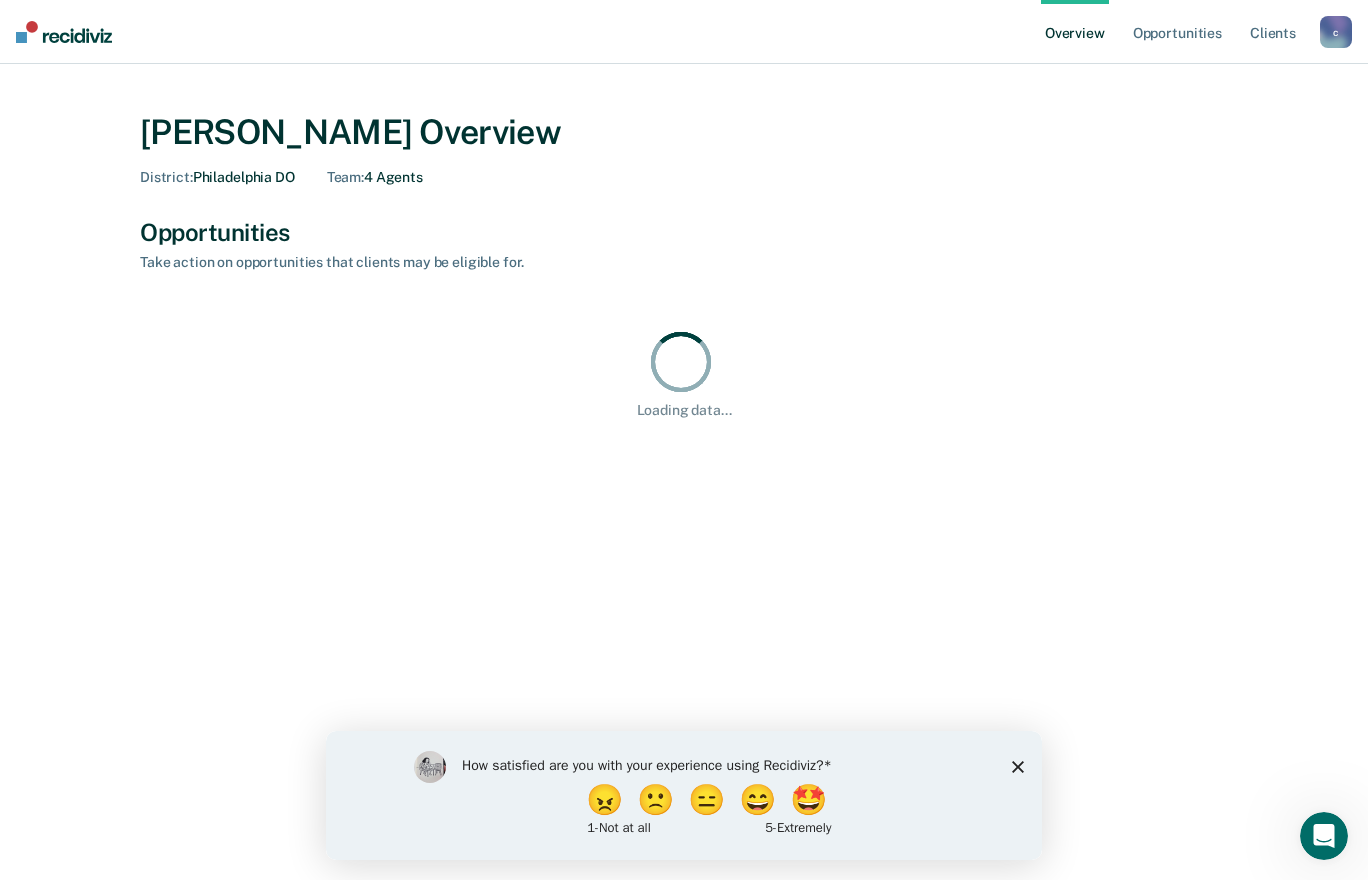 click 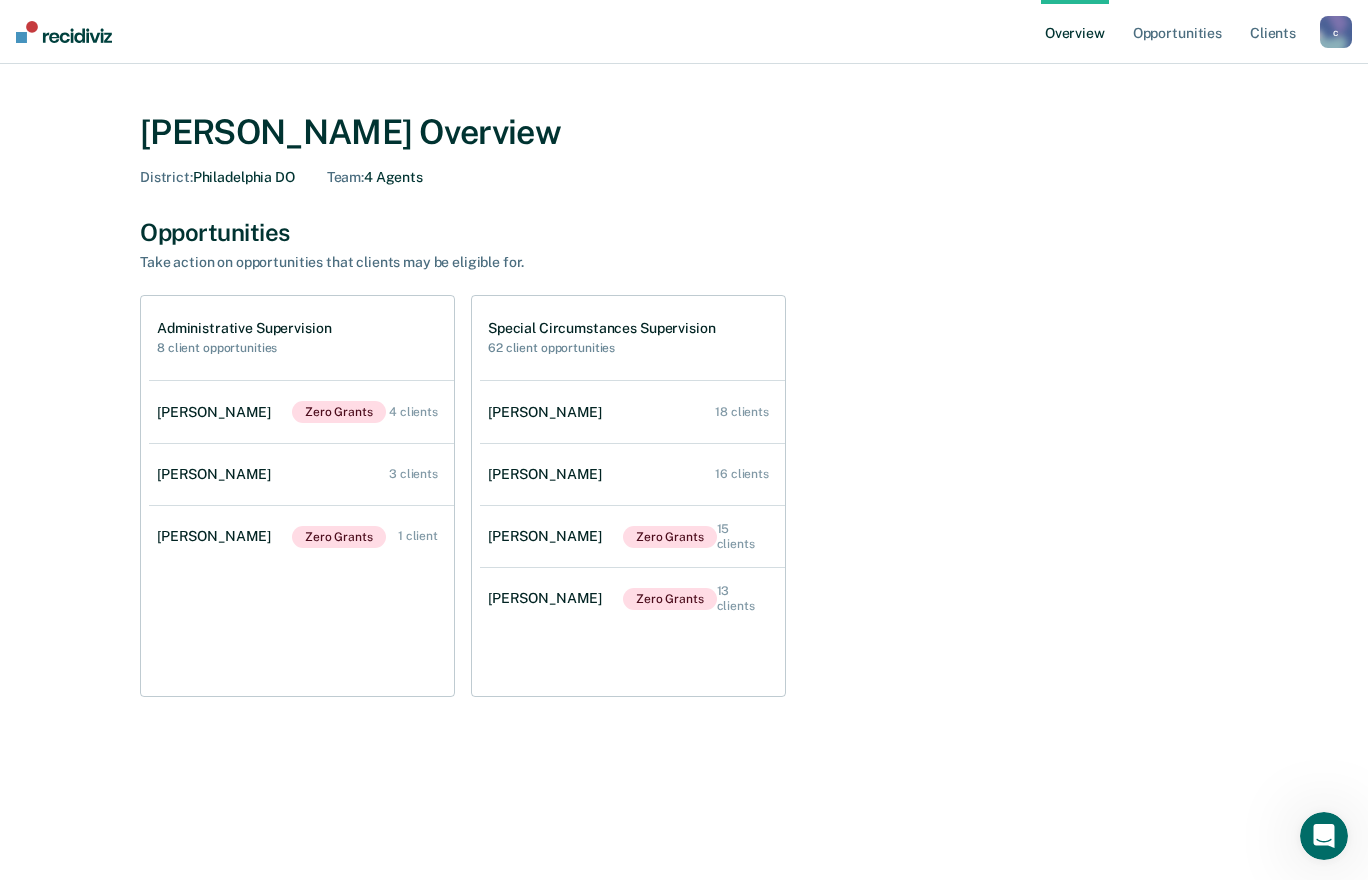 click on "[PERSON_NAME] Overview District :  [GEOGRAPHIC_DATA] DO Team :  4 Agents Opportunities Take action on opportunities that clients may be eligible for.   Administrative Supervision 8 client opportunities [PERSON_NAME] Zero Grants   4 clients [PERSON_NAME]   3 clients [PERSON_NAME] Zero Grants   1 client Special Circumstances Supervision 62 client opportunities [PERSON_NAME]   18 clients [PERSON_NAME]   16 clients [PERSON_NAME] Zero Grants   15 clients [PERSON_NAME] Zero Grants   13 clients" at bounding box center (684, 452) 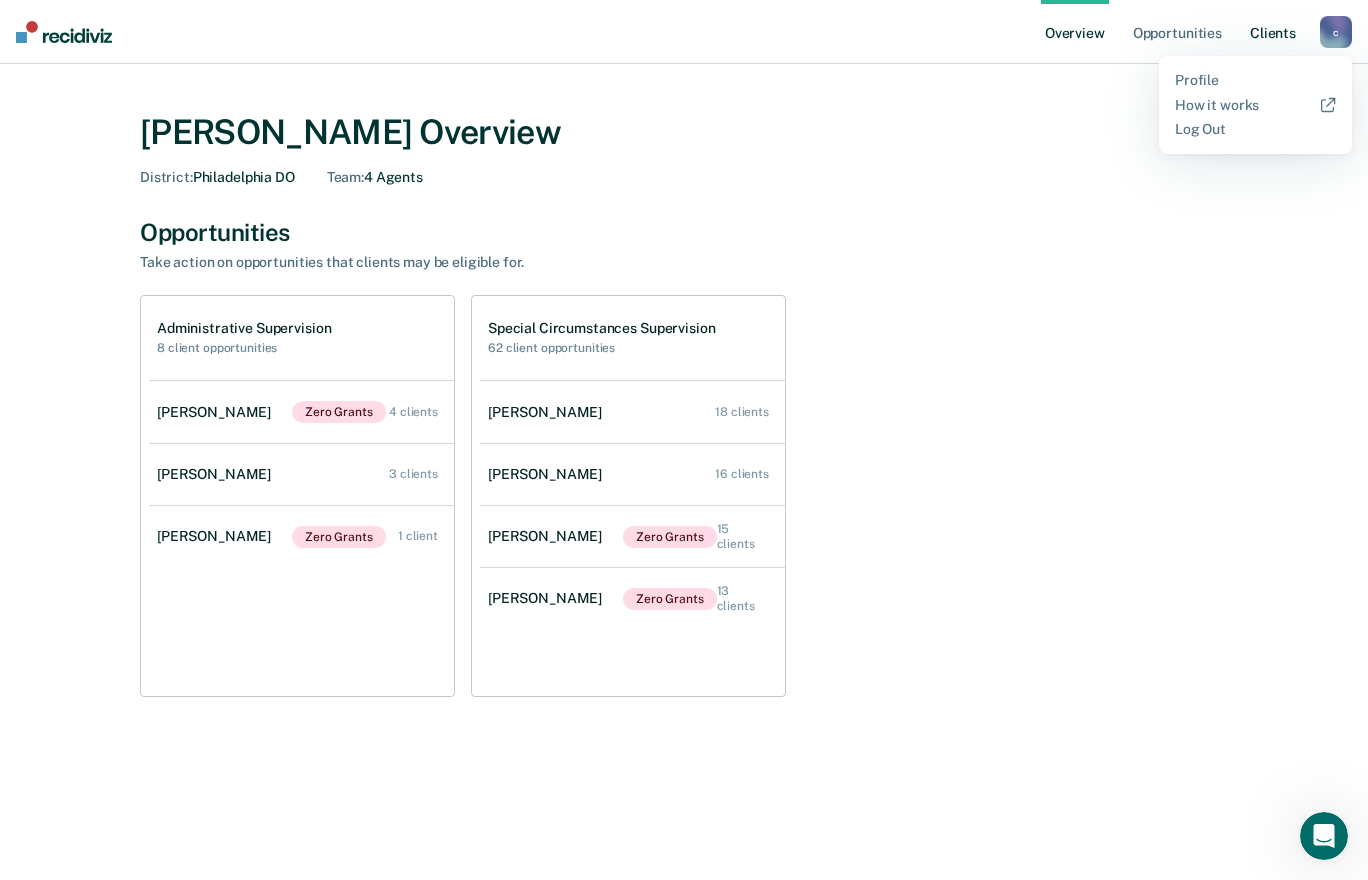 click on "Client s" at bounding box center (1273, 32) 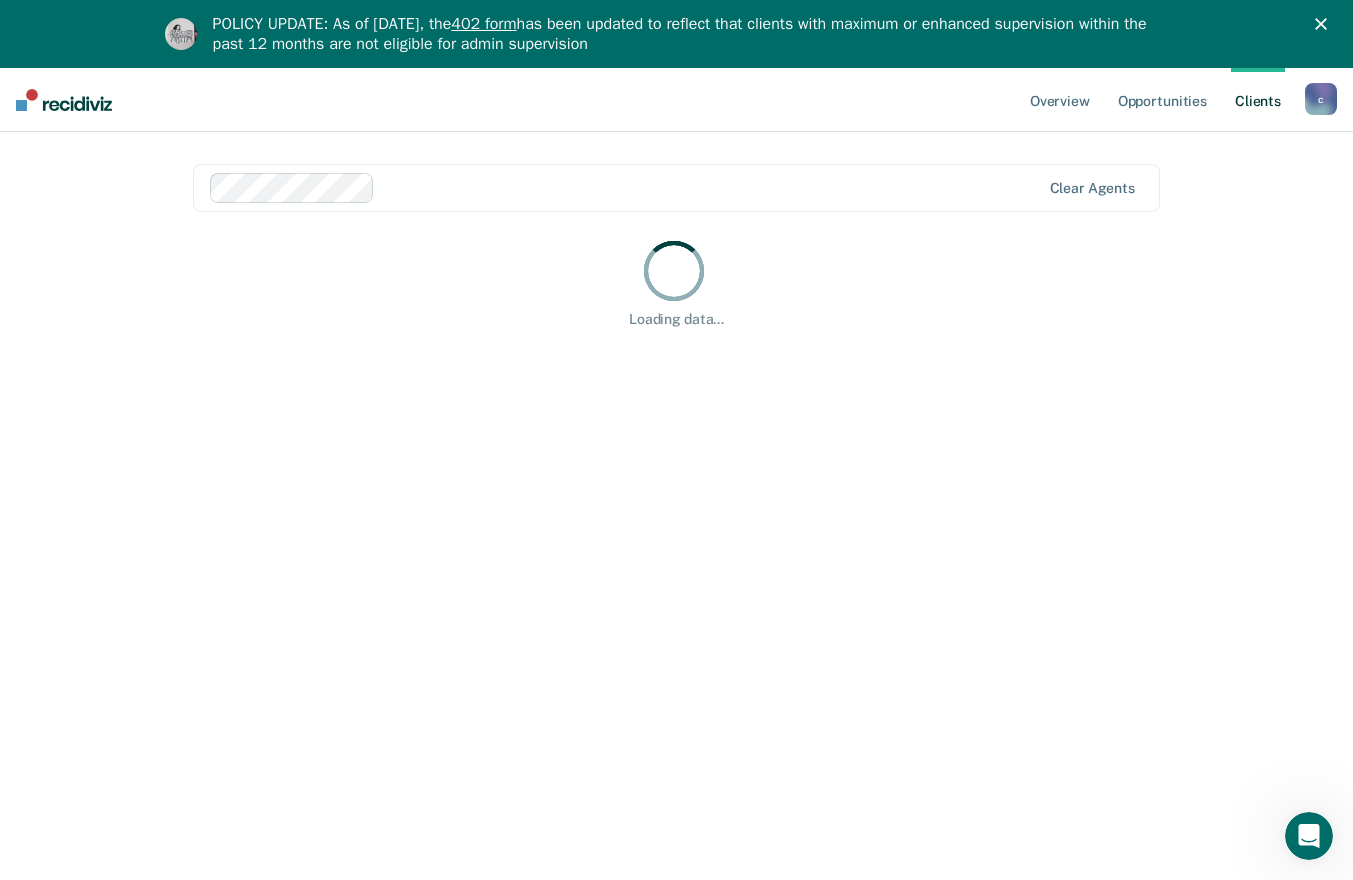 scroll, scrollTop: 0, scrollLeft: 0, axis: both 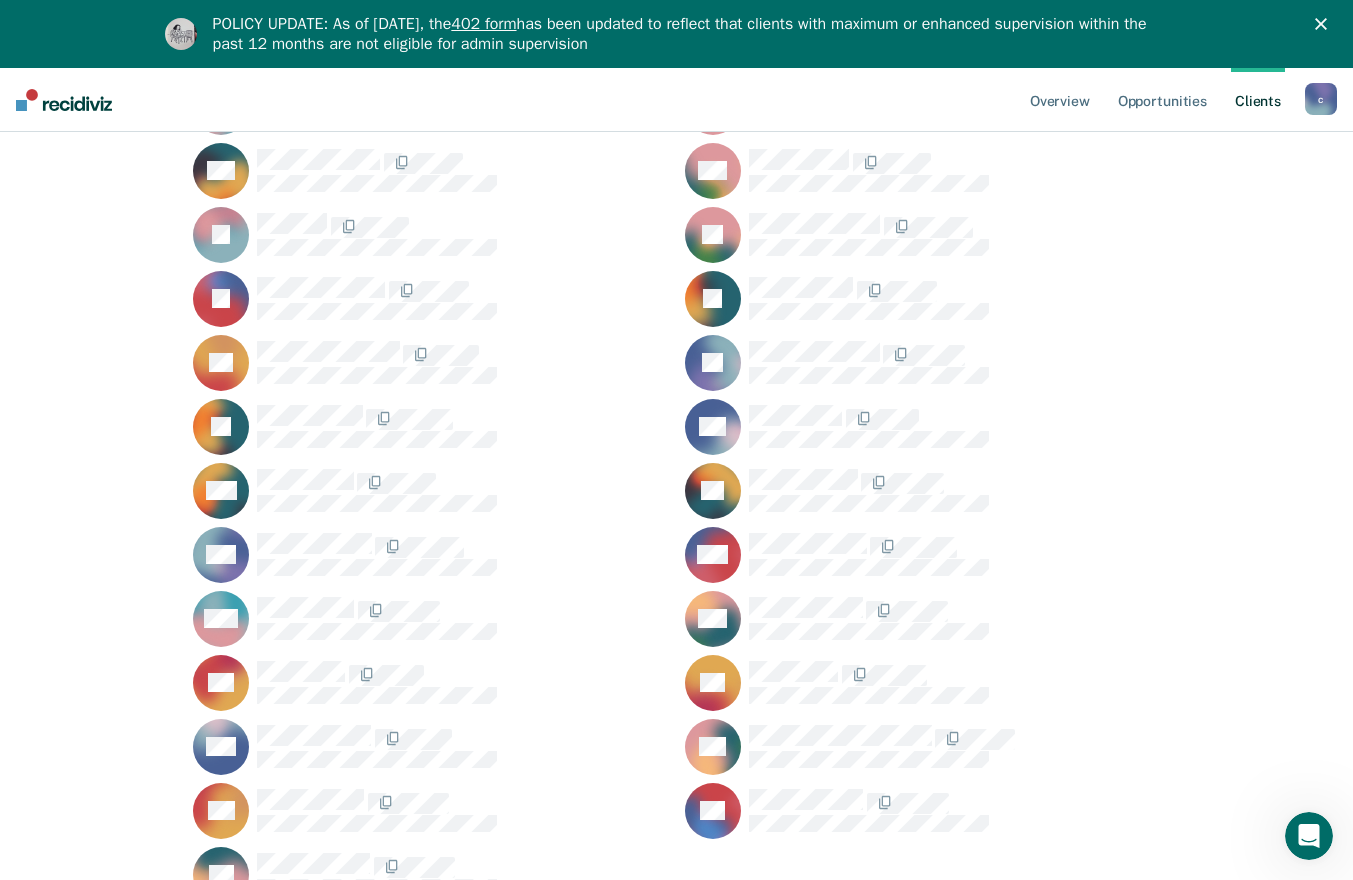 click on "Overview Opportunities Client s charmewill@pa.gov c Profile How it works Log Out Home Clear   agents All Clients (49) MB   MB   DB   DB   HB   WB   DB   GC   BC   TC   DD   TD   CD   JD   AE   JE   MF   CF   TG   HH   BH   MH   KH   JH   LH   MH   HH   GH   EI   KJ   TJ   LJ   MJ   OJ   RJ   NK   WK   DL   RM   KM   MM   BM   AP   GP   MR   CR   QR   KS   JW" at bounding box center [676, -4] 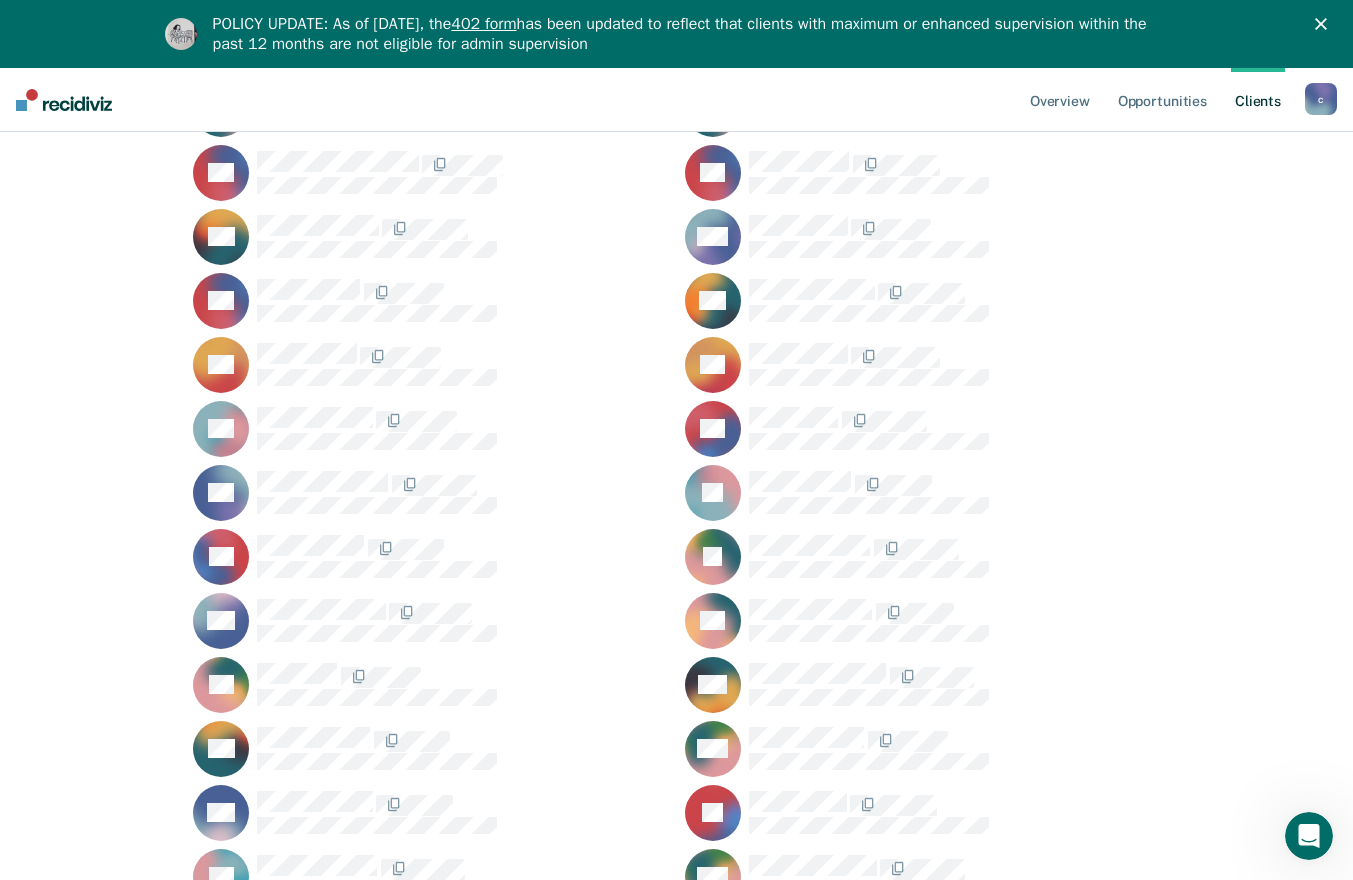 click 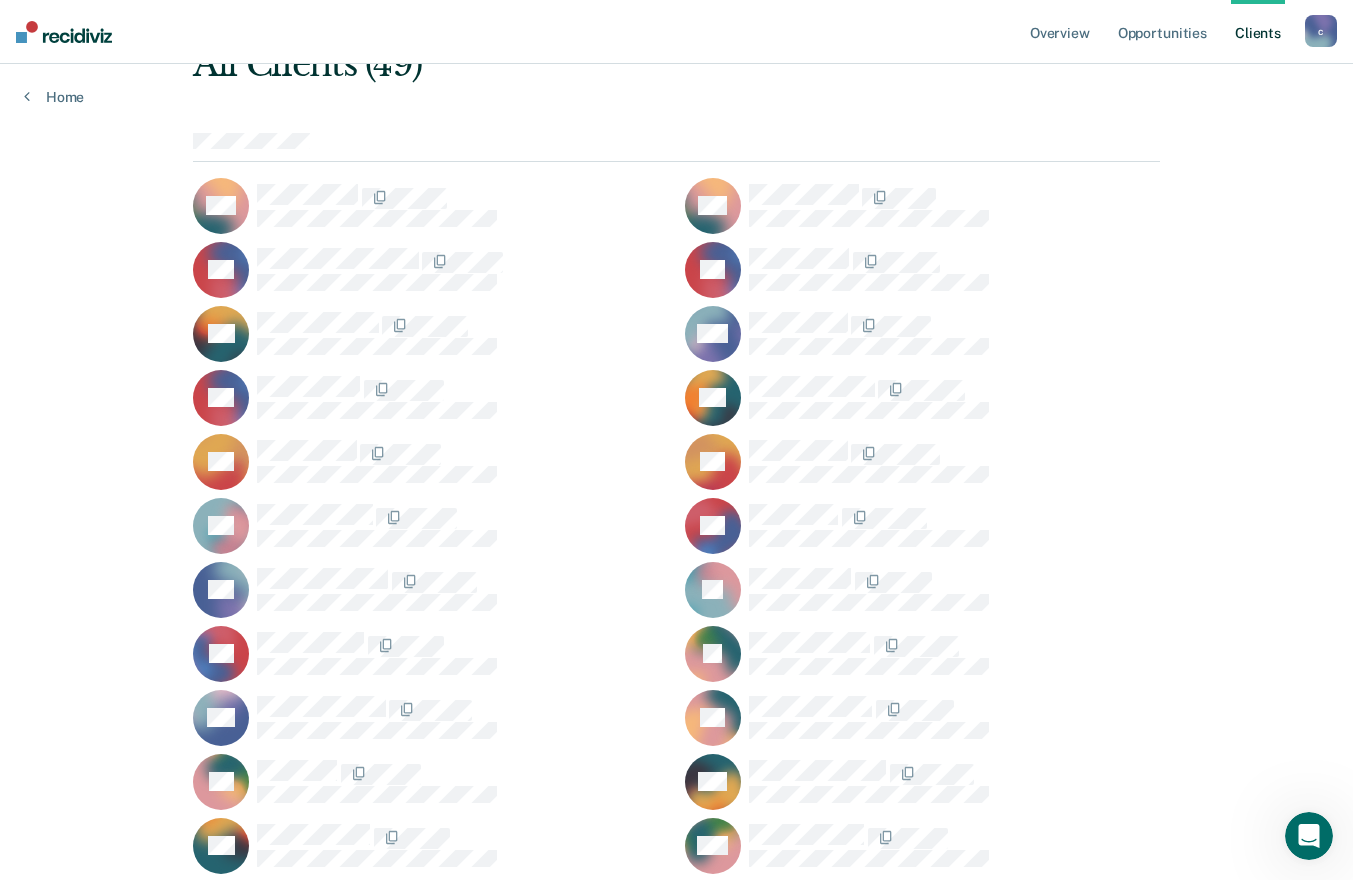 scroll, scrollTop: 0, scrollLeft: 0, axis: both 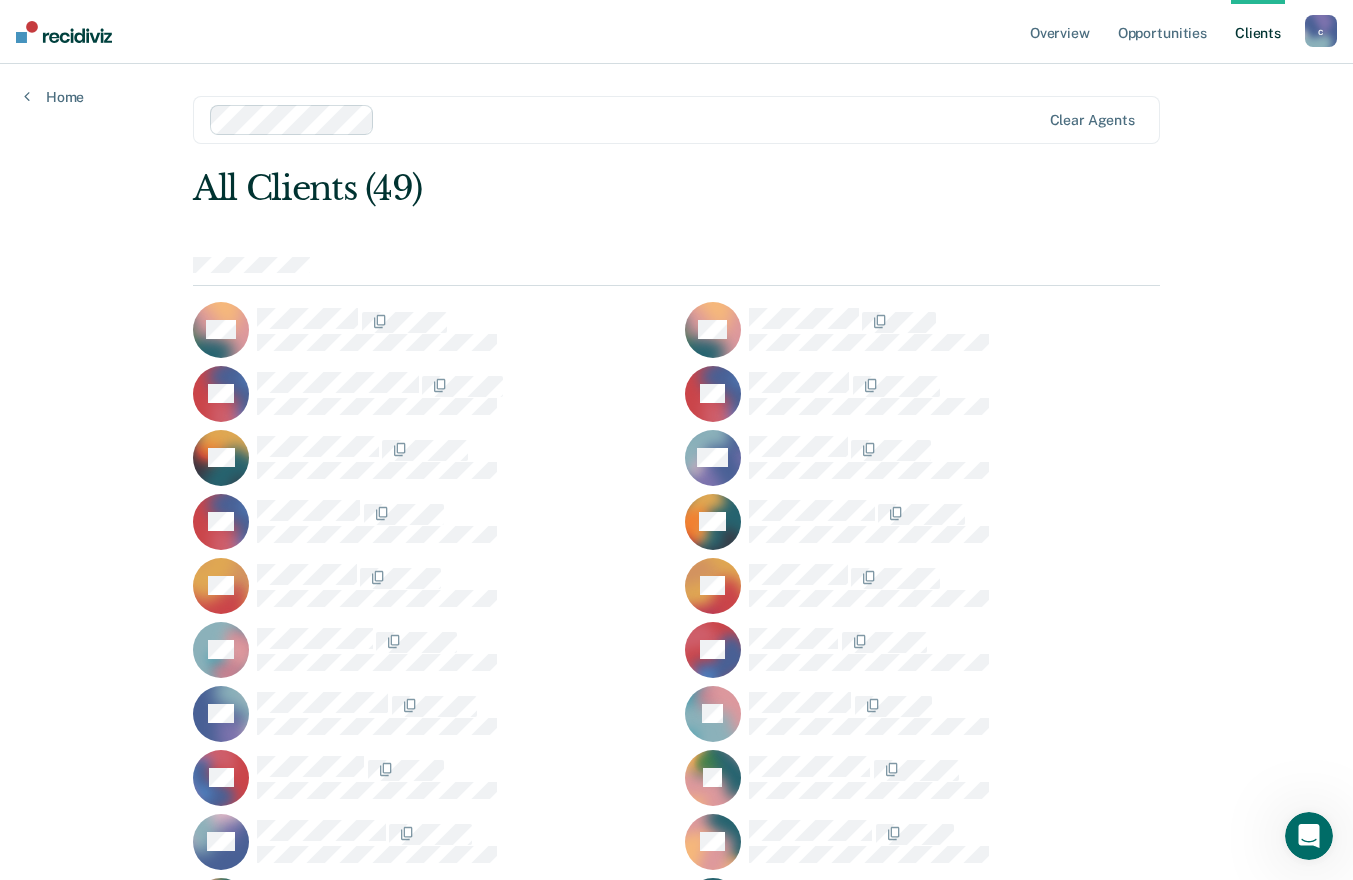 click on "Overview Opportunities Client s charmewill@pa.gov c Profile How it works Log Out Home Clear   agents All Clients (49) MB   MB   DB   DB   HB   WB   DB   GC   BC   TC   DD   TD   CD   JD   AE   JE   MF   CF   TG   HH   BH   MH   KH   JH   LH   MH   HH   GH   EI   KJ   TJ   LJ   MJ   OJ   RJ   NK   WK   DL   RM   KM   MM   BM   AP   GP   MR   CR   QR   KS   JW" at bounding box center [676, 987] 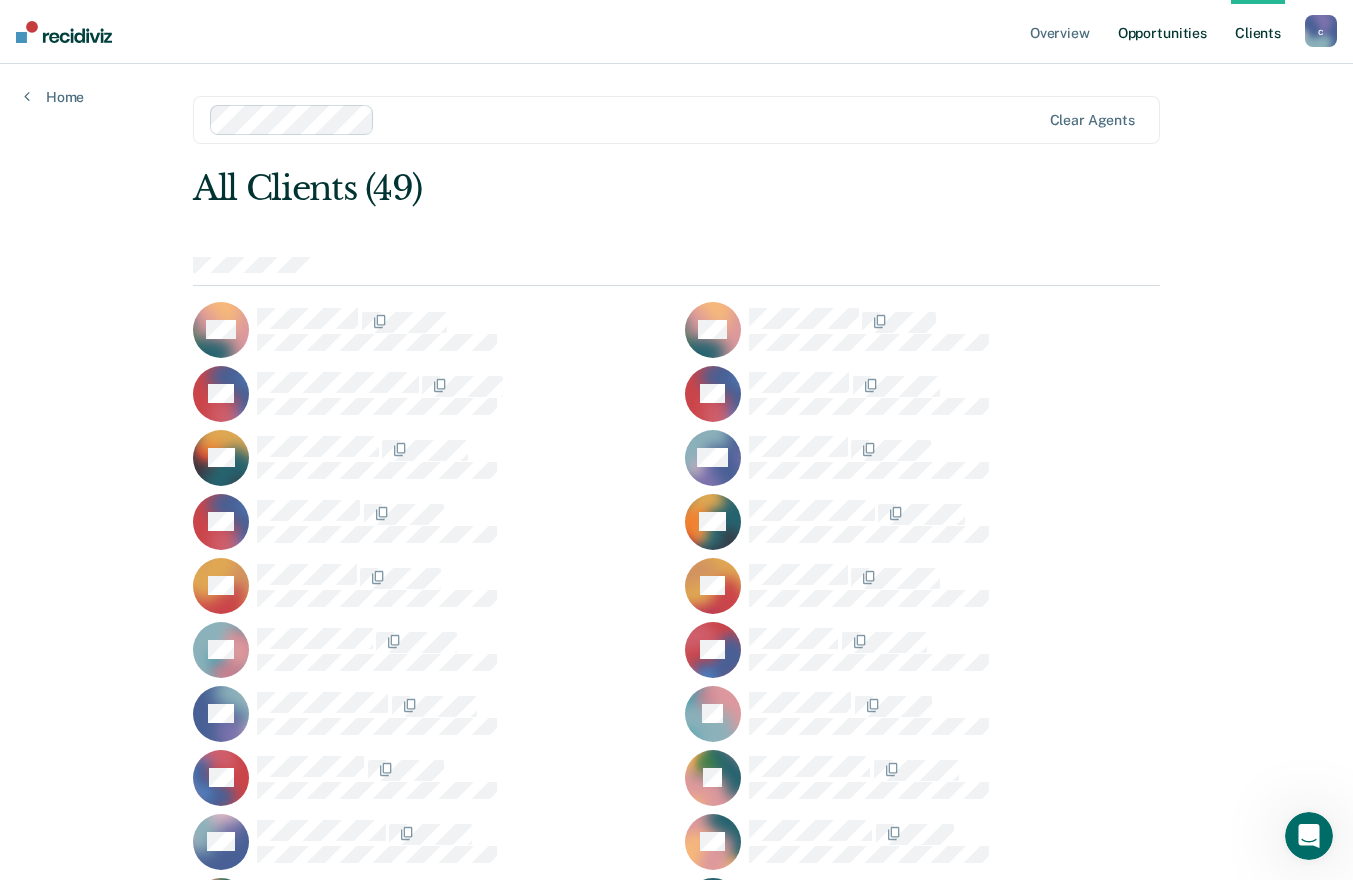 click on "Opportunities" at bounding box center [1162, 32] 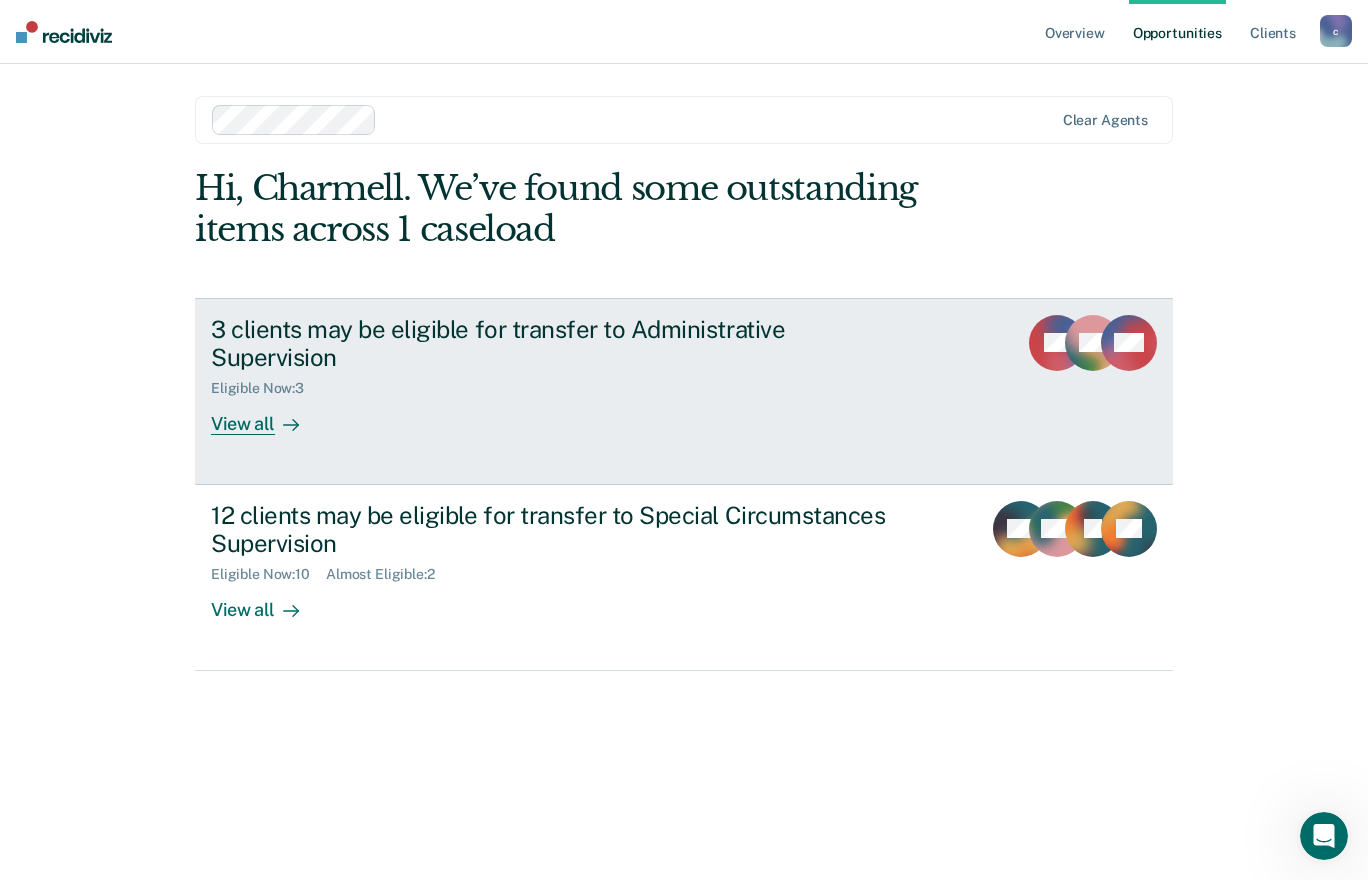 click on "View all" at bounding box center [267, 416] 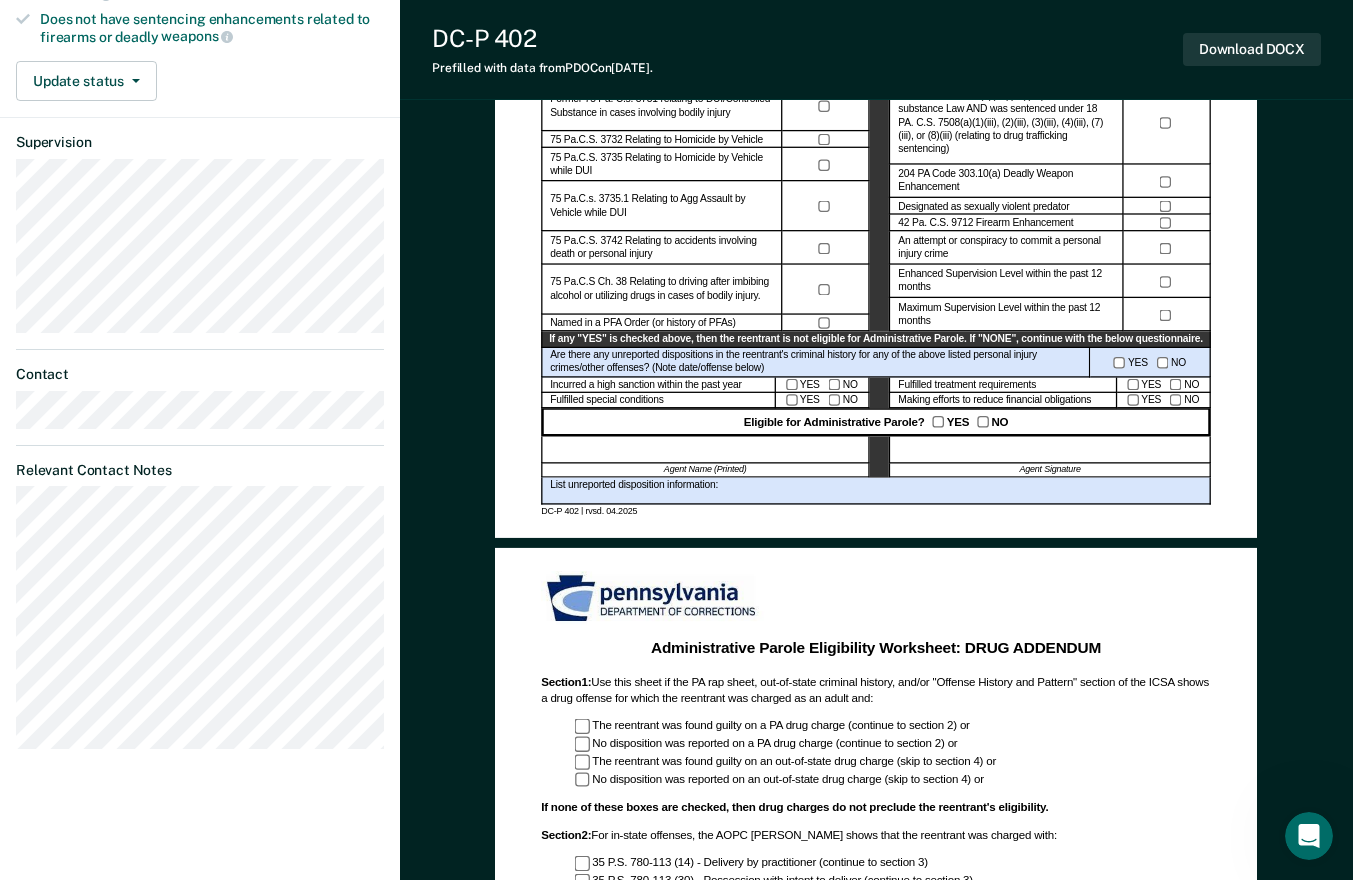 scroll, scrollTop: 600, scrollLeft: 0, axis: vertical 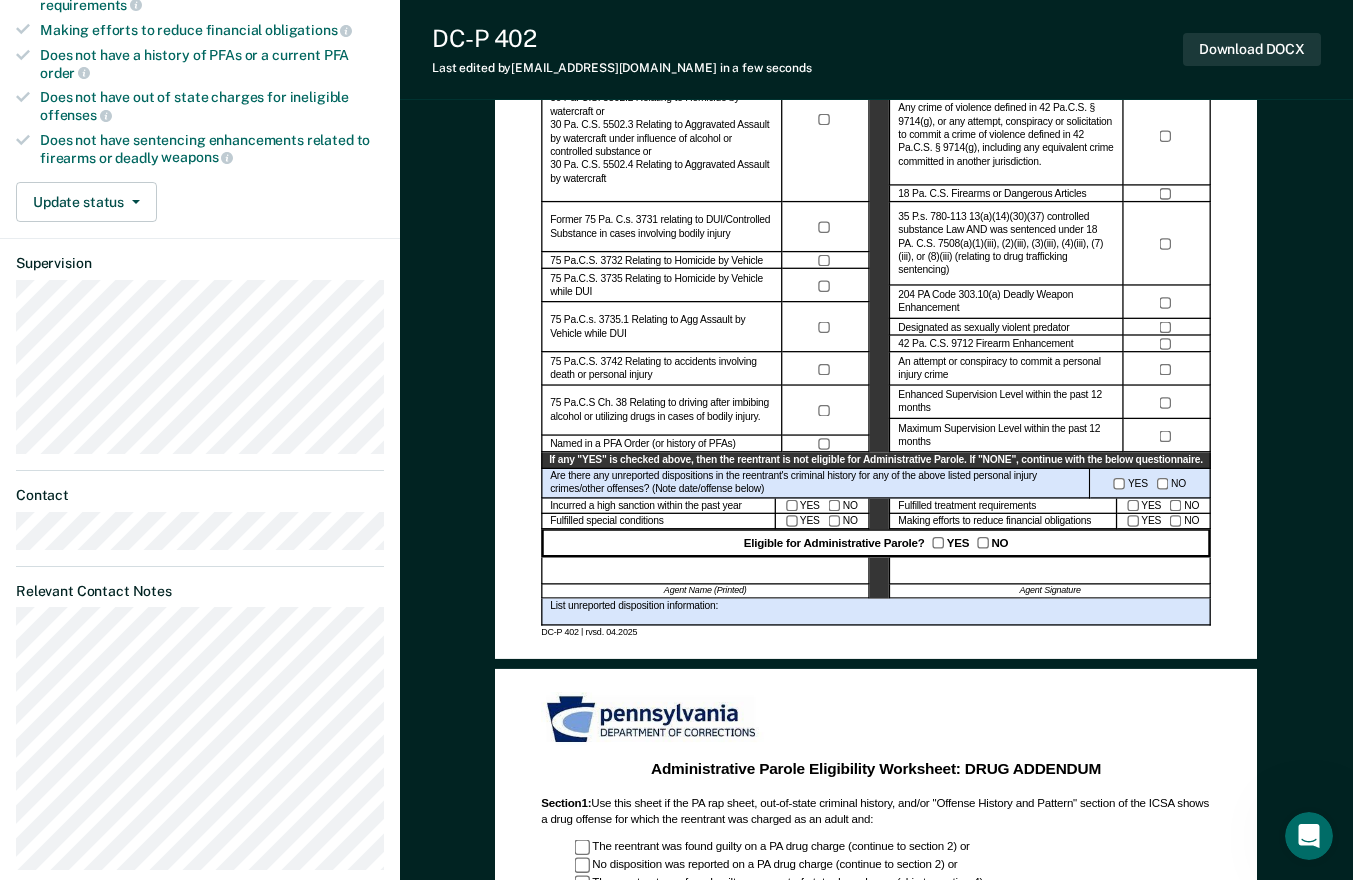 click at bounding box center [705, 570] 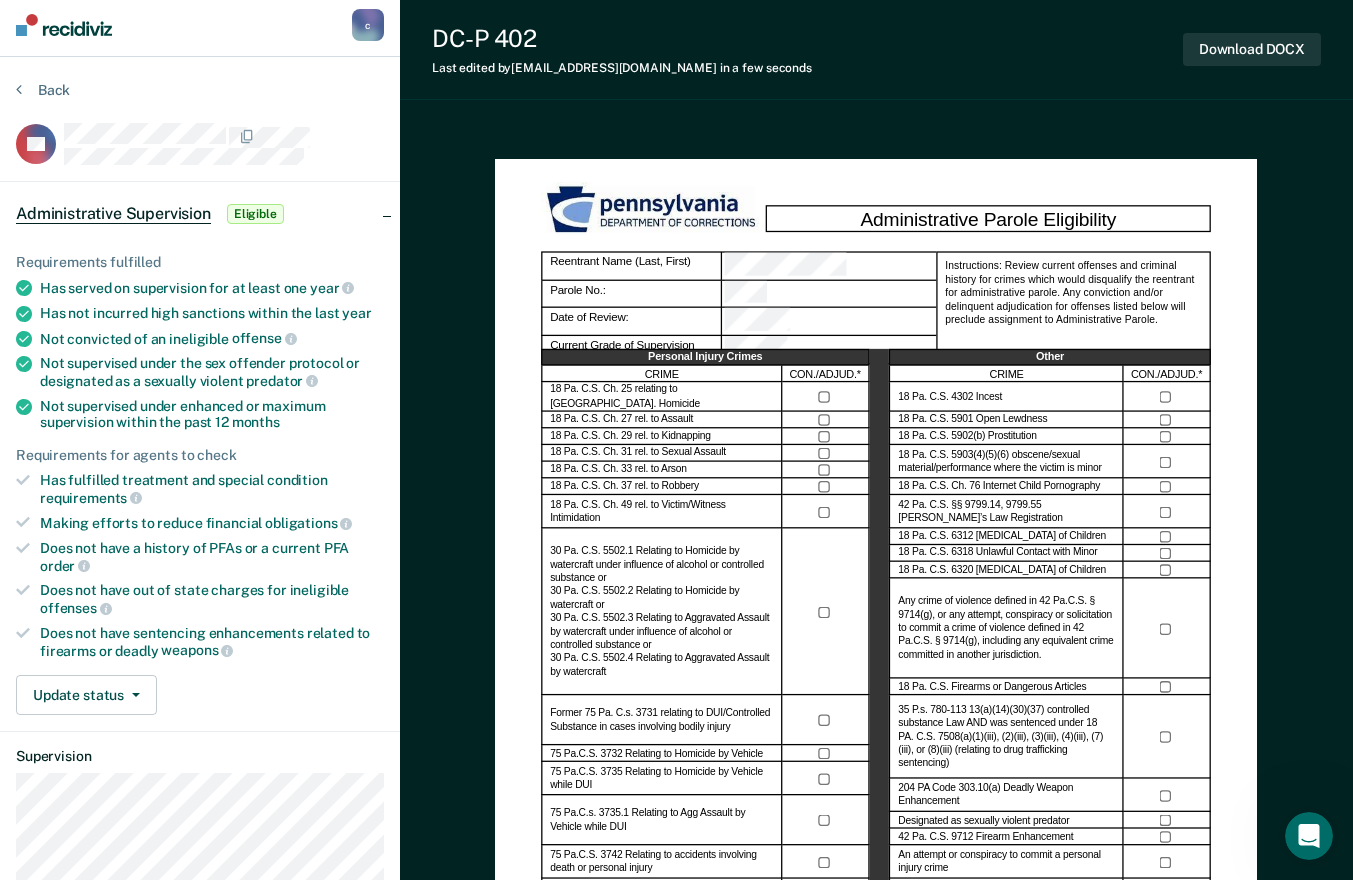 scroll, scrollTop: 0, scrollLeft: 0, axis: both 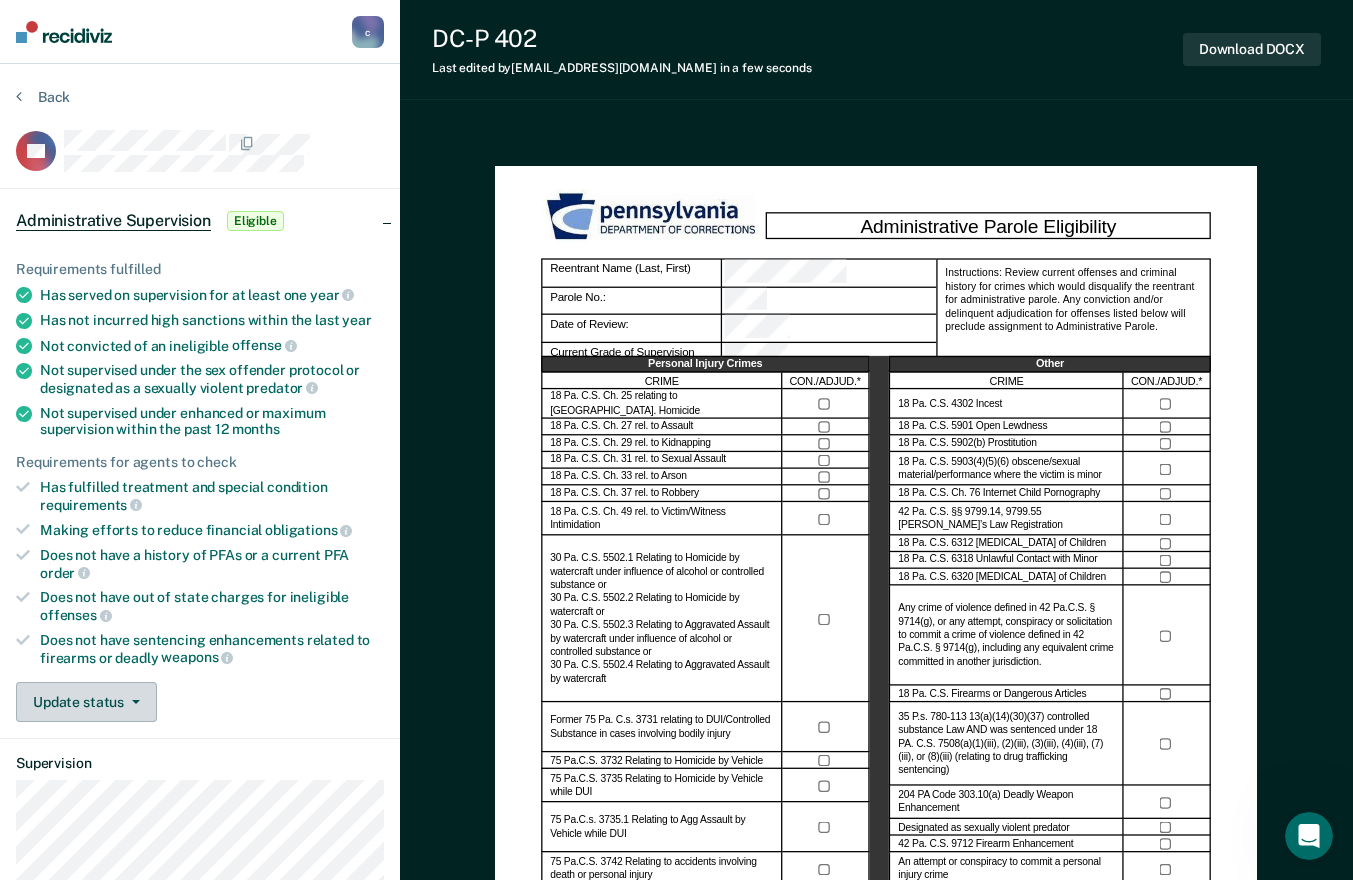 click on "Update status" at bounding box center (86, 702) 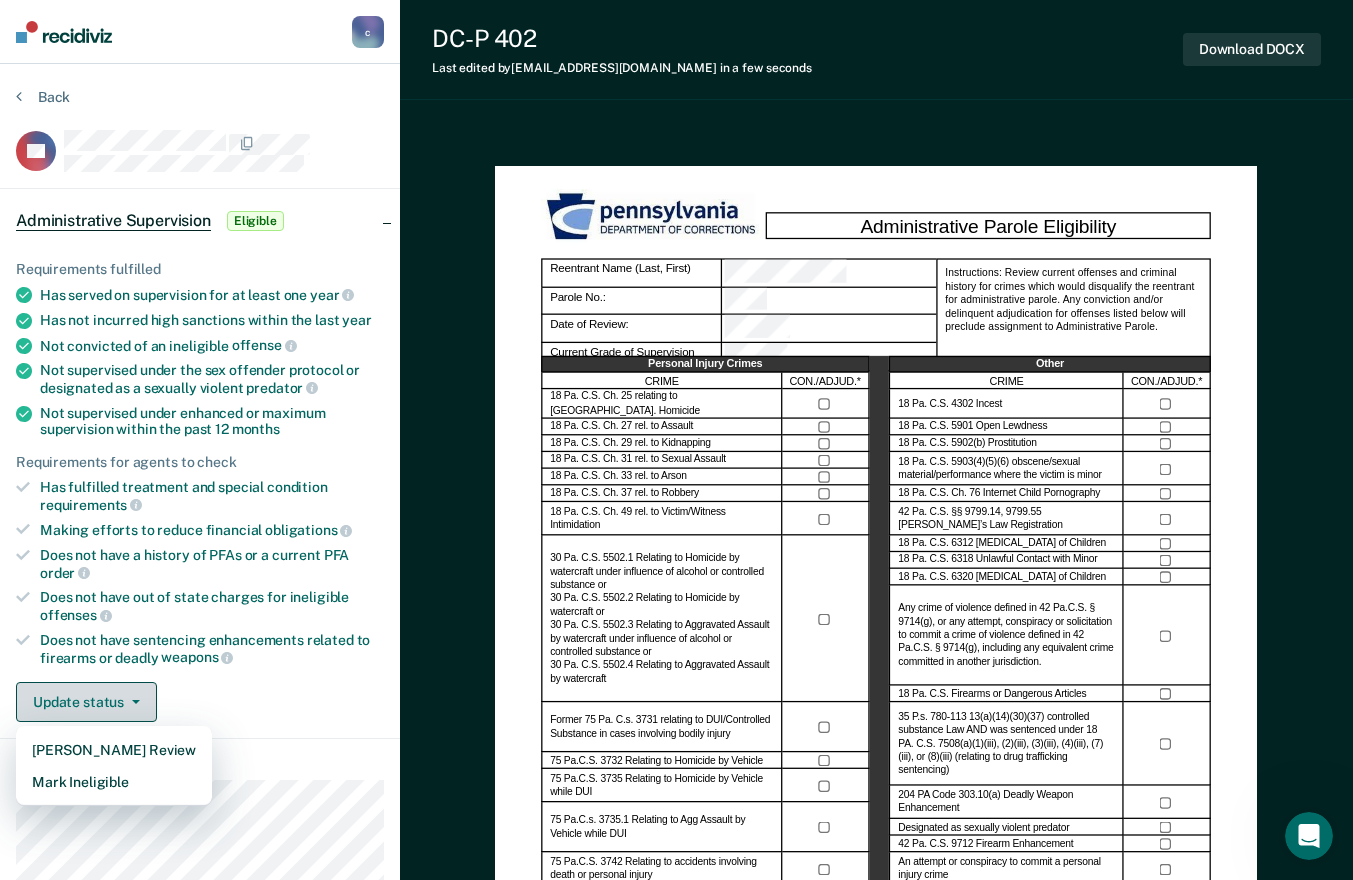 click on "Update status" at bounding box center [86, 702] 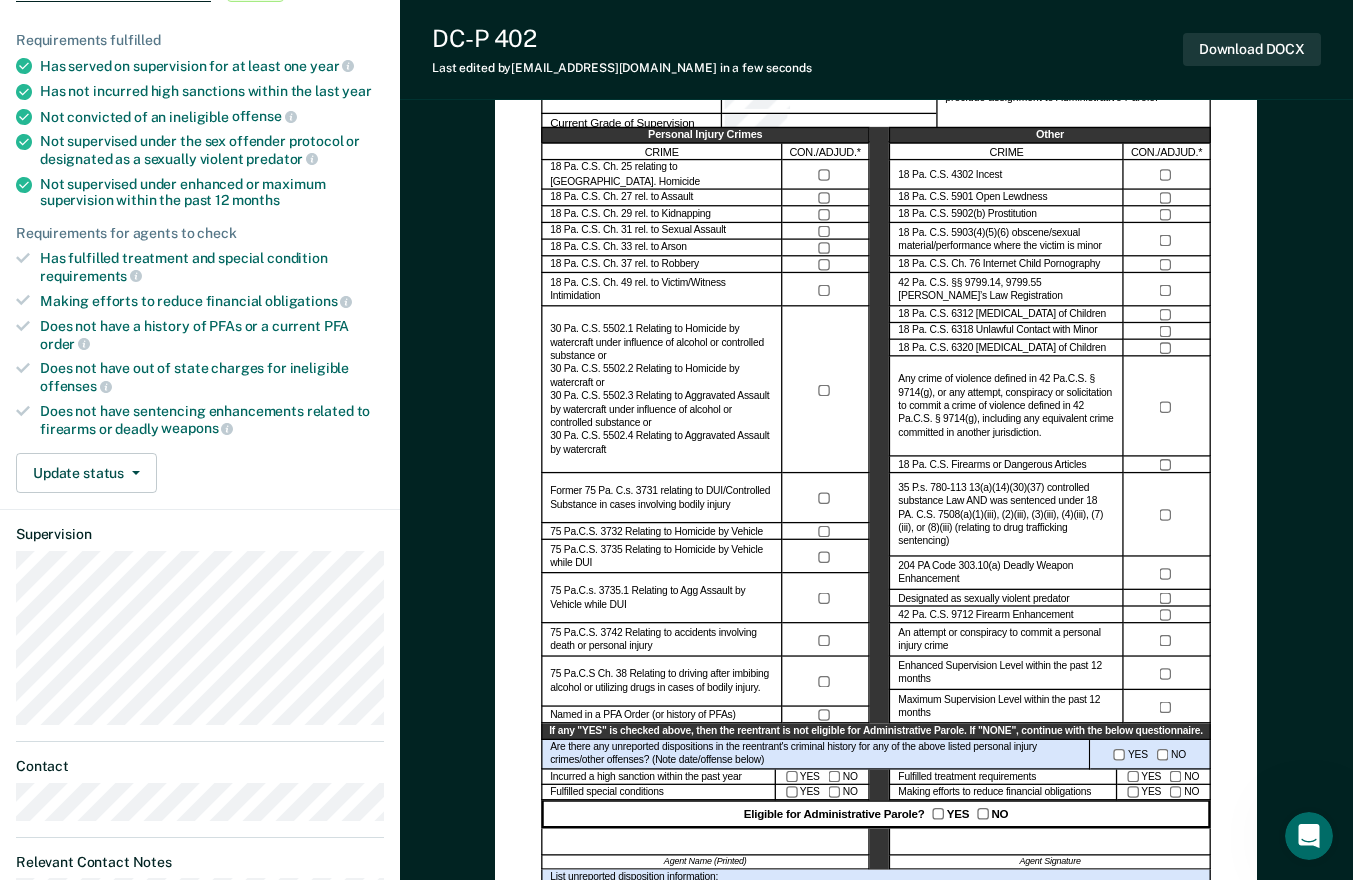 scroll, scrollTop: 200, scrollLeft: 0, axis: vertical 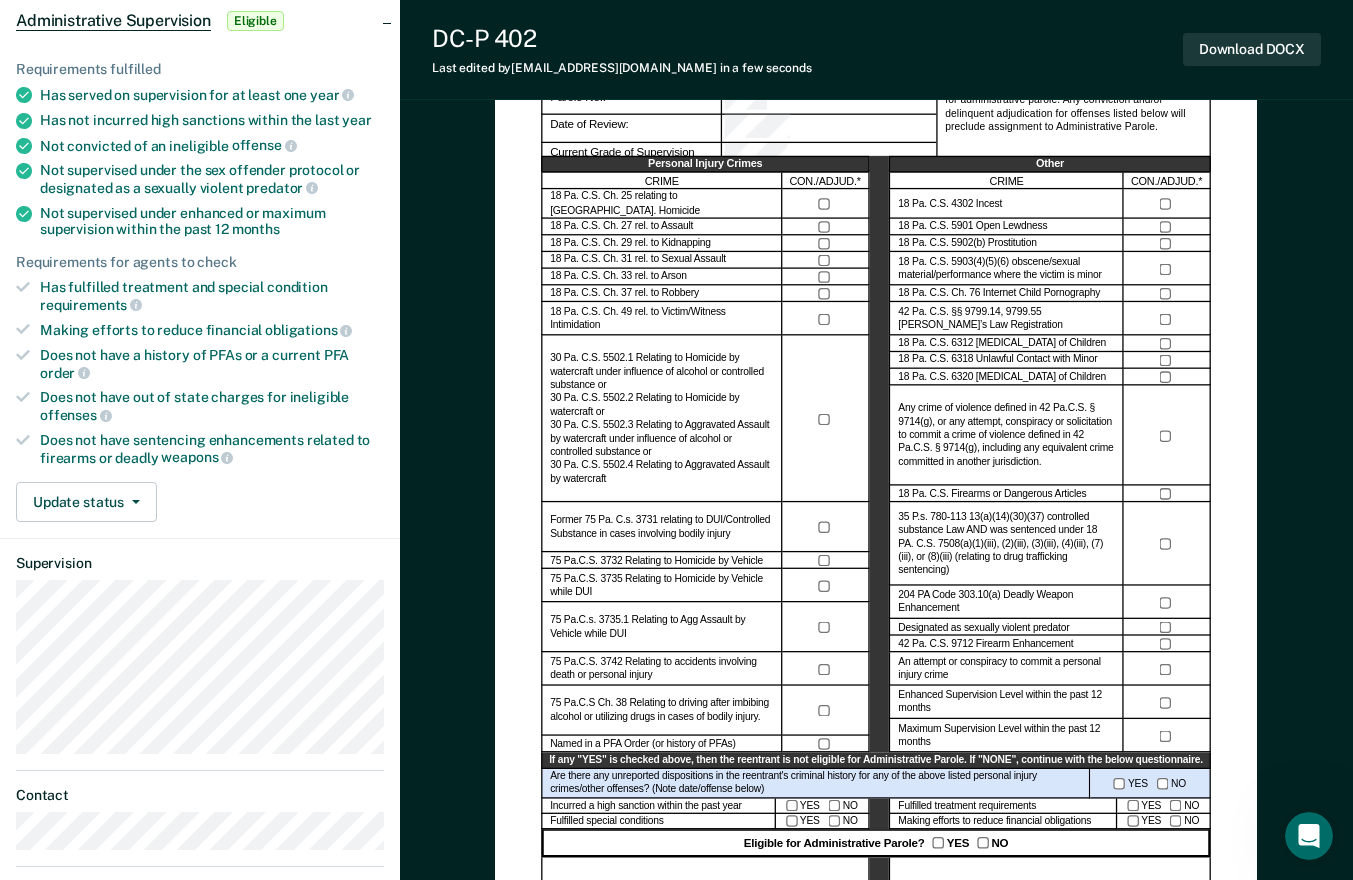 click on "Has served on supervision for at least one   year" at bounding box center [212, 95] 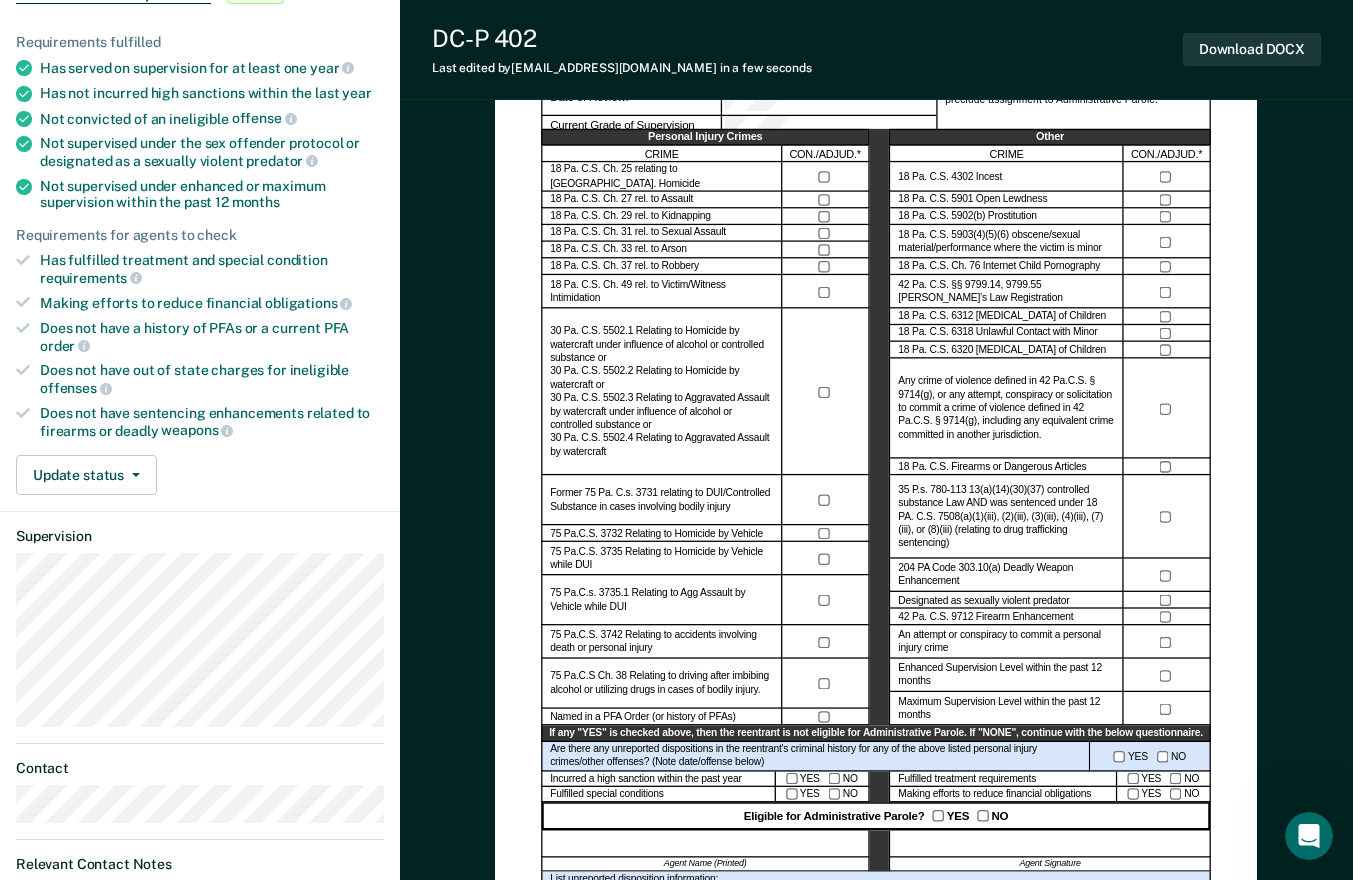scroll, scrollTop: 0, scrollLeft: 0, axis: both 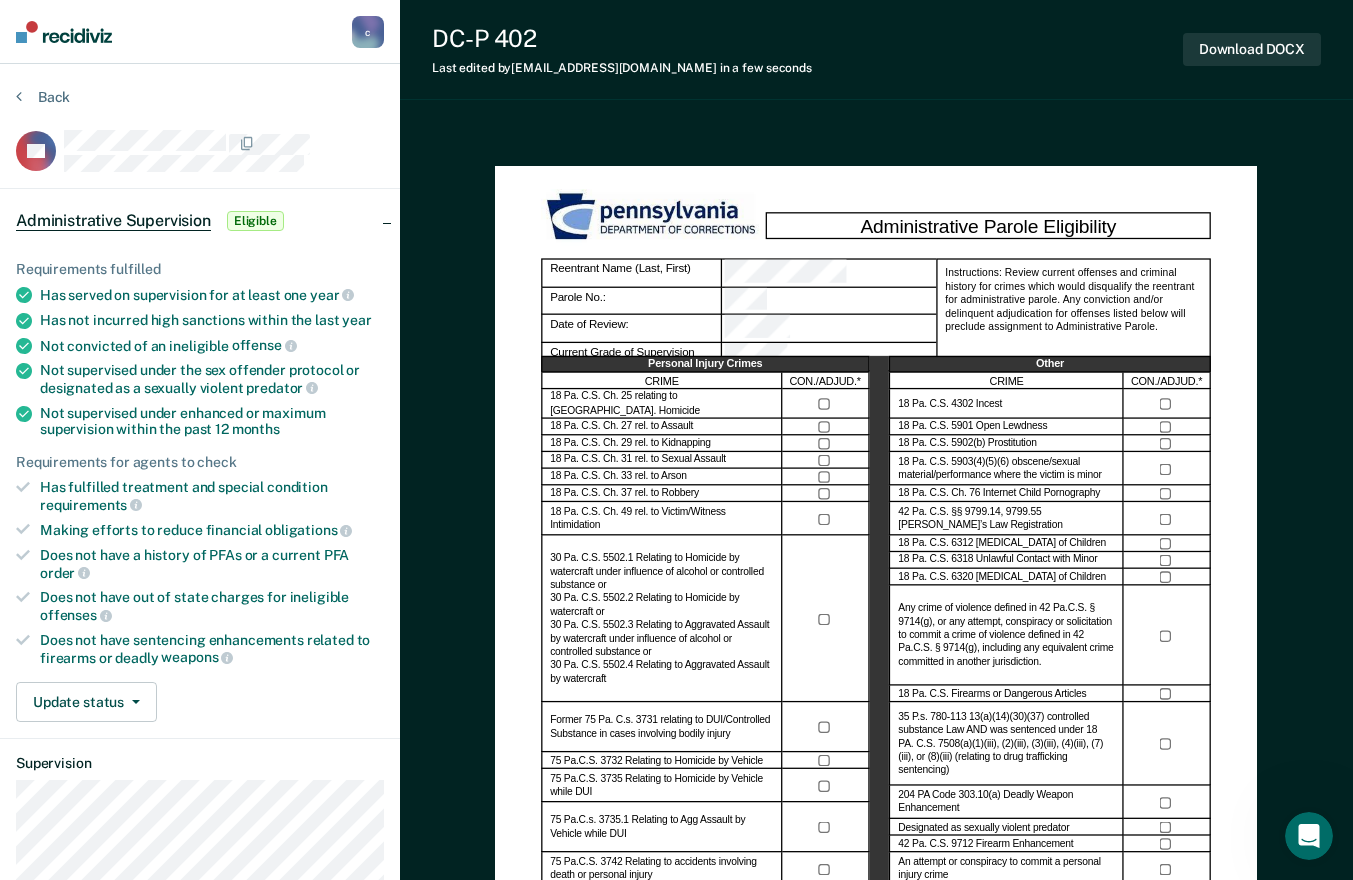 click on "c" at bounding box center (368, 32) 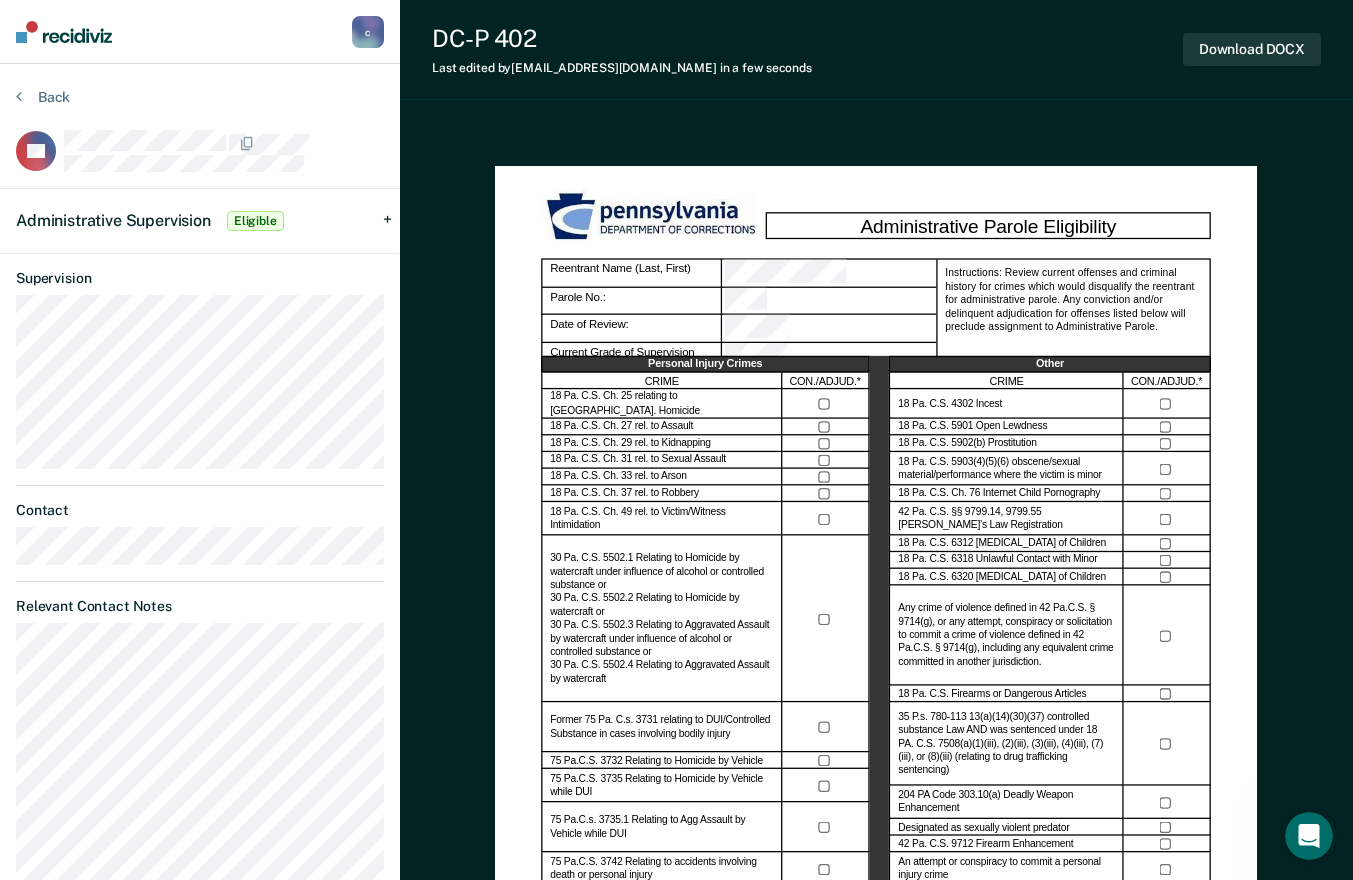 click on "Administrative Supervision Eligible" at bounding box center (200, 221) 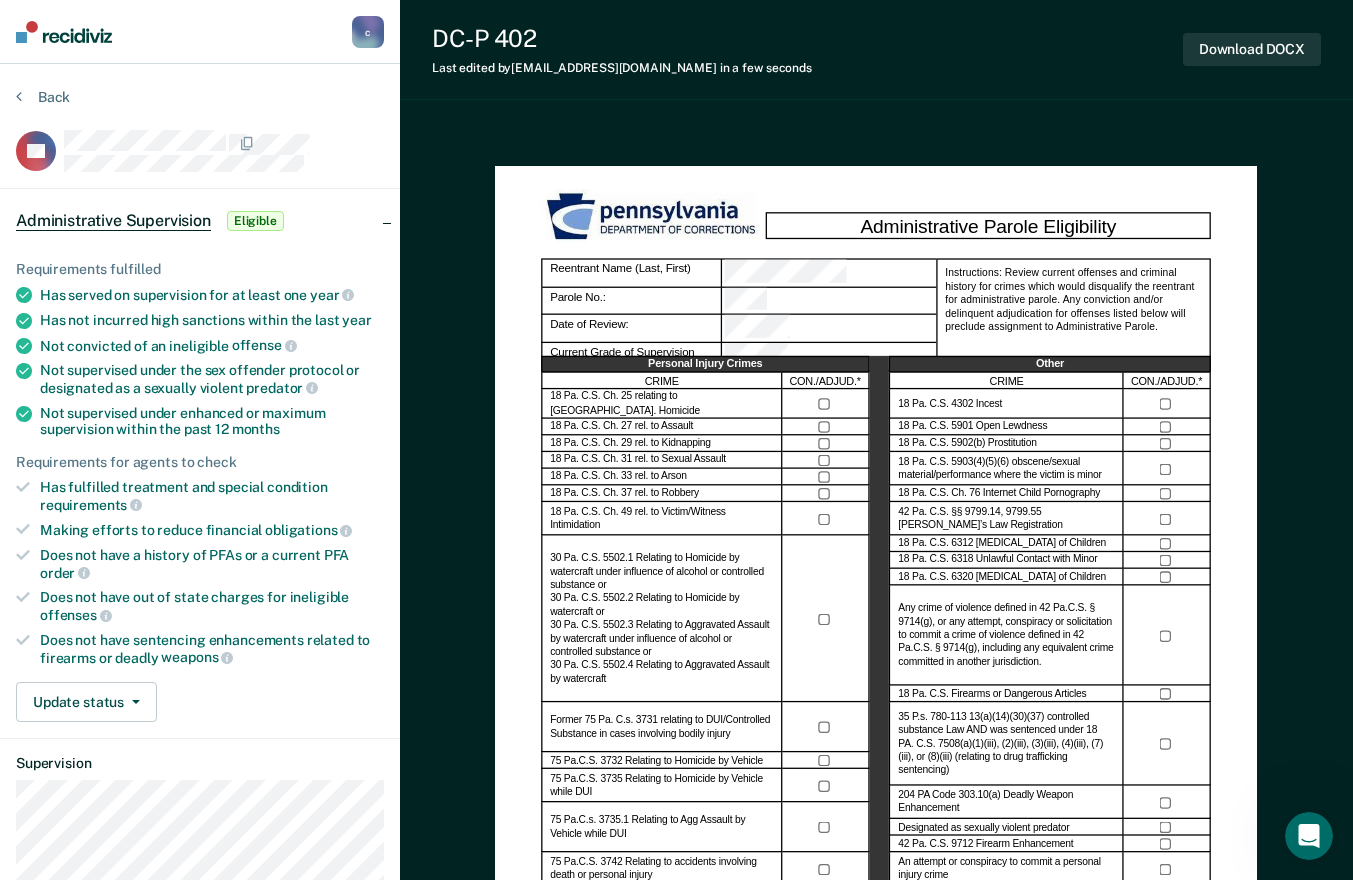 click on "Administrative Supervision Eligible" at bounding box center [200, 221] 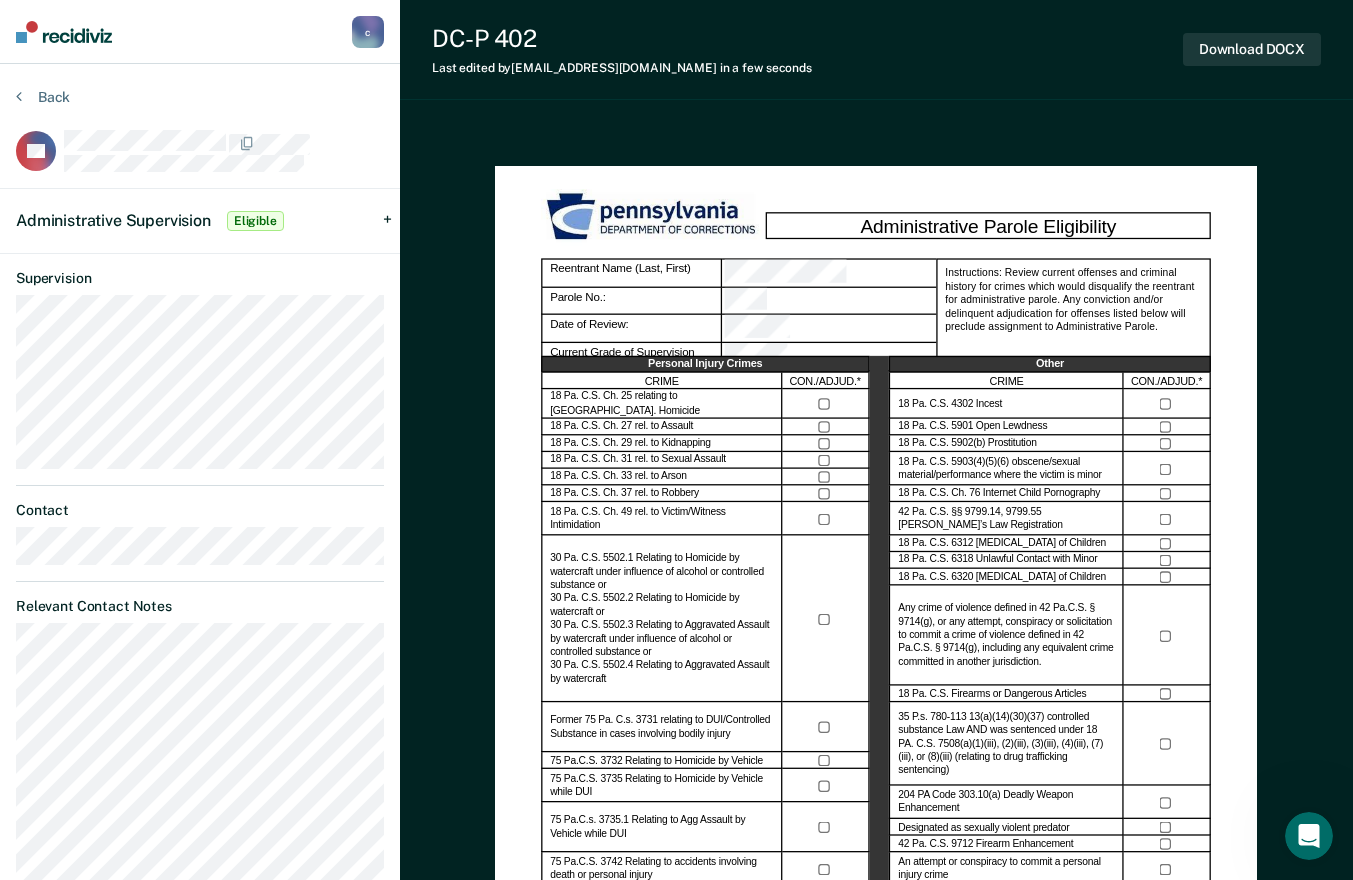 click on "Administrative Supervision Eligible" at bounding box center [200, 221] 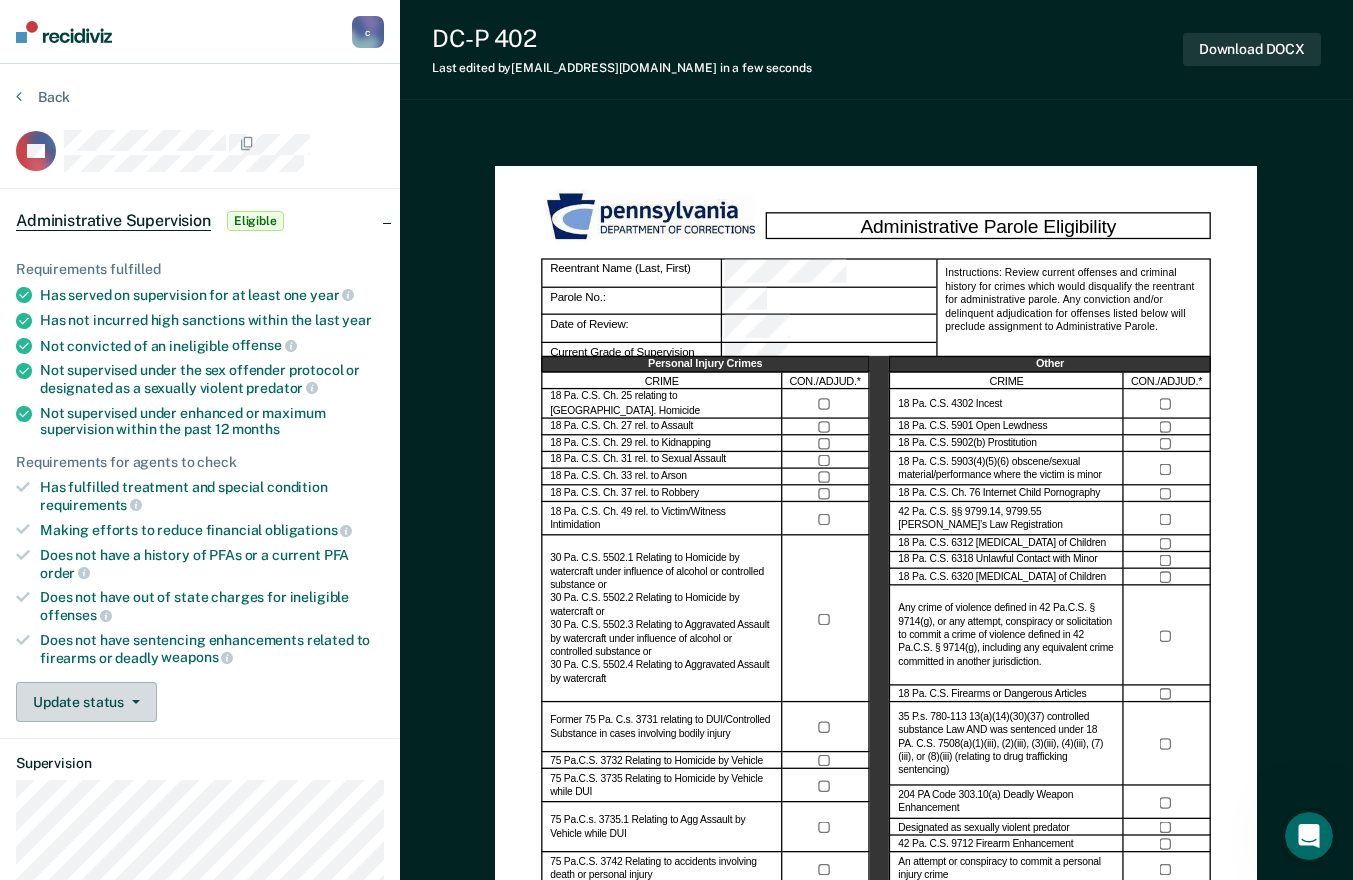 click 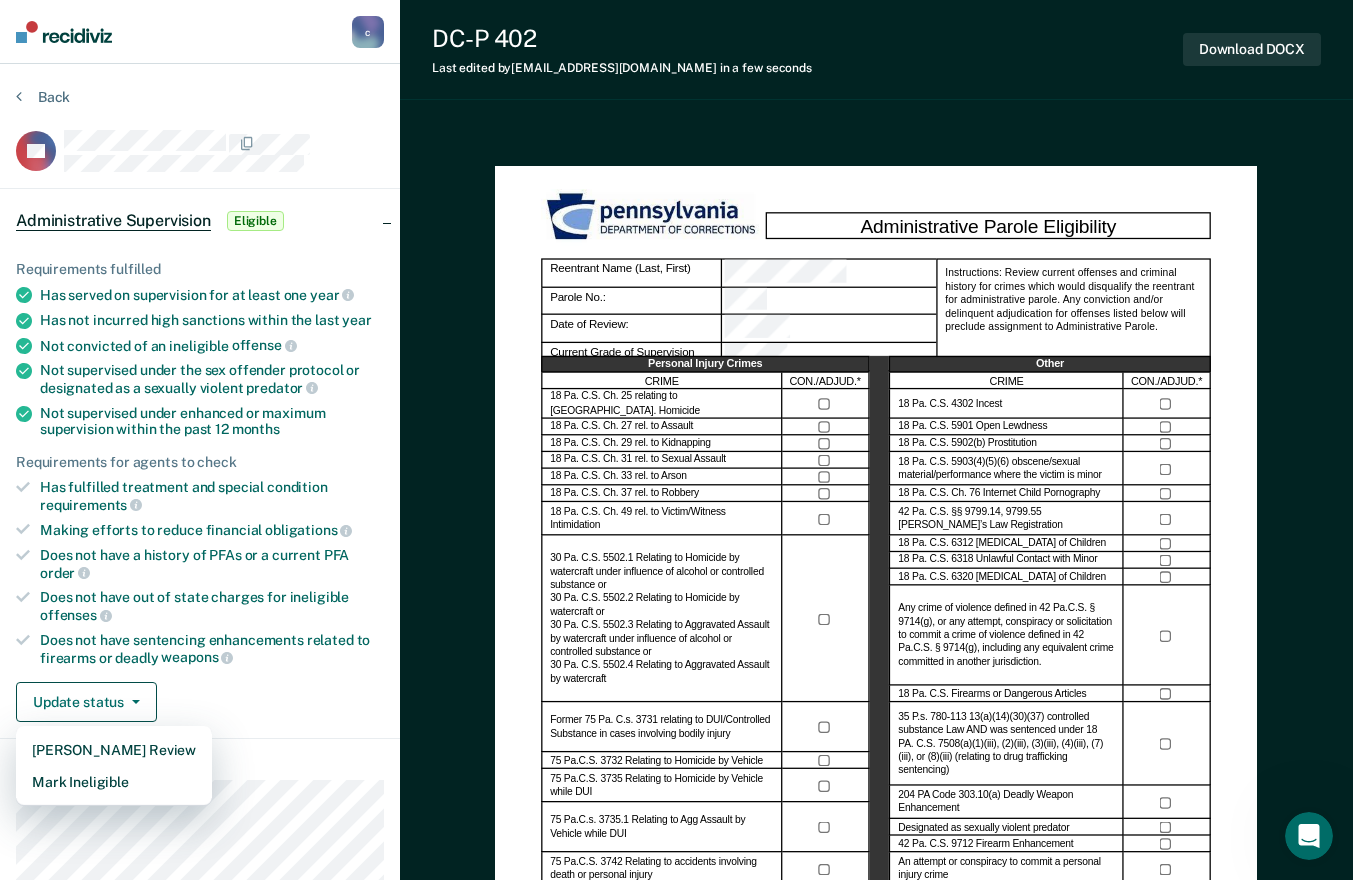 click on "Update status Mark Pending Review Mark Ineligible" at bounding box center [200, 702] 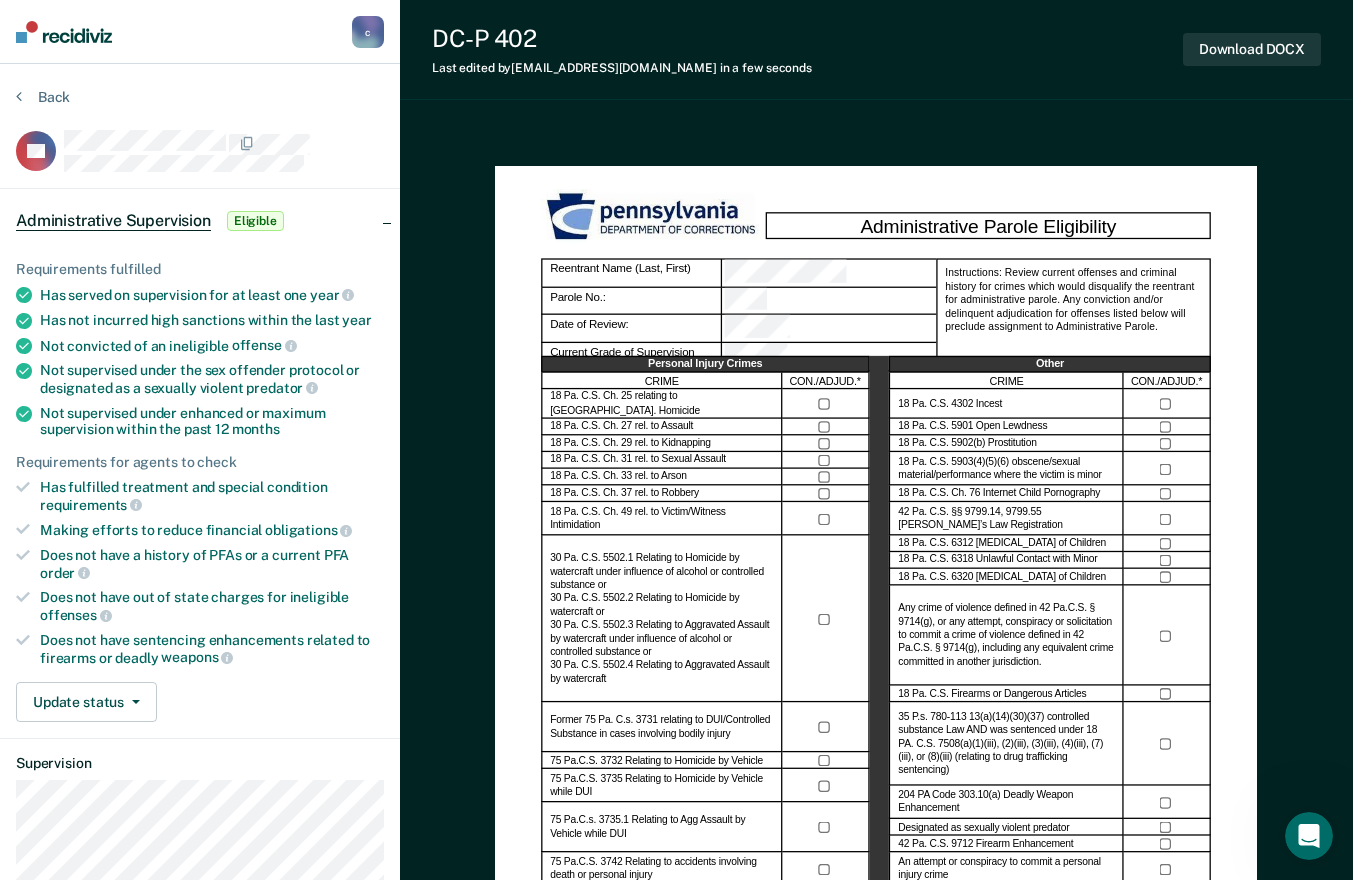 click on "Administrative Supervision" at bounding box center [113, 221] 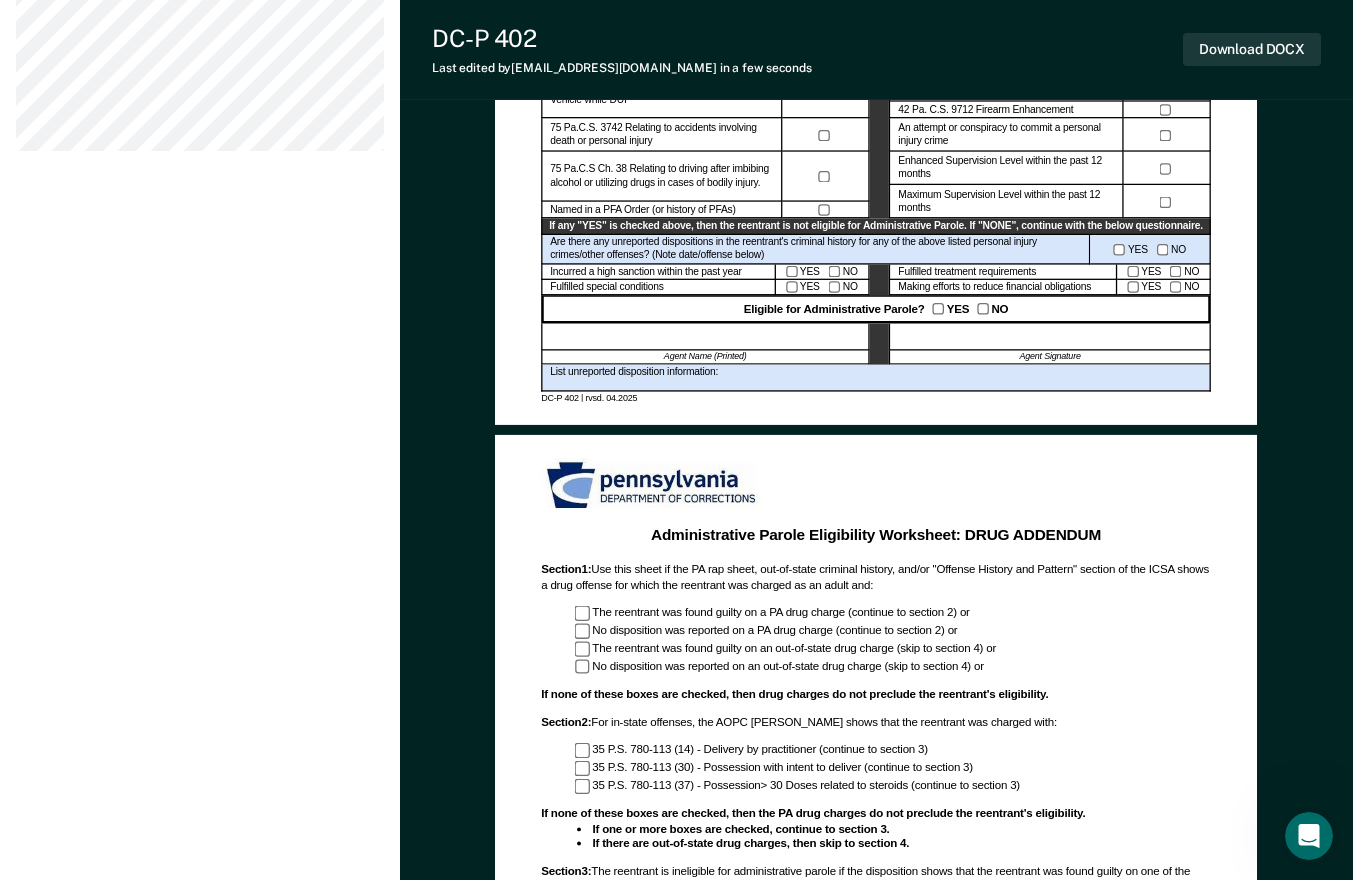 scroll, scrollTop: 538, scrollLeft: 0, axis: vertical 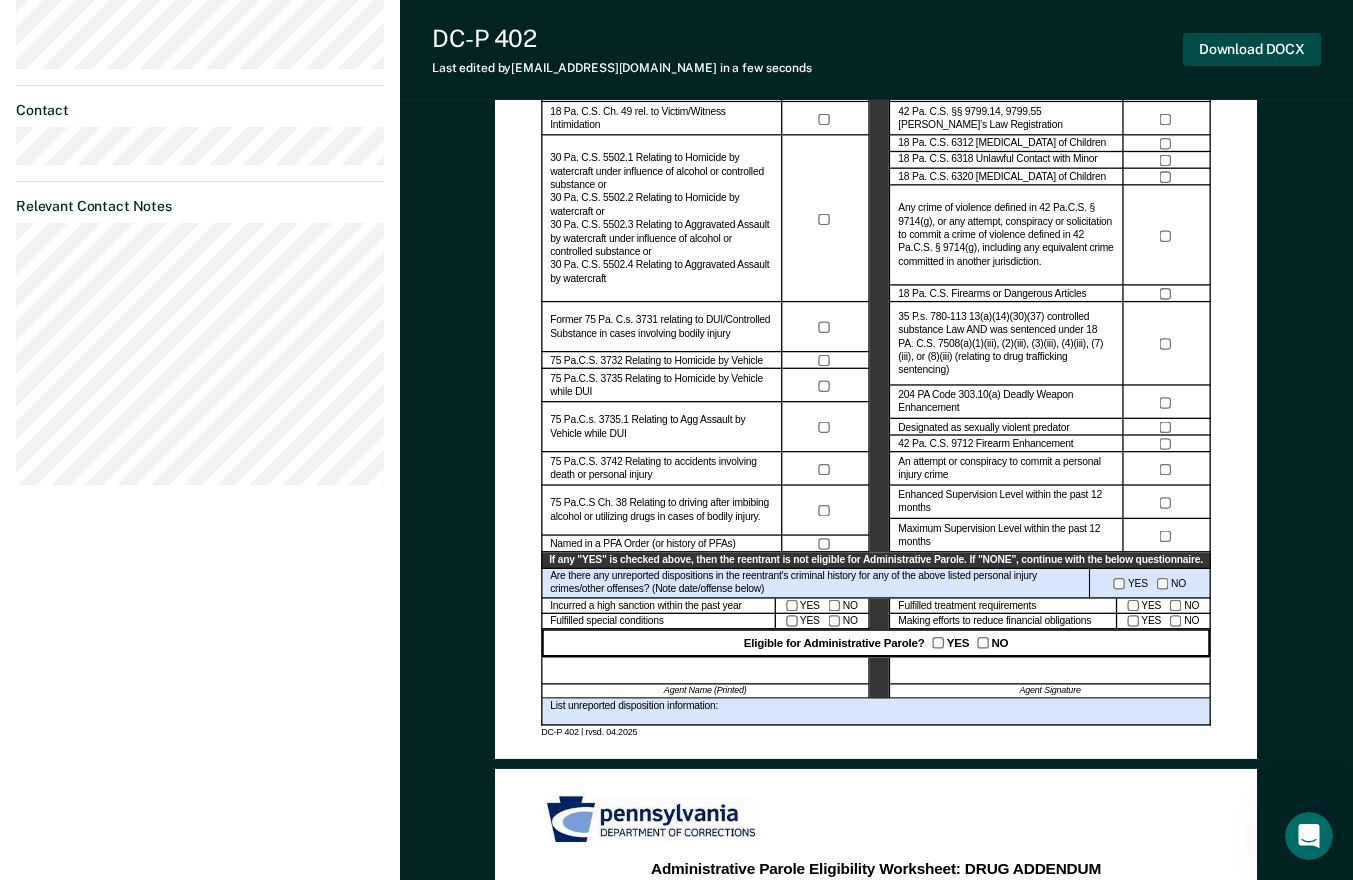click on "Download DOCX" at bounding box center (1252, 49) 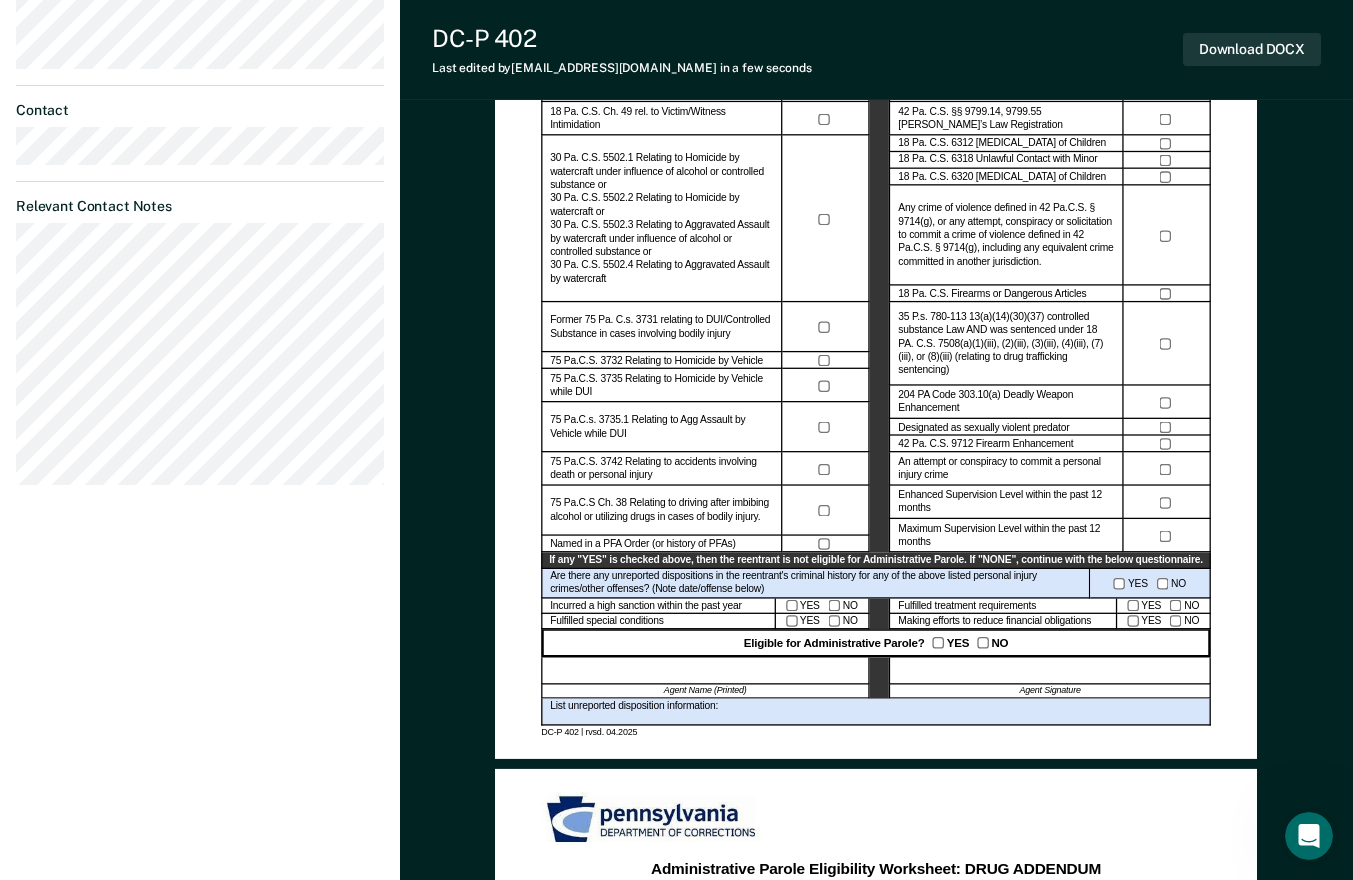click on "charmewill@pa.gov c Profile How it works Log Out Back DB   Administrative Supervision Pending Review Requirements fulfilled Has served on supervision for at least one   year   Has not incurred high sanctions within the last   year Not convicted of an ineligible   offense   Not supervised under the sex offender protocol or designated as a sexually violent   predator   Not supervised under enhanced or maximum supervision within the past 12   months Requirements for agents to check Has fulfilled treatment and special condition   requirements   Making efforts to reduce financial   obligations	   Does not have a history of PFAs or a current PFA order     Does not have out of state charges for ineligible   offenses   Does not have sentencing enhancements related to firearms or deadly   weapons   Marked as Pending review by charmewill@pa.gov on July 3, 2025.   Update status Revert from Pending Review Mark Ineligible Revert Changes Supervision Contact Relevant Contact Notes" at bounding box center (200, 713) 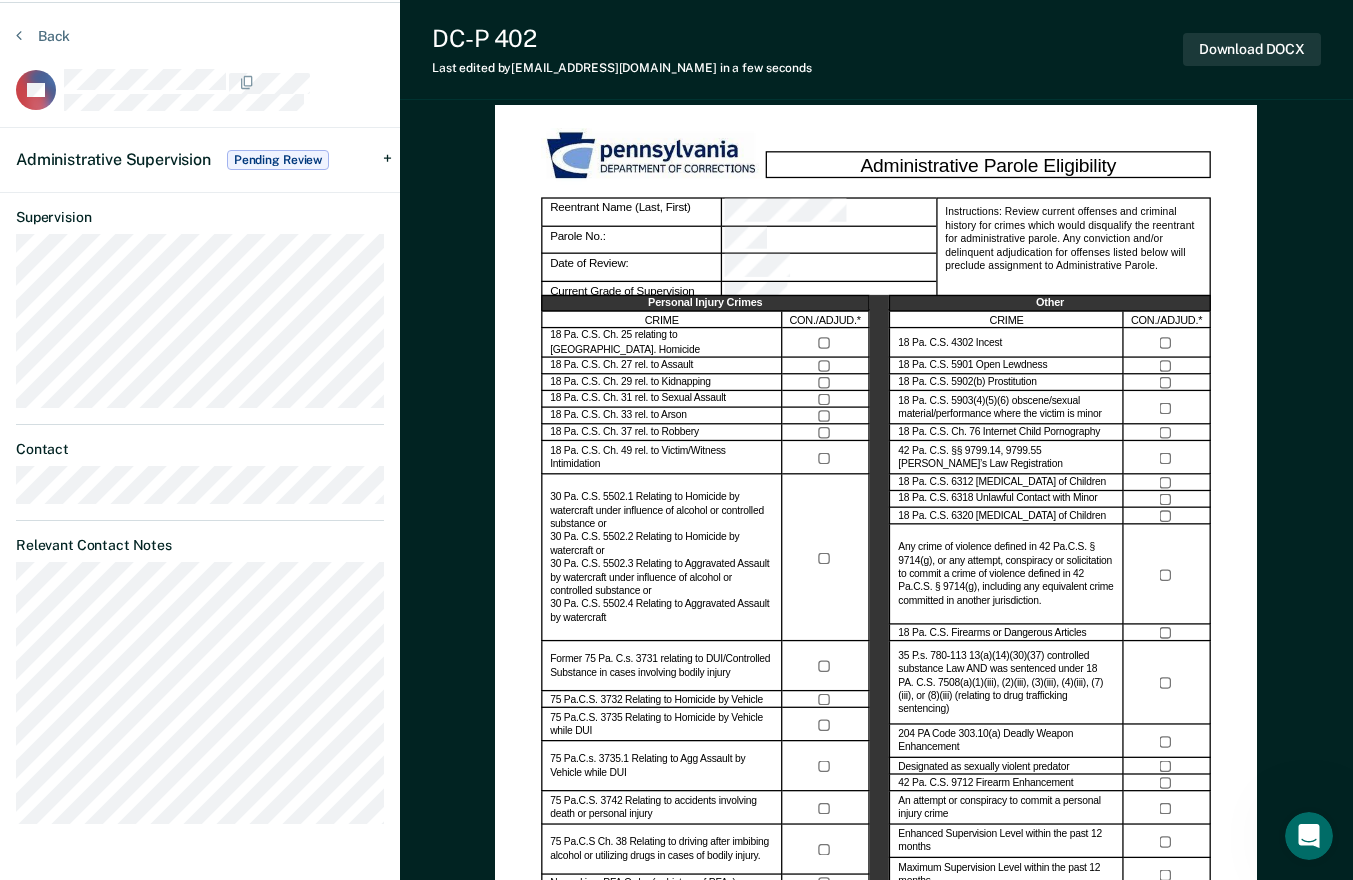 scroll, scrollTop: 0, scrollLeft: 0, axis: both 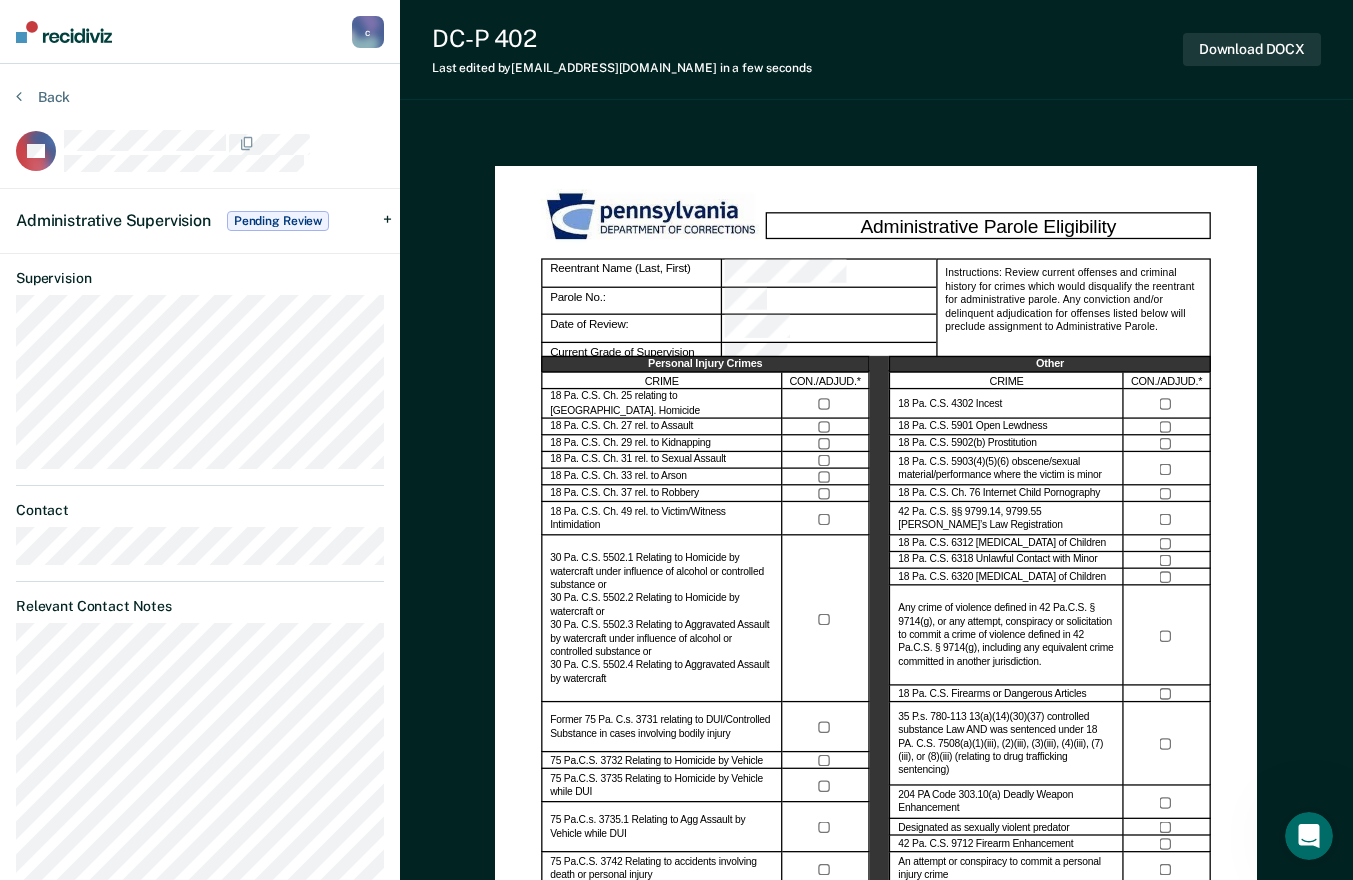 click on "Administrative Supervision Pending Review" at bounding box center [200, 221] 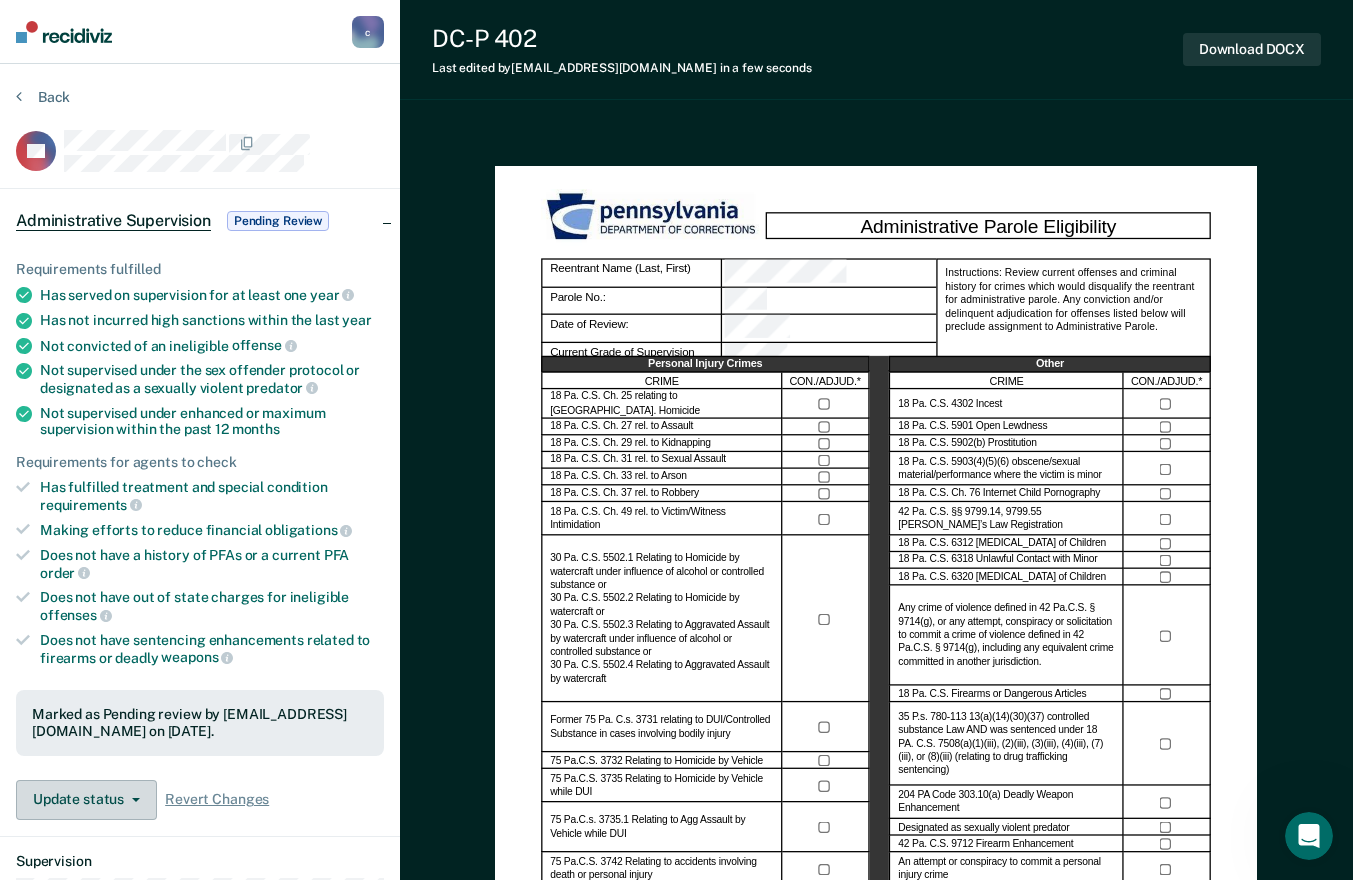 click on "Update status" at bounding box center [86, 800] 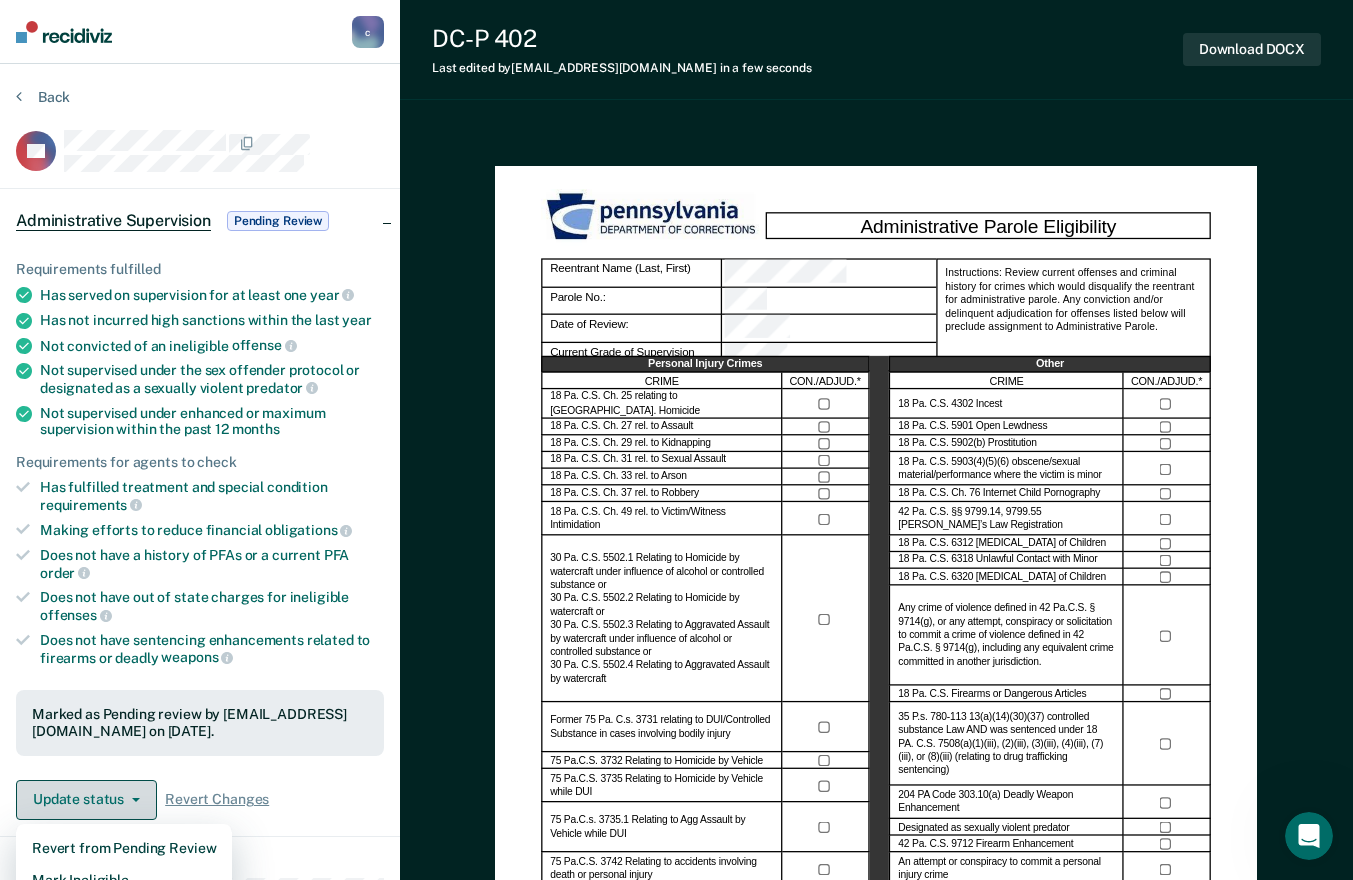 click on "Update status" at bounding box center [86, 800] 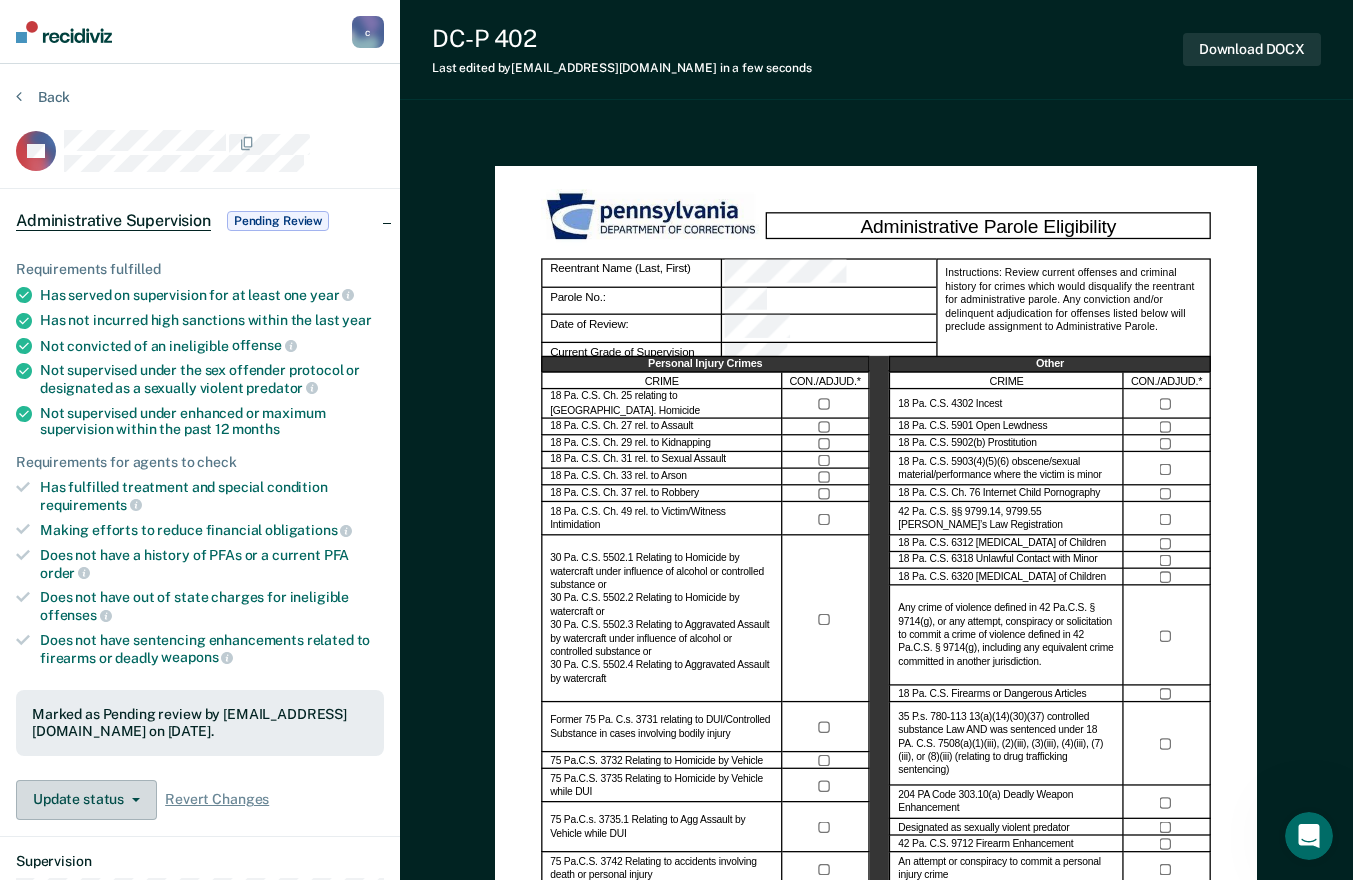 scroll, scrollTop: 400, scrollLeft: 0, axis: vertical 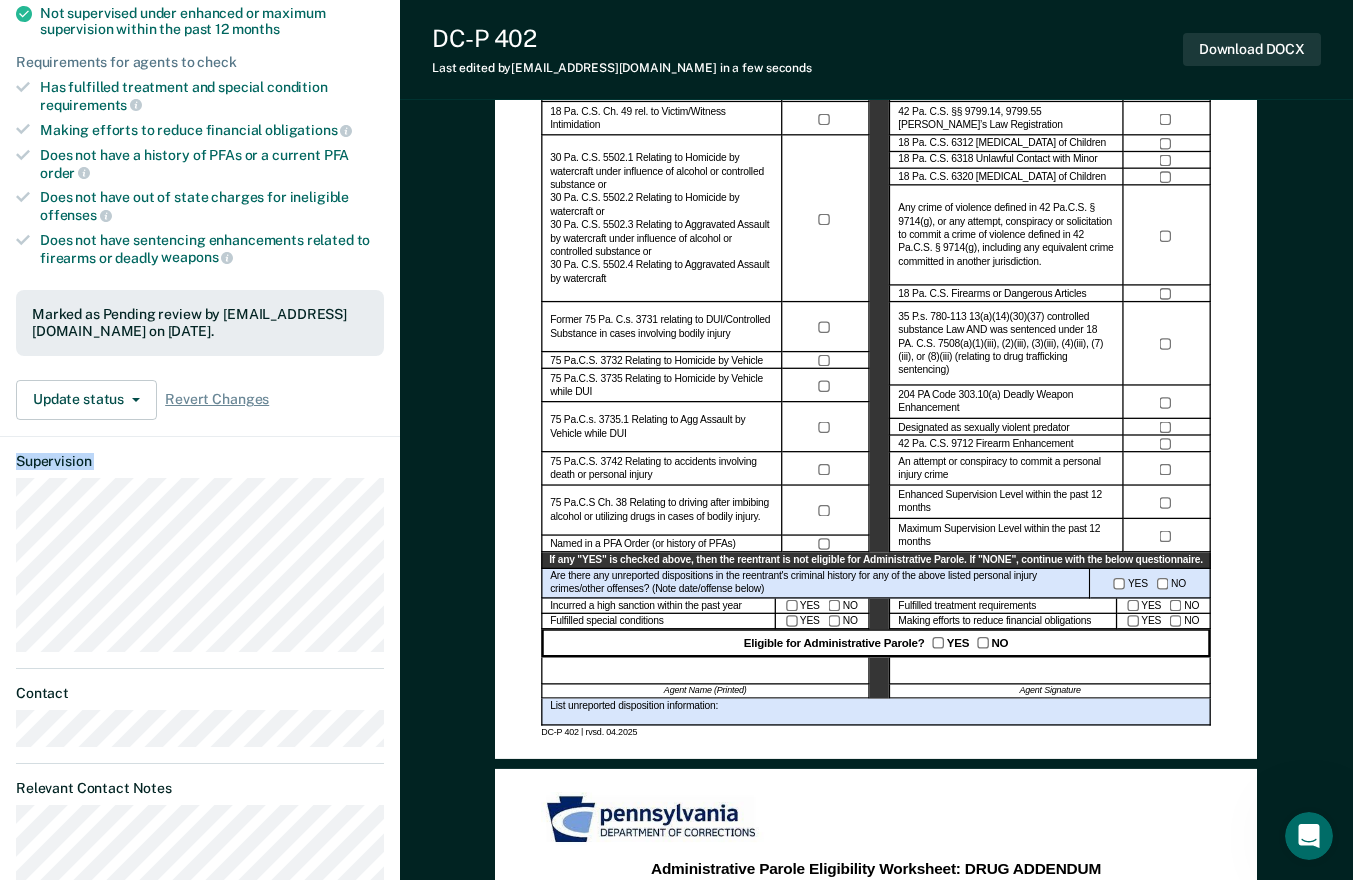 click on "DB   Administrative Supervision Pending Review Requirements fulfilled Has served on supervision for at least one   year   Has not incurred high sanctions within the last   year Not convicted of an ineligible   offense   Not supervised under the sex offender protocol or designated as a sexually violent   predator   Not supervised under enhanced or maximum supervision within the past 12   months Requirements for agents to check Has fulfilled treatment and special condition   requirements   Making efforts to reduce financial   obligations	   Does not have a history of PFAs or a current PFA order     Does not have out of state charges for ineligible   offenses   Does not have sentencing enhancements related to firearms or deadly   weapons   Marked as Pending review by charmewill@pa.gov on July 3, 2025.   Update status Revert from Pending Review Mark Ineligible Revert Changes Supervision Contact Relevant Contact Notes" at bounding box center [200, 399] 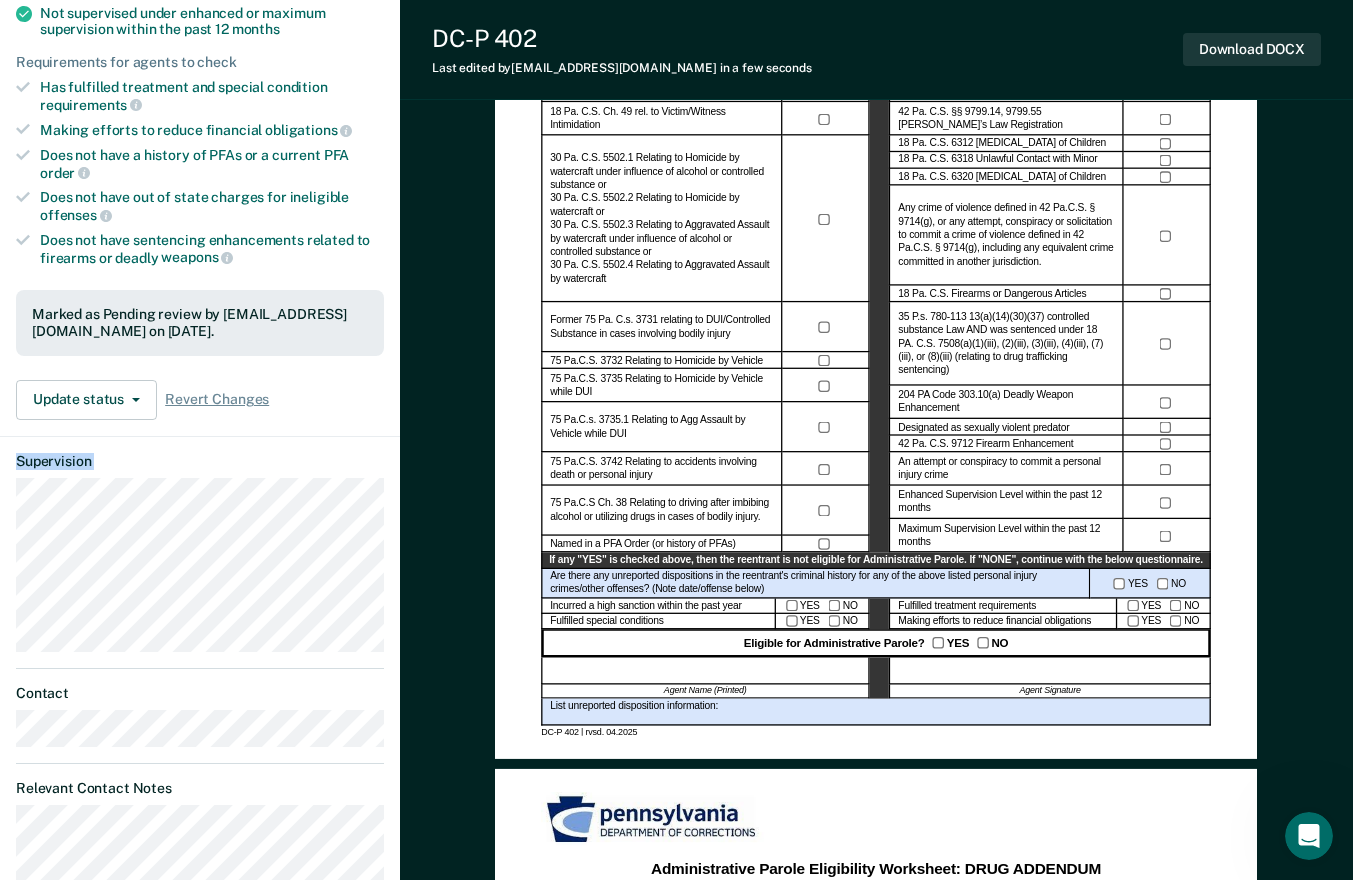 click on "Relevant Contact Notes" at bounding box center (200, 923) 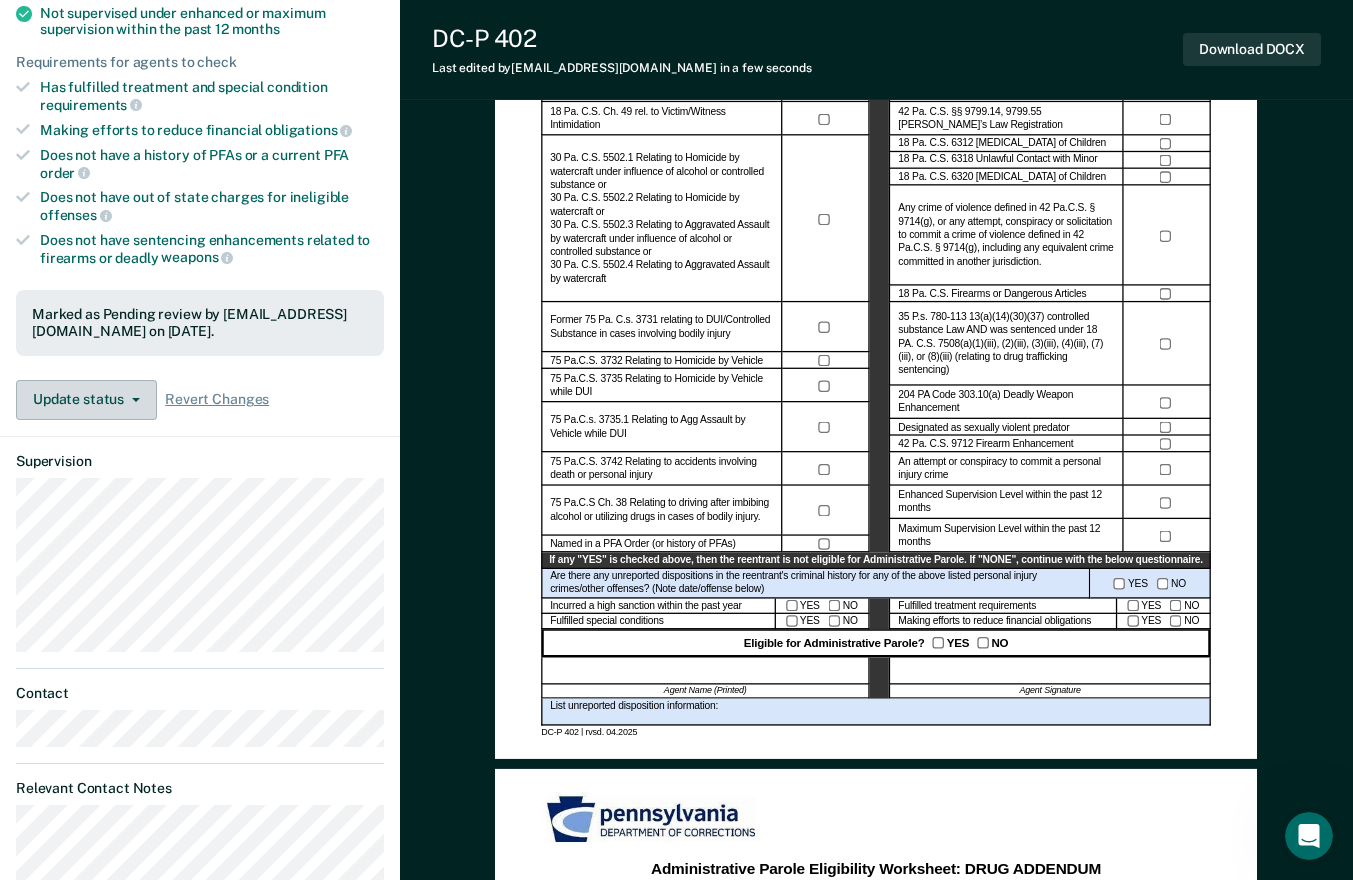 click on "Update status" at bounding box center [86, 400] 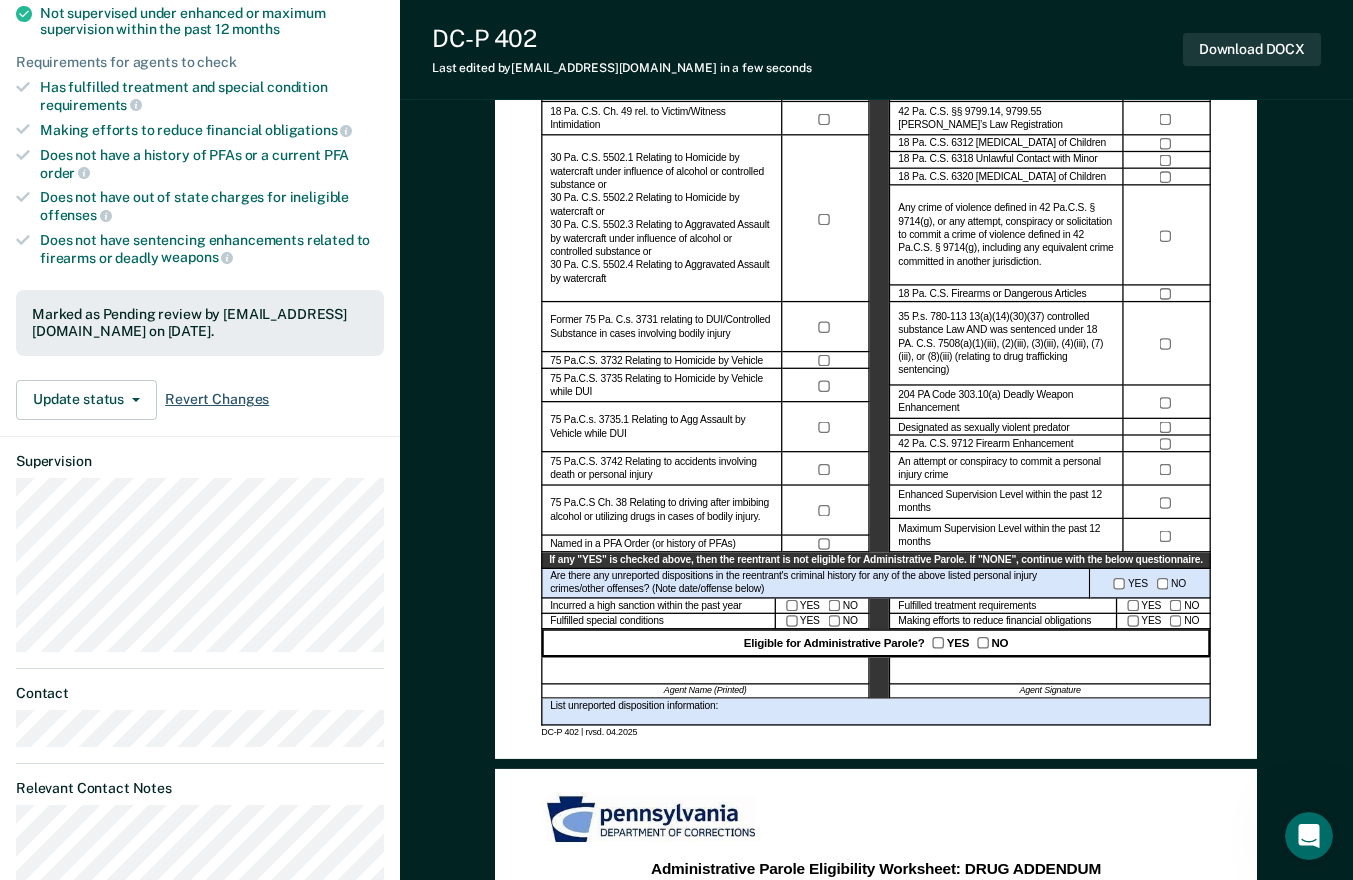 click on "Revert Changes" at bounding box center [217, 399] 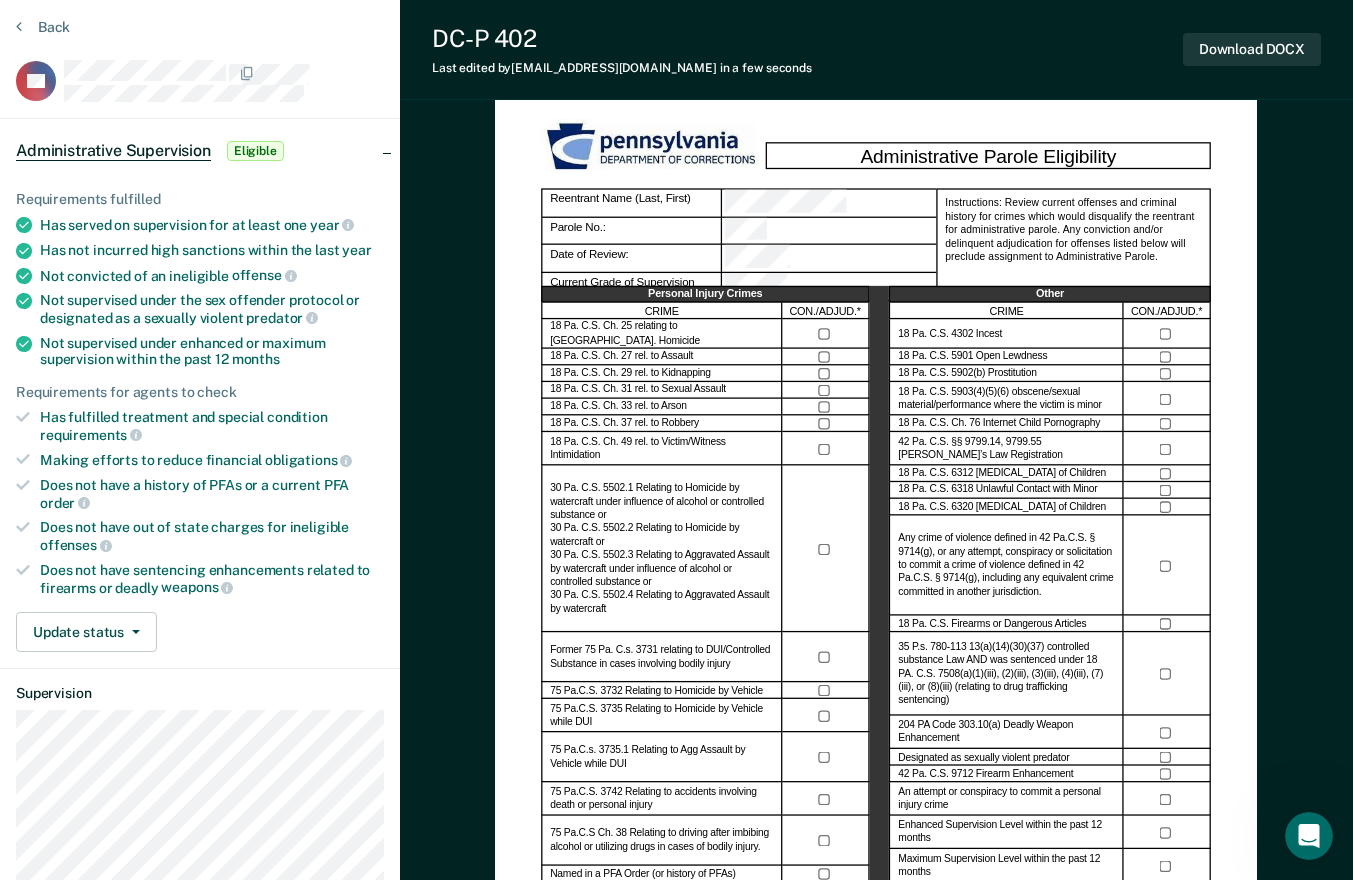 scroll, scrollTop: 0, scrollLeft: 0, axis: both 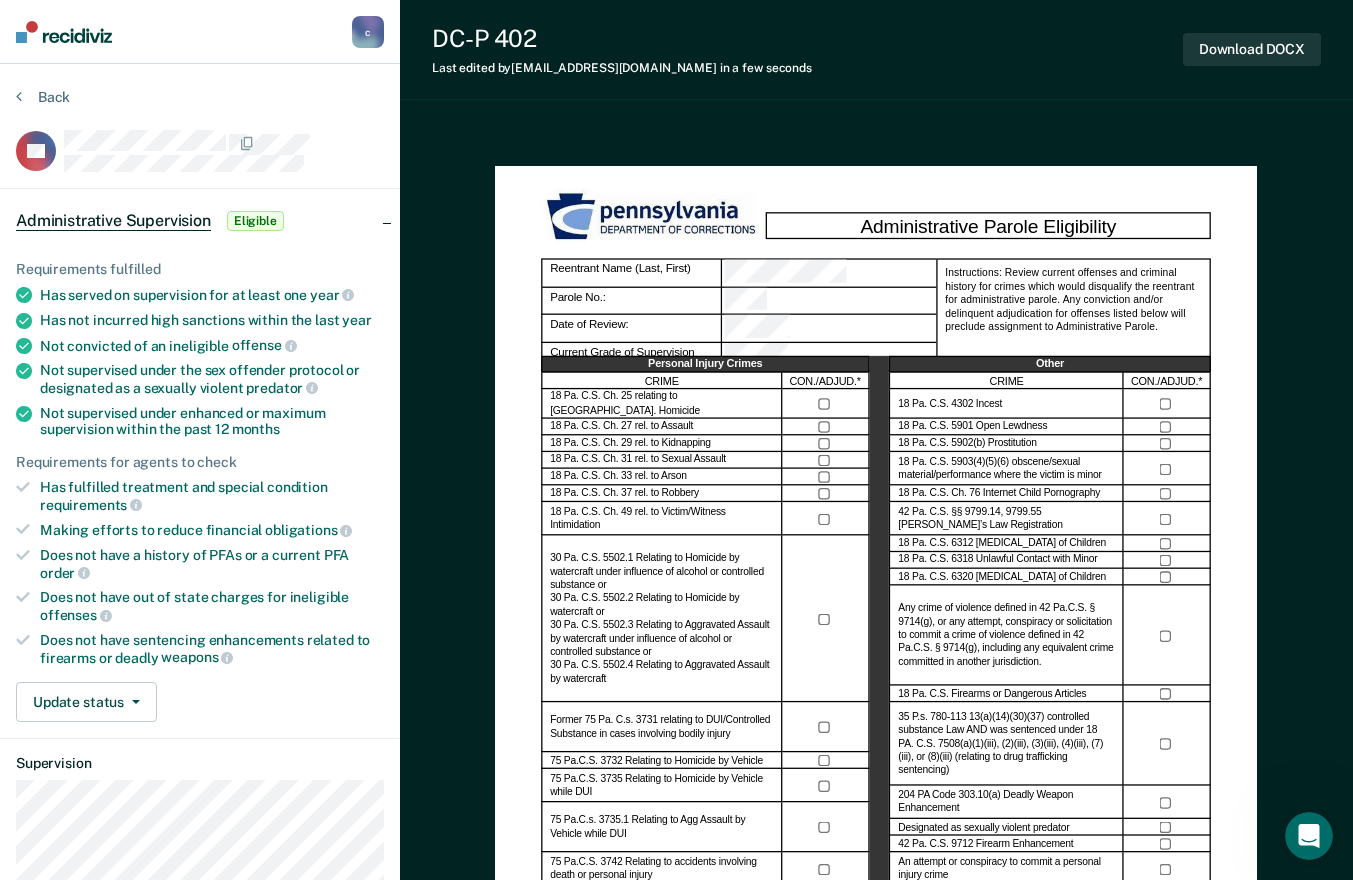 click on "Eligible" at bounding box center (255, 221) 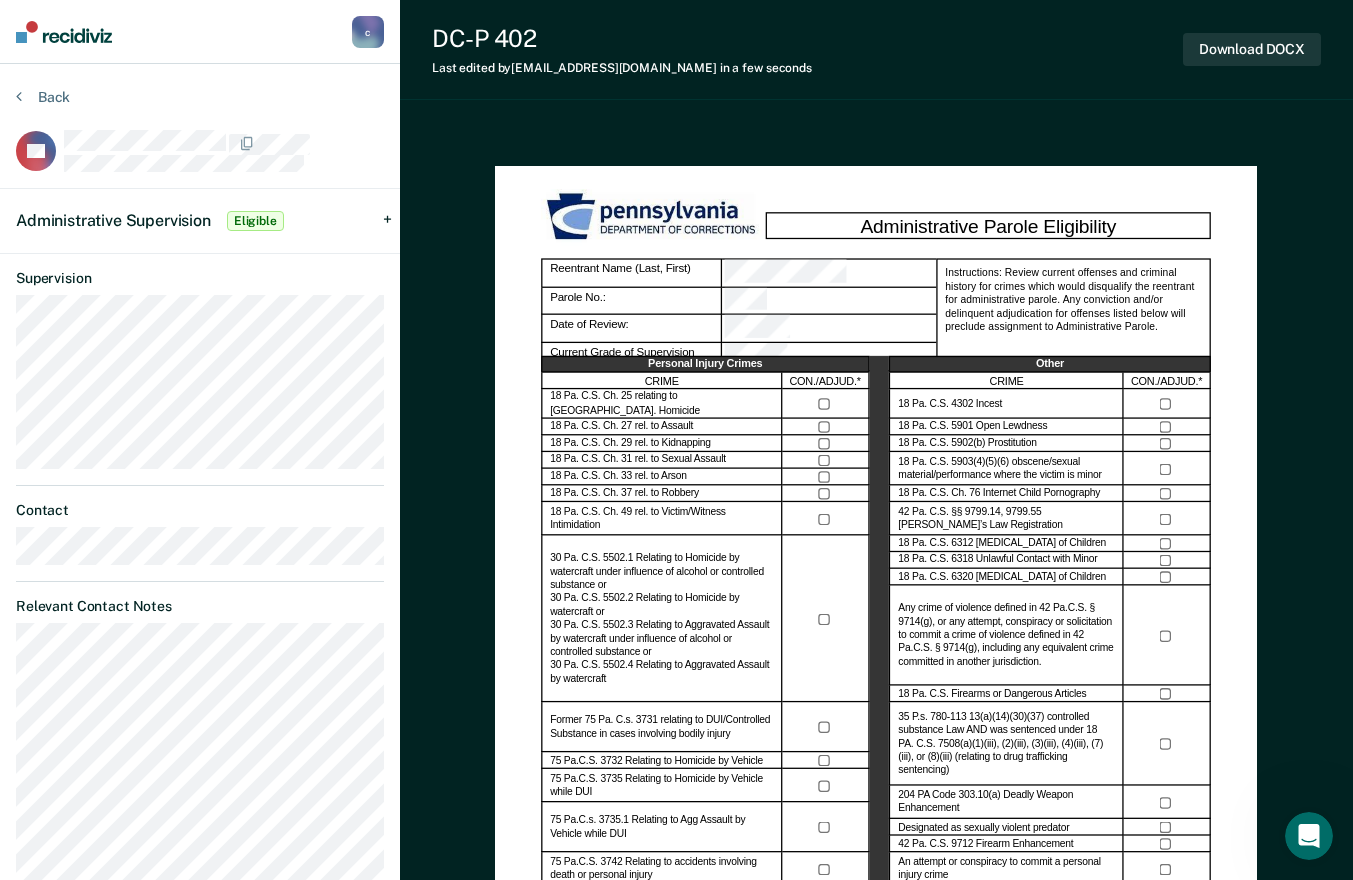 click on "Administrative Supervision" at bounding box center [113, 220] 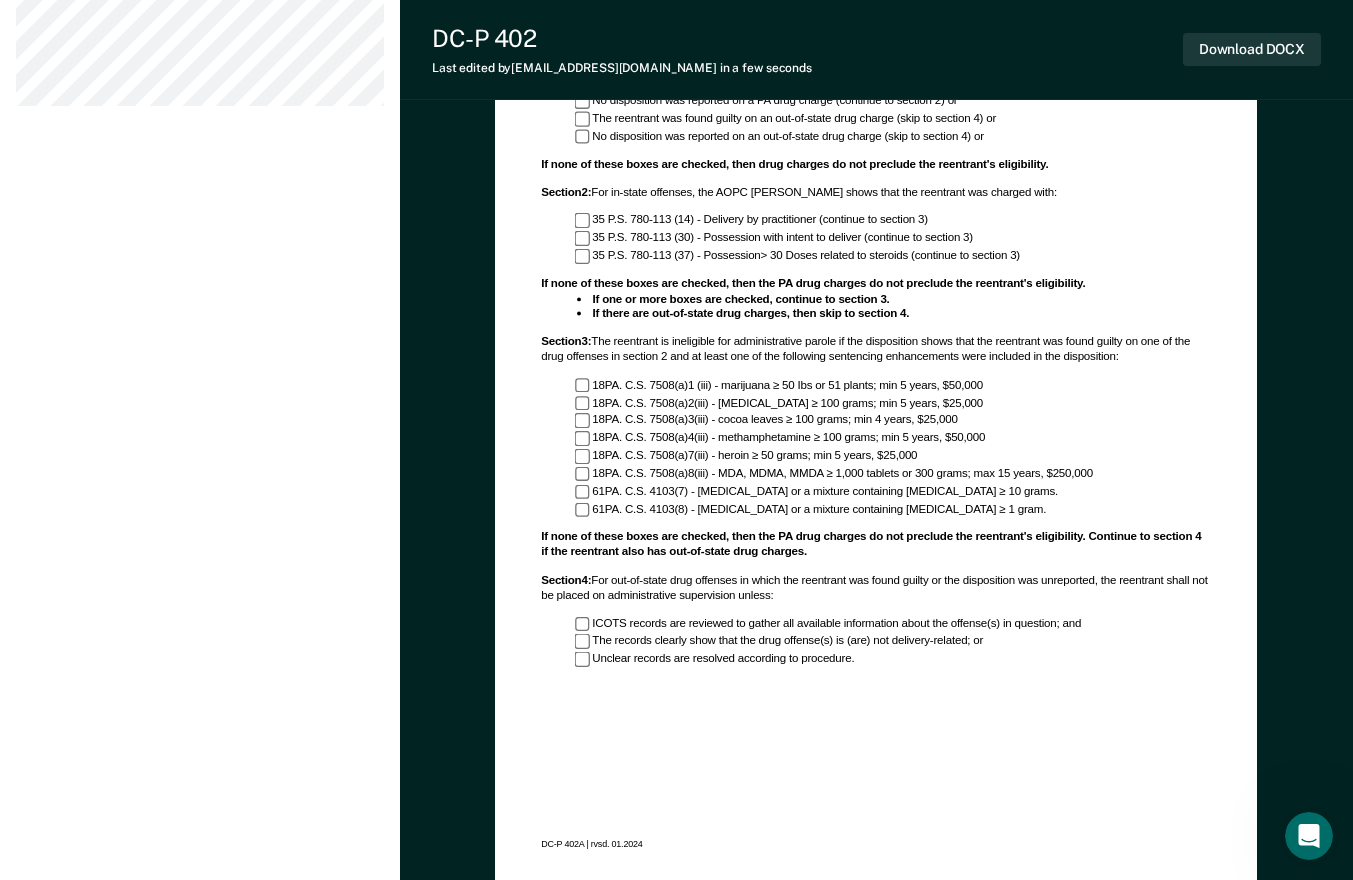 scroll, scrollTop: 1300, scrollLeft: 0, axis: vertical 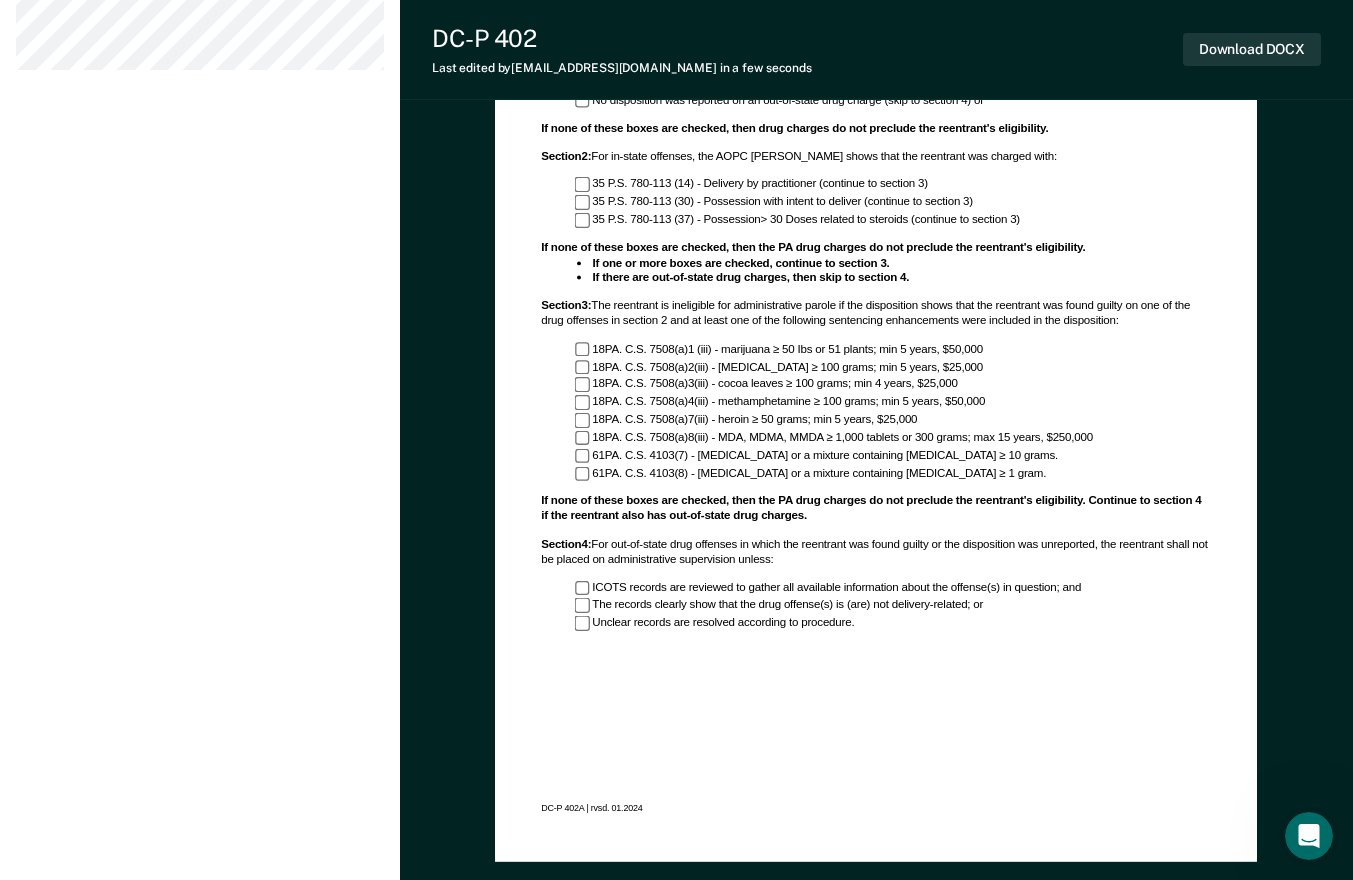 click on "Back DB   Administrative Supervision Eligible Requirements fulfilled Has served on supervision for at least one   year   Has not incurred high sanctions within the last   year Not convicted of an ineligible   offense   Not supervised under the sex offender protocol or designated as a sexually violent   predator   Not supervised under enhanced or maximum supervision within the past 12   months Requirements for agents to check Has fulfilled treatment and special condition   requirements   Making efforts to reduce financial   obligations	   Does not have a history of PFAs or a current PFA order     Does not have out of state charges for ineligible   offenses   Does not have sentencing enhancements related to firearms or deadly   weapons   Update status Mark Pending Review Mark Ineligible Supervision Contact Relevant Contact Notes" at bounding box center [200, -563] 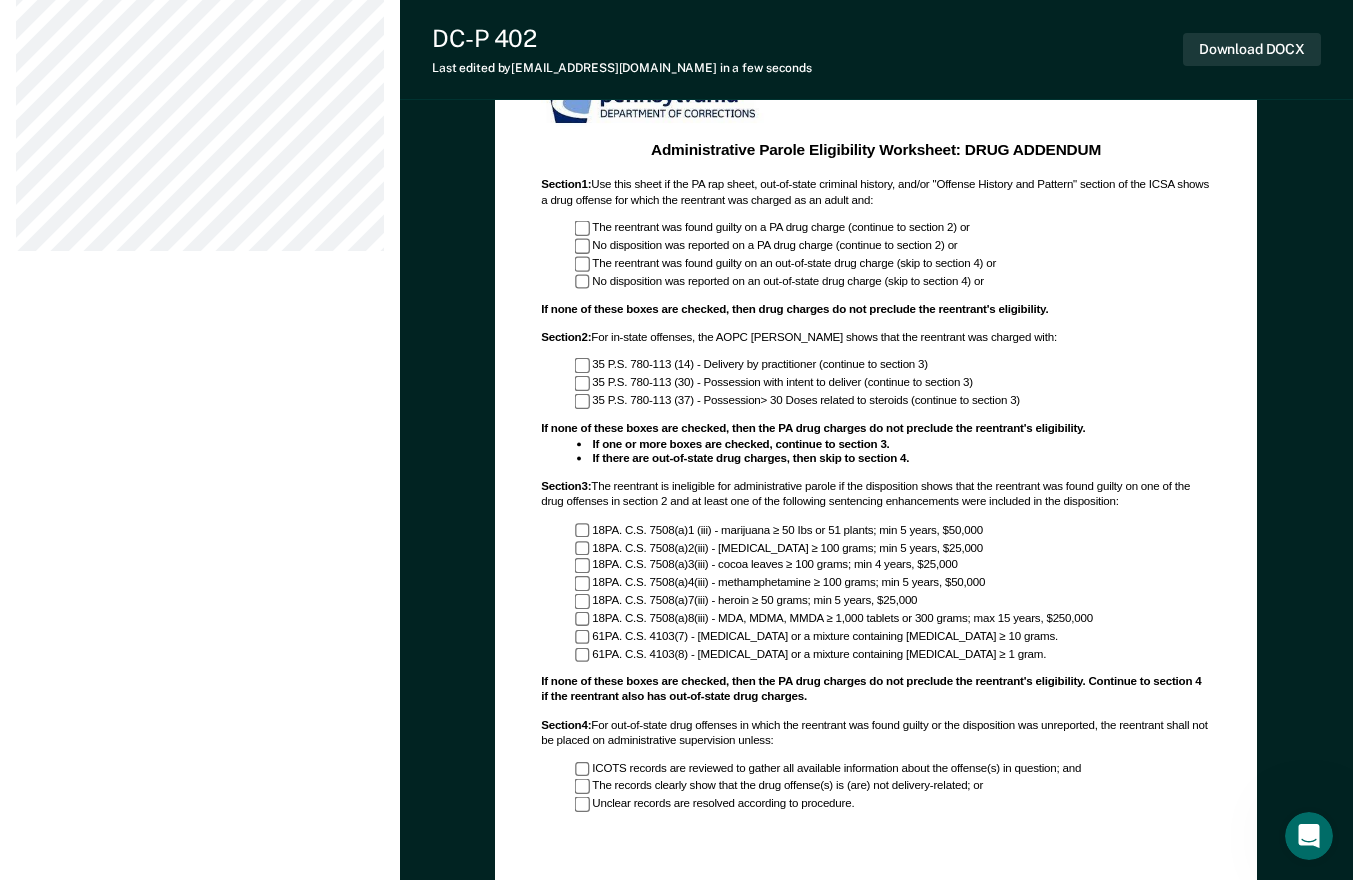 scroll, scrollTop: 1100, scrollLeft: 0, axis: vertical 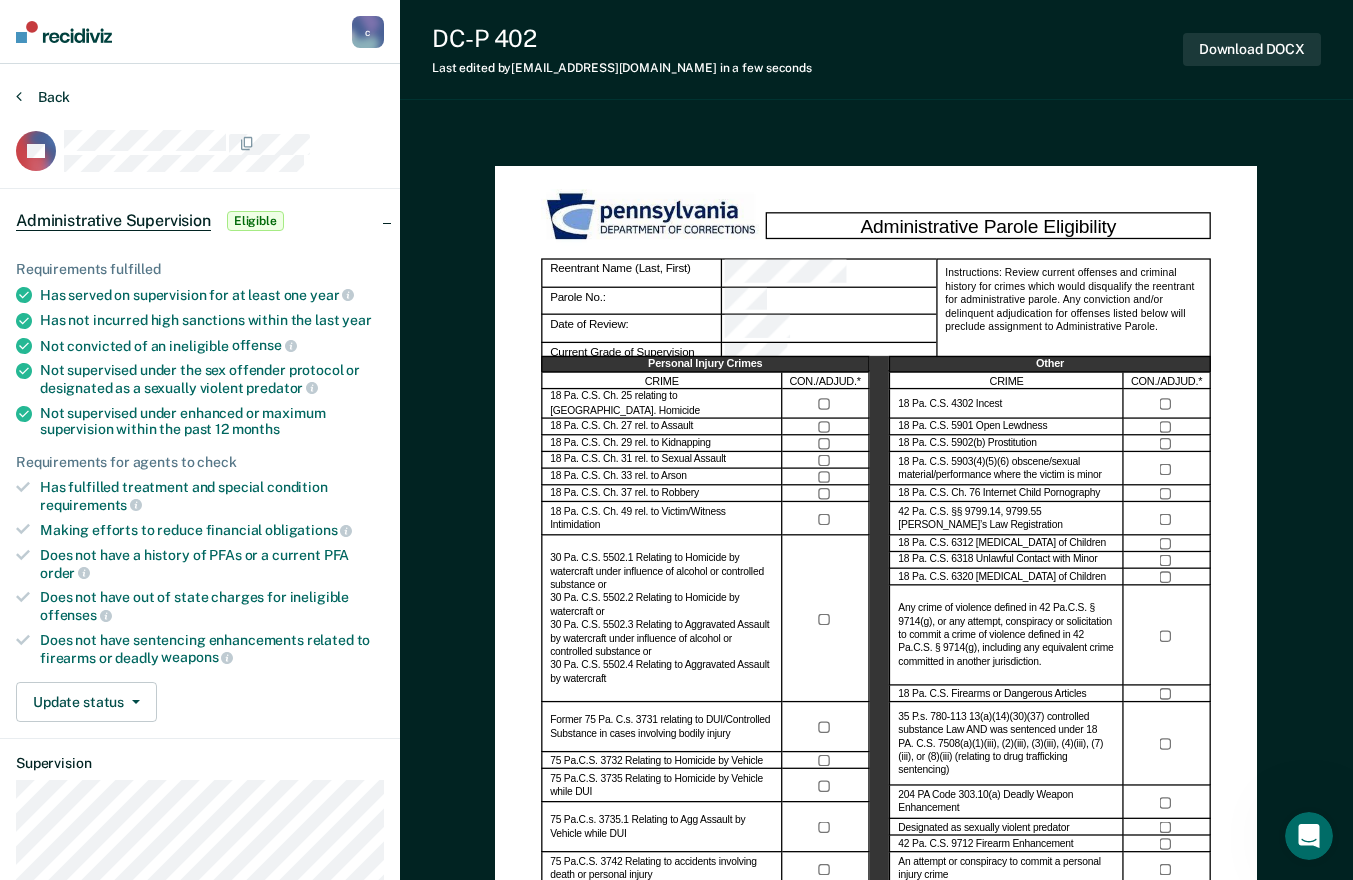 click on "Back" at bounding box center [43, 97] 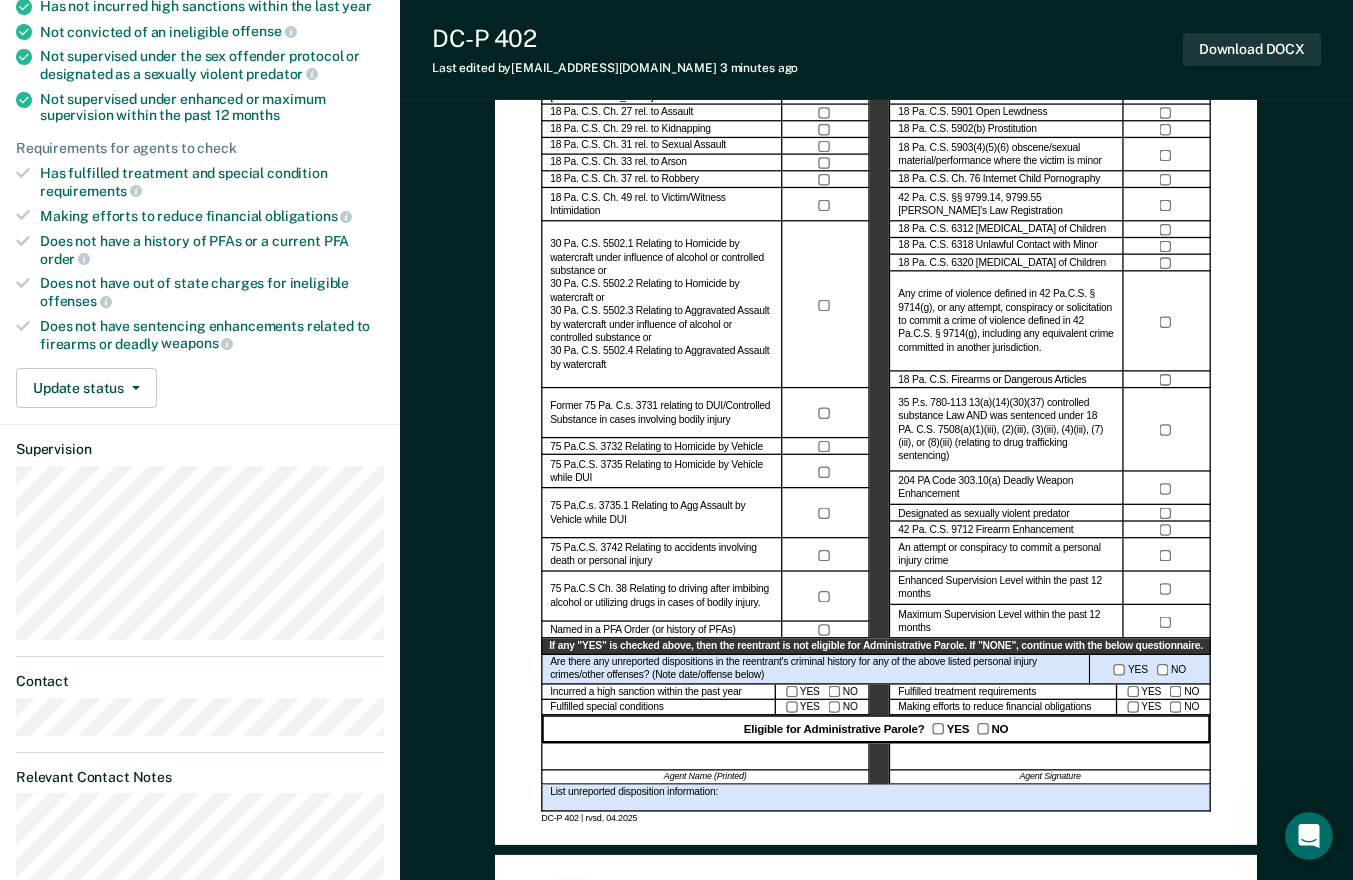 scroll, scrollTop: 700, scrollLeft: 0, axis: vertical 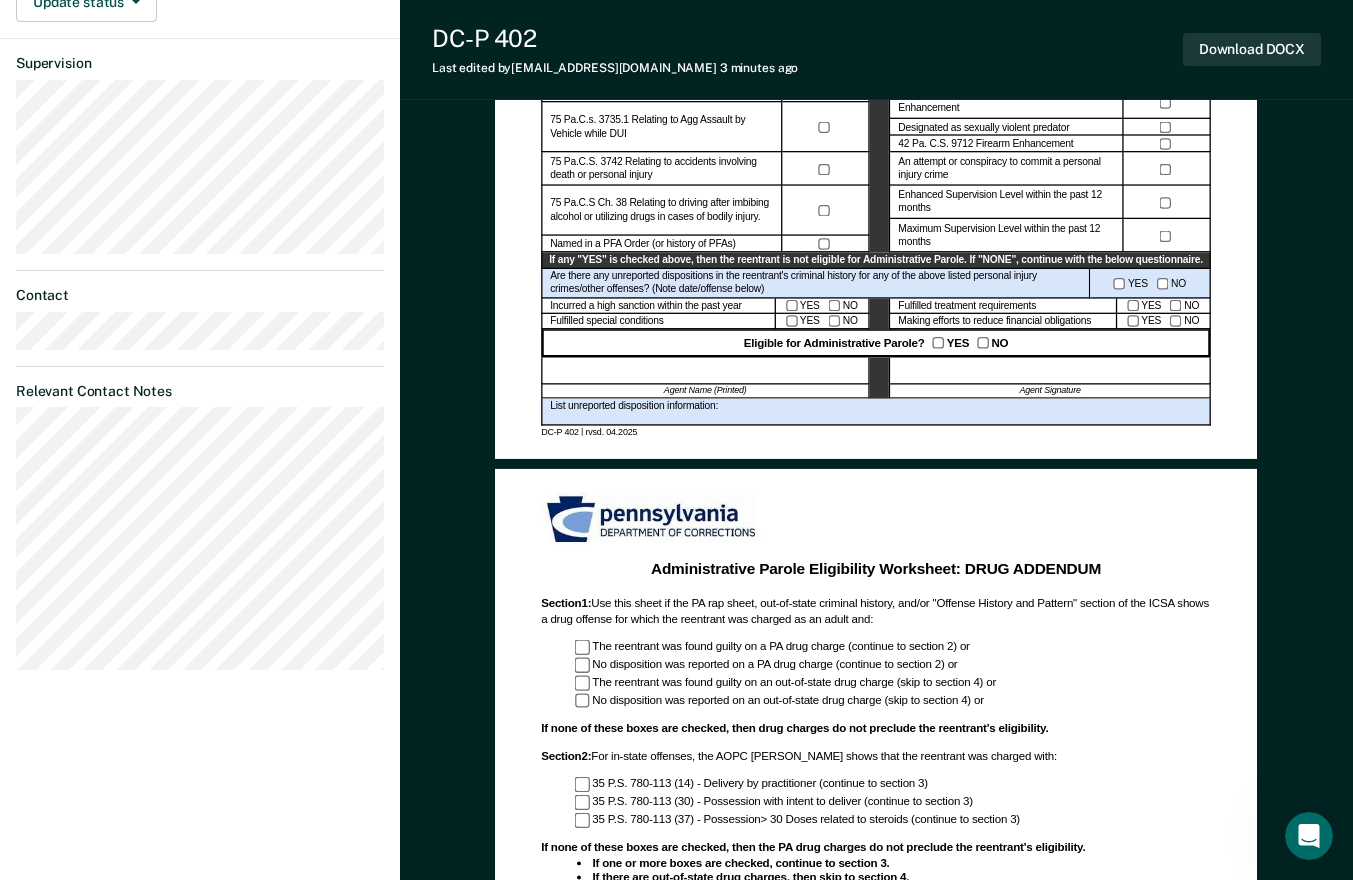 click at bounding box center (705, 370) 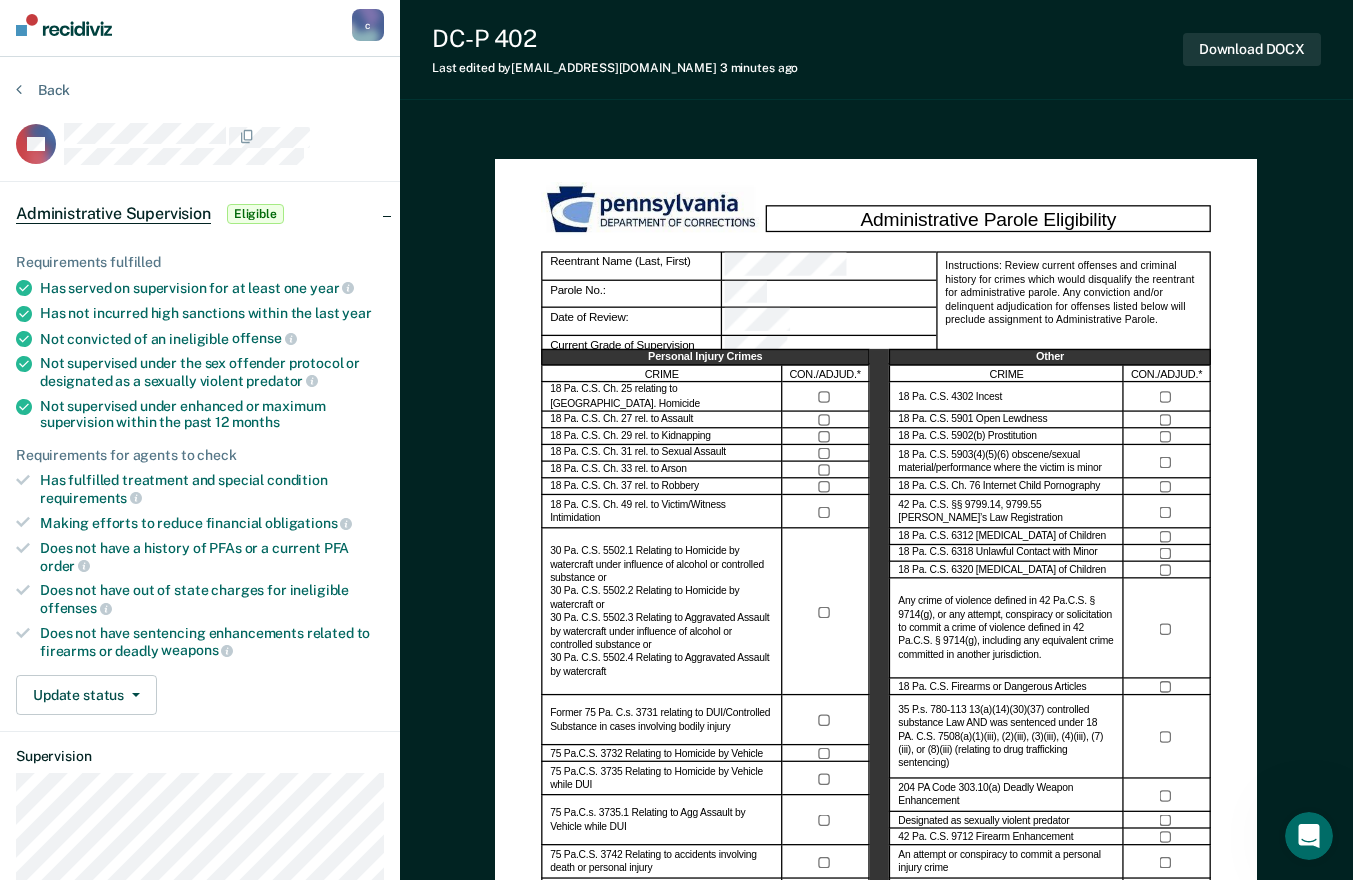 scroll, scrollTop: 0, scrollLeft: 0, axis: both 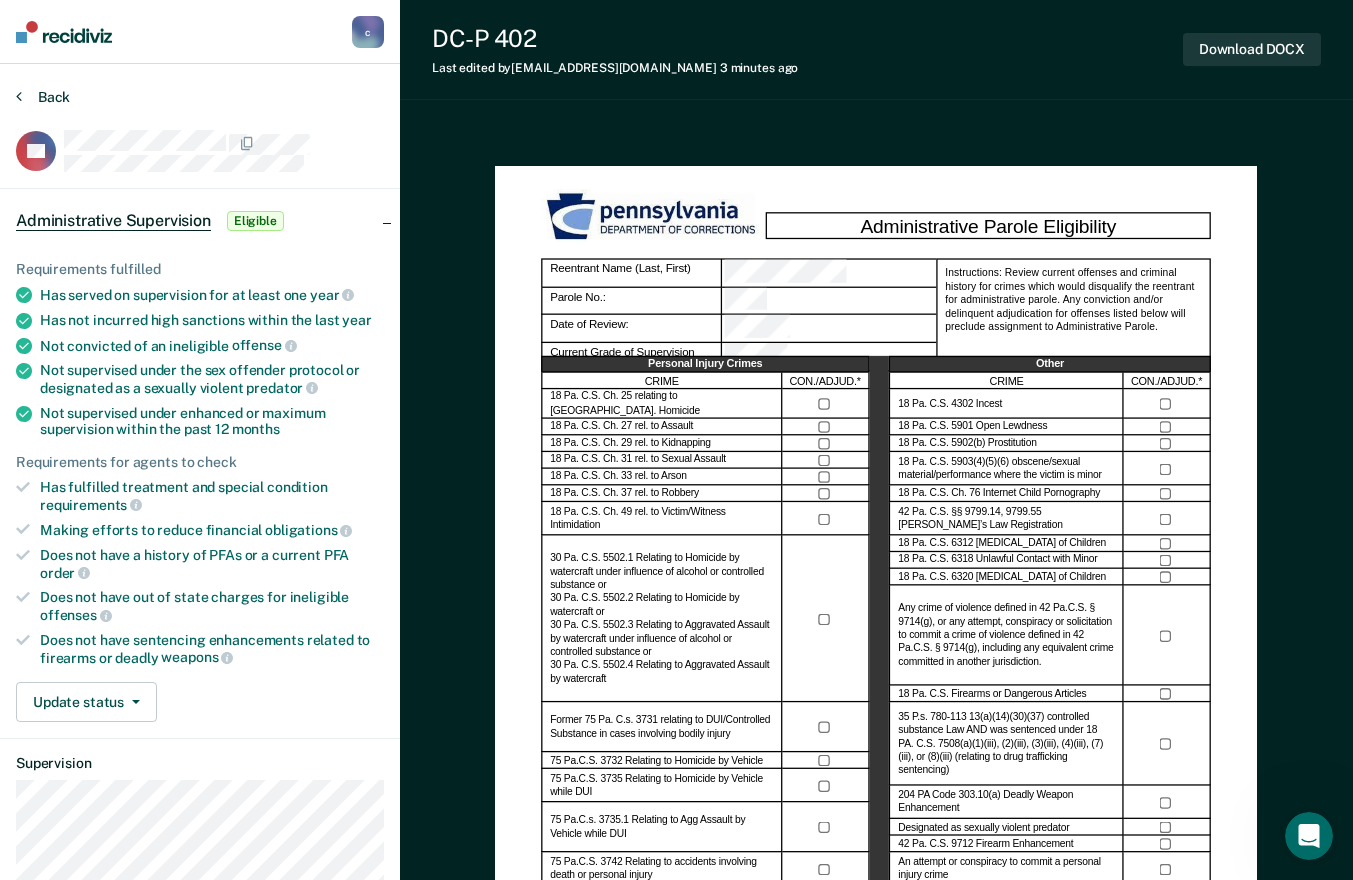 click on "Back" at bounding box center [43, 97] 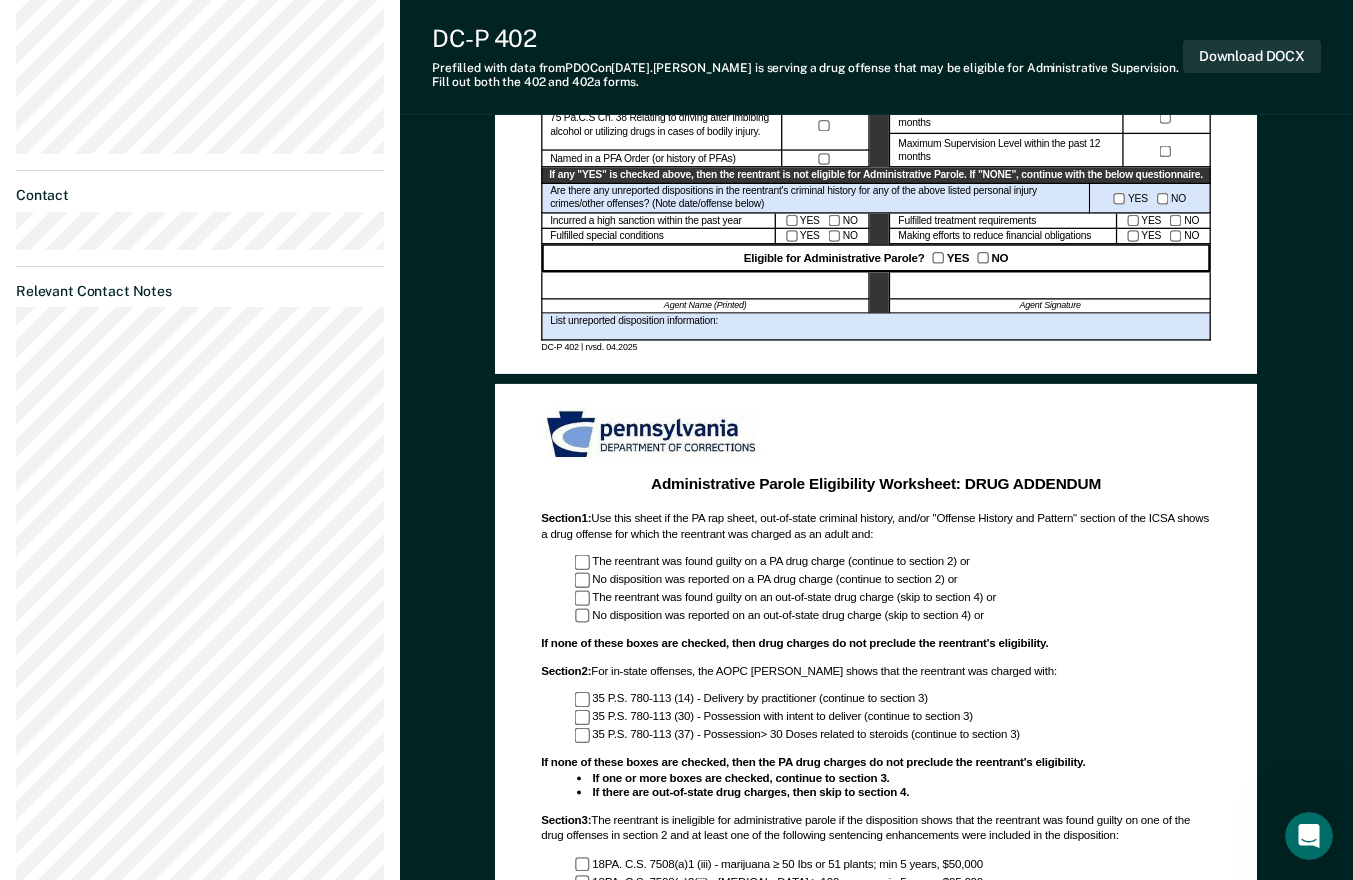 scroll, scrollTop: 1400, scrollLeft: 0, axis: vertical 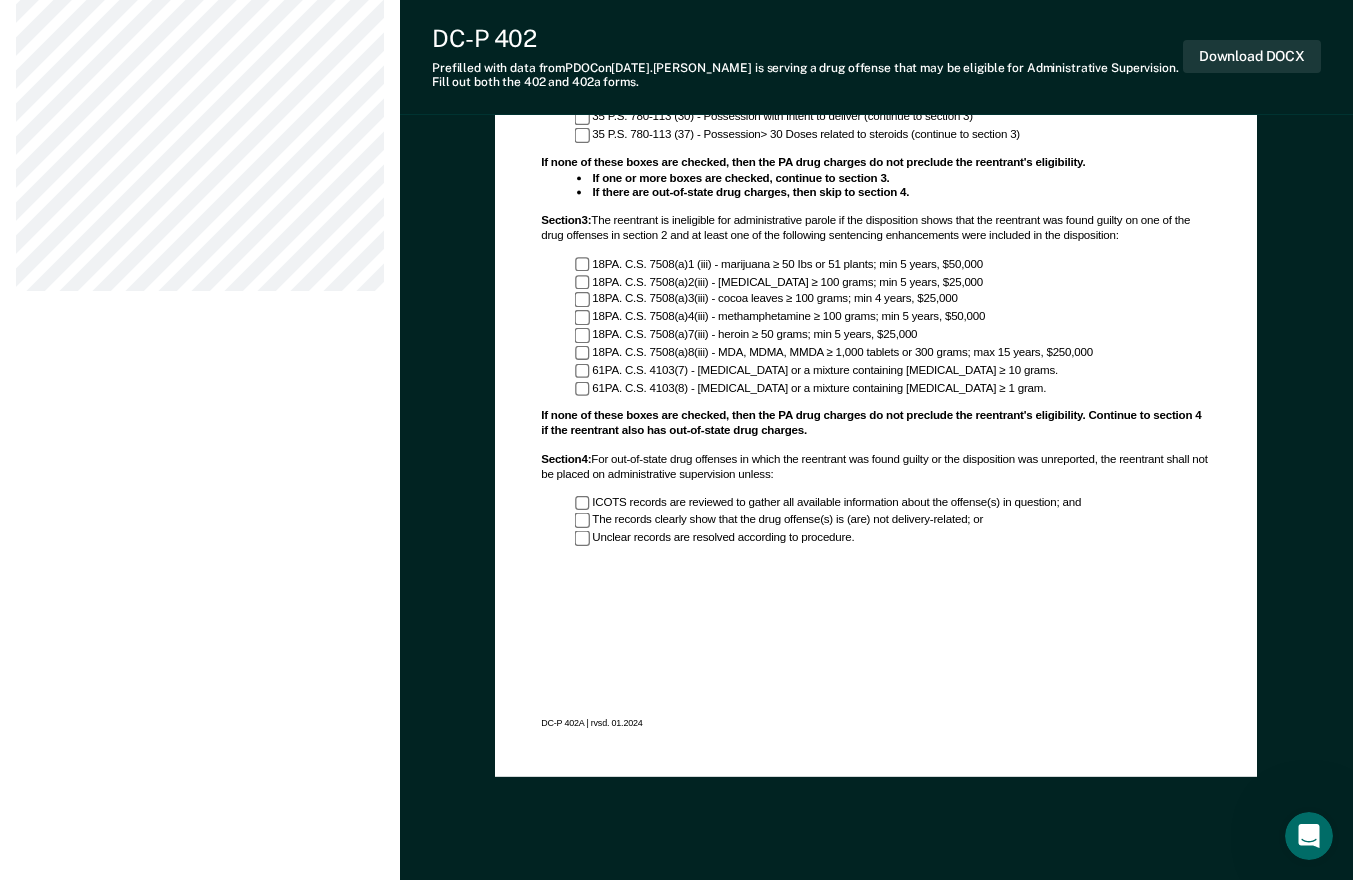click on "charmewill@pa.gov c Profile How it works Log Out Back GH   Administrative Supervision Eligible Requirements fulfilled Has served on supervision for at least one   year   Has not incurred high sanctions within the last   year Not convicted of an ineligible   offense   Not supervised under the sex offender protocol or designated as a sexually violent   predator   Not supervised under enhanced or maximum supervision within the past 12   months Requirements for agents to check Has fulfilled treatment and special condition   requirements   Making efforts to reduce financial   obligations	   Does not have a history of PFAs or a current PFA order     Does not have out of state charges for ineligible   offenses   Does not have sentencing enhancements related to firearms or deadly   weapons   Update status Mark Pending Review Mark Ineligible Supervision Contact Relevant Contact Notes" at bounding box center (200, -280) 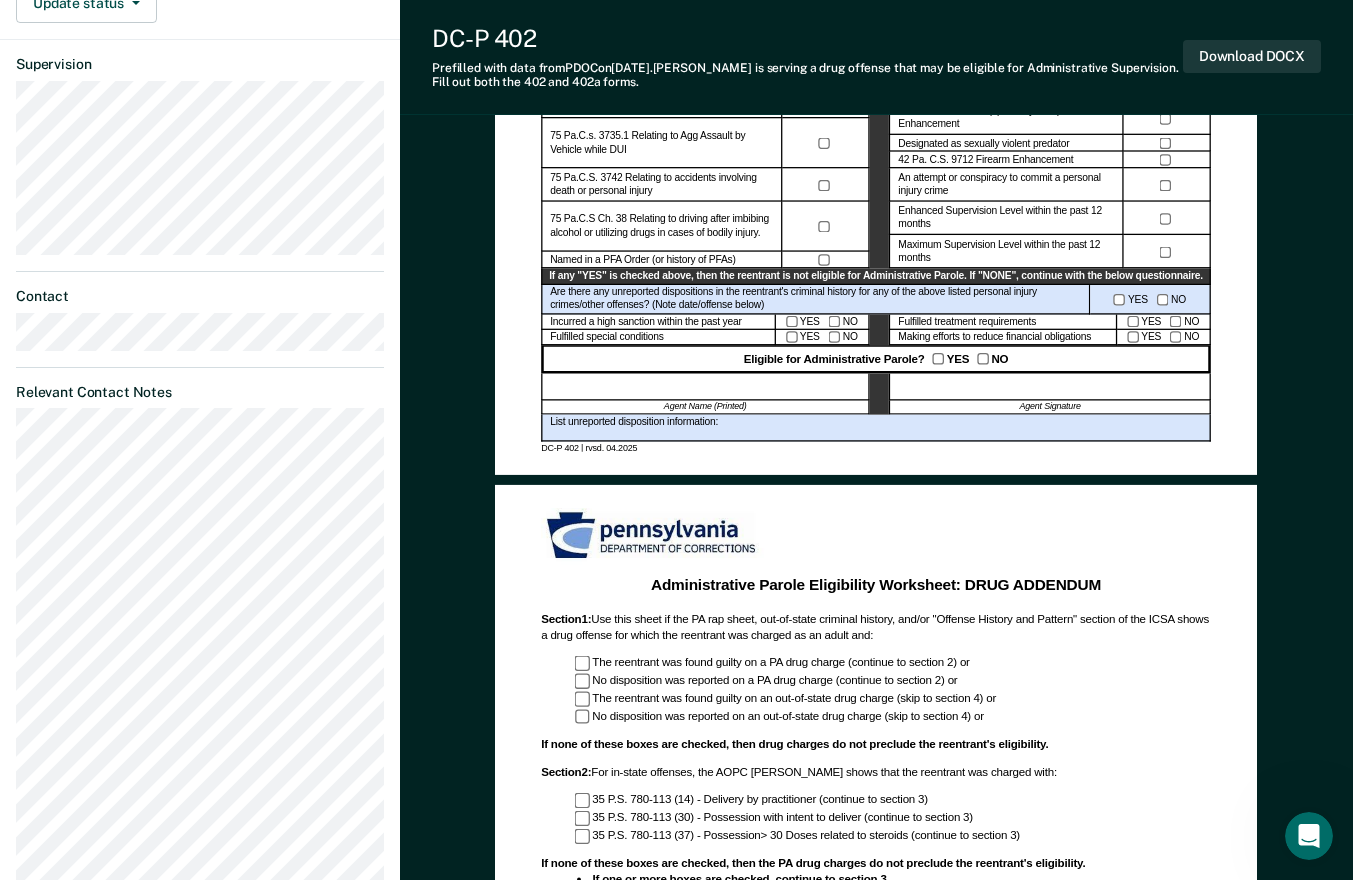 scroll, scrollTop: 663, scrollLeft: 0, axis: vertical 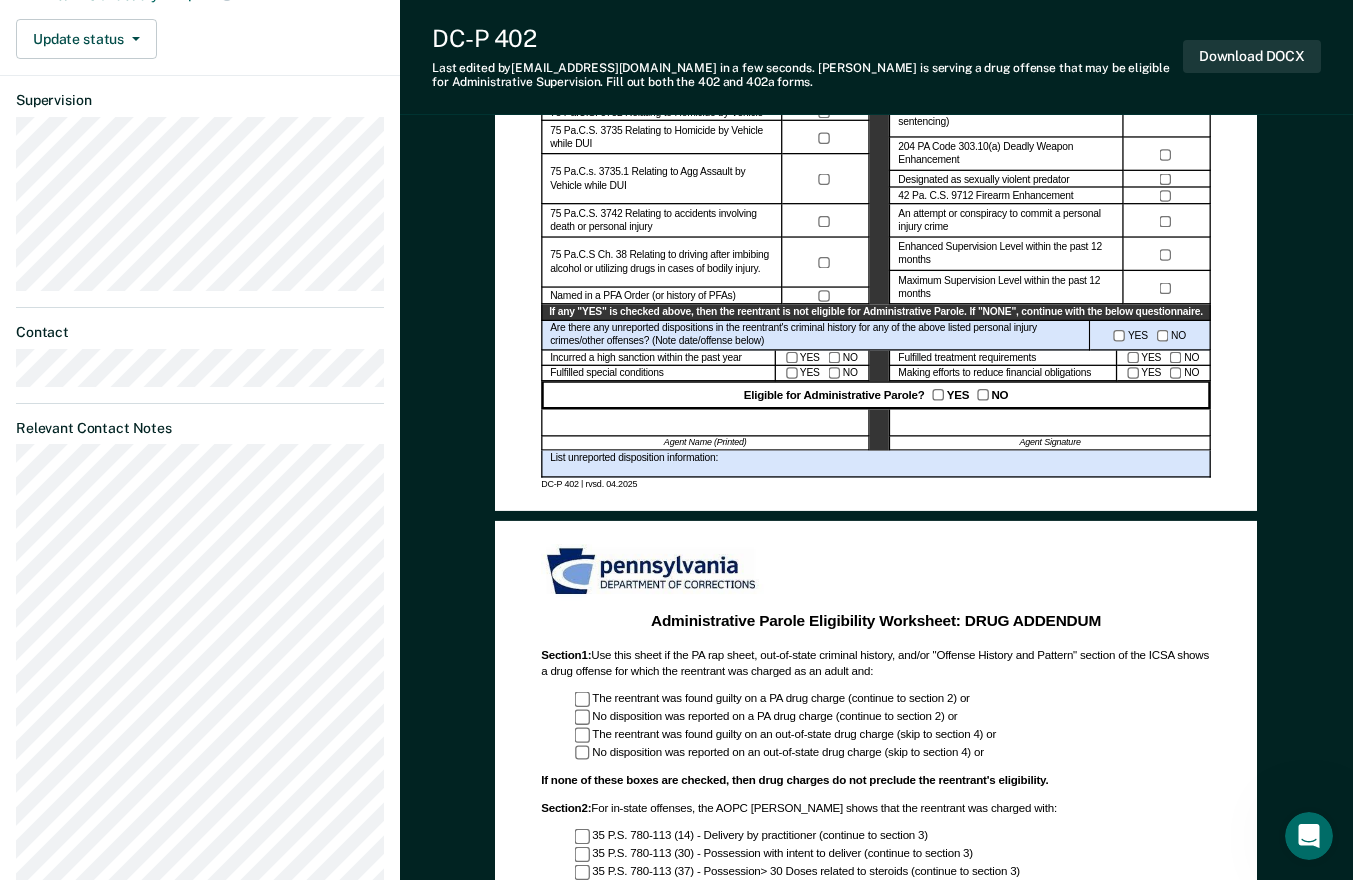 click at bounding box center (705, 422) 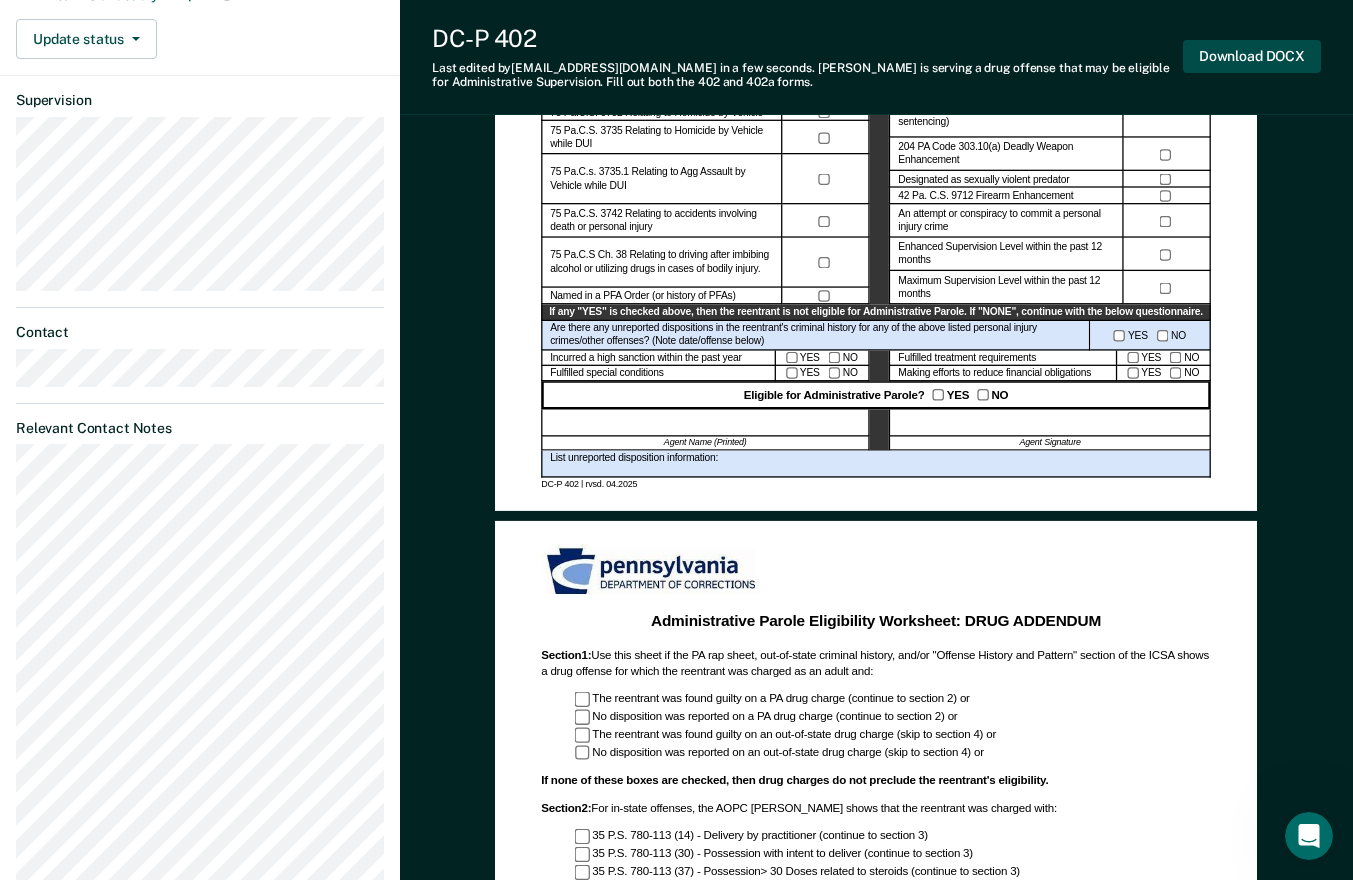 click on "Download DOCX" at bounding box center [1252, 56] 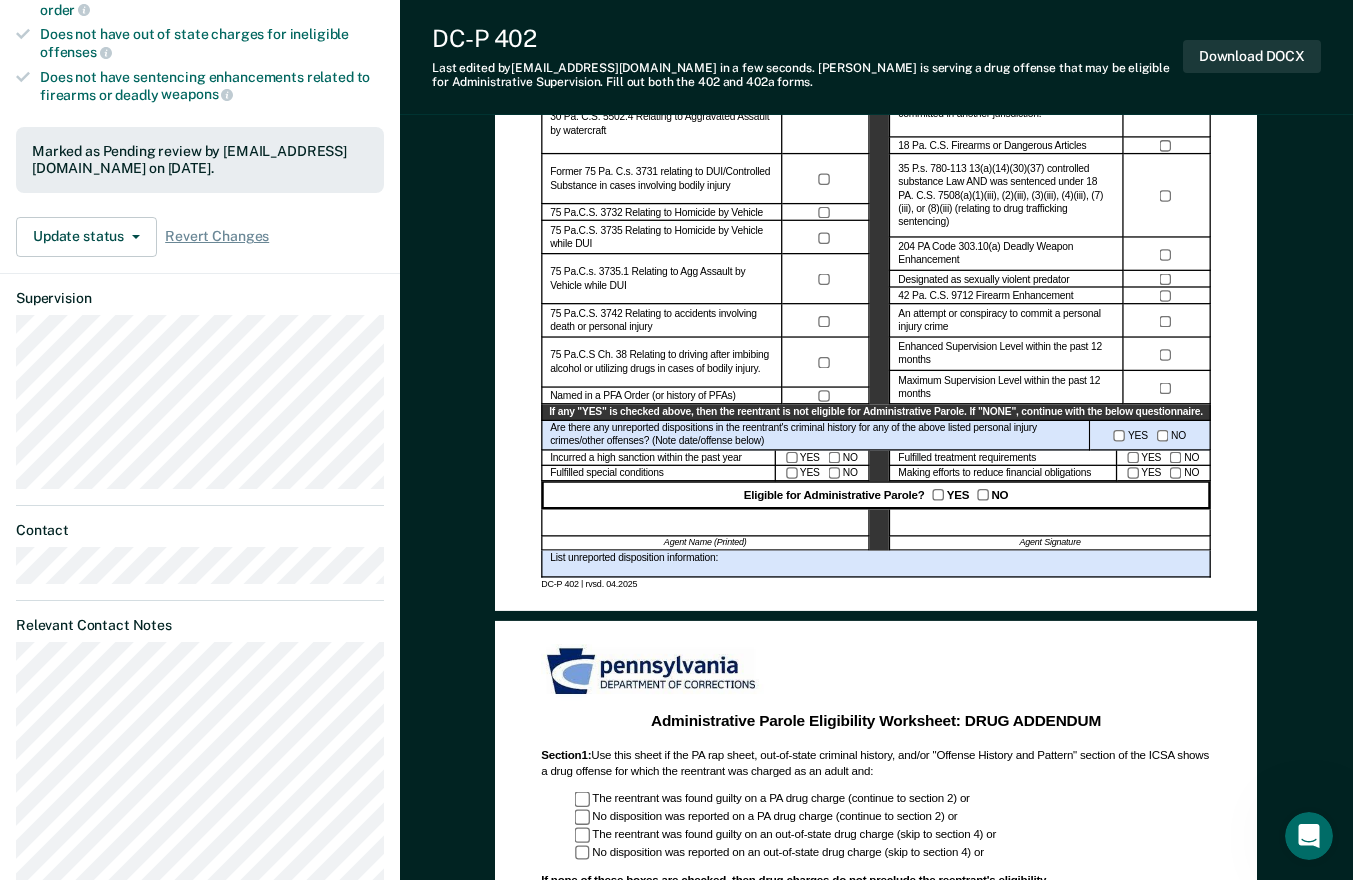 scroll, scrollTop: 0, scrollLeft: 0, axis: both 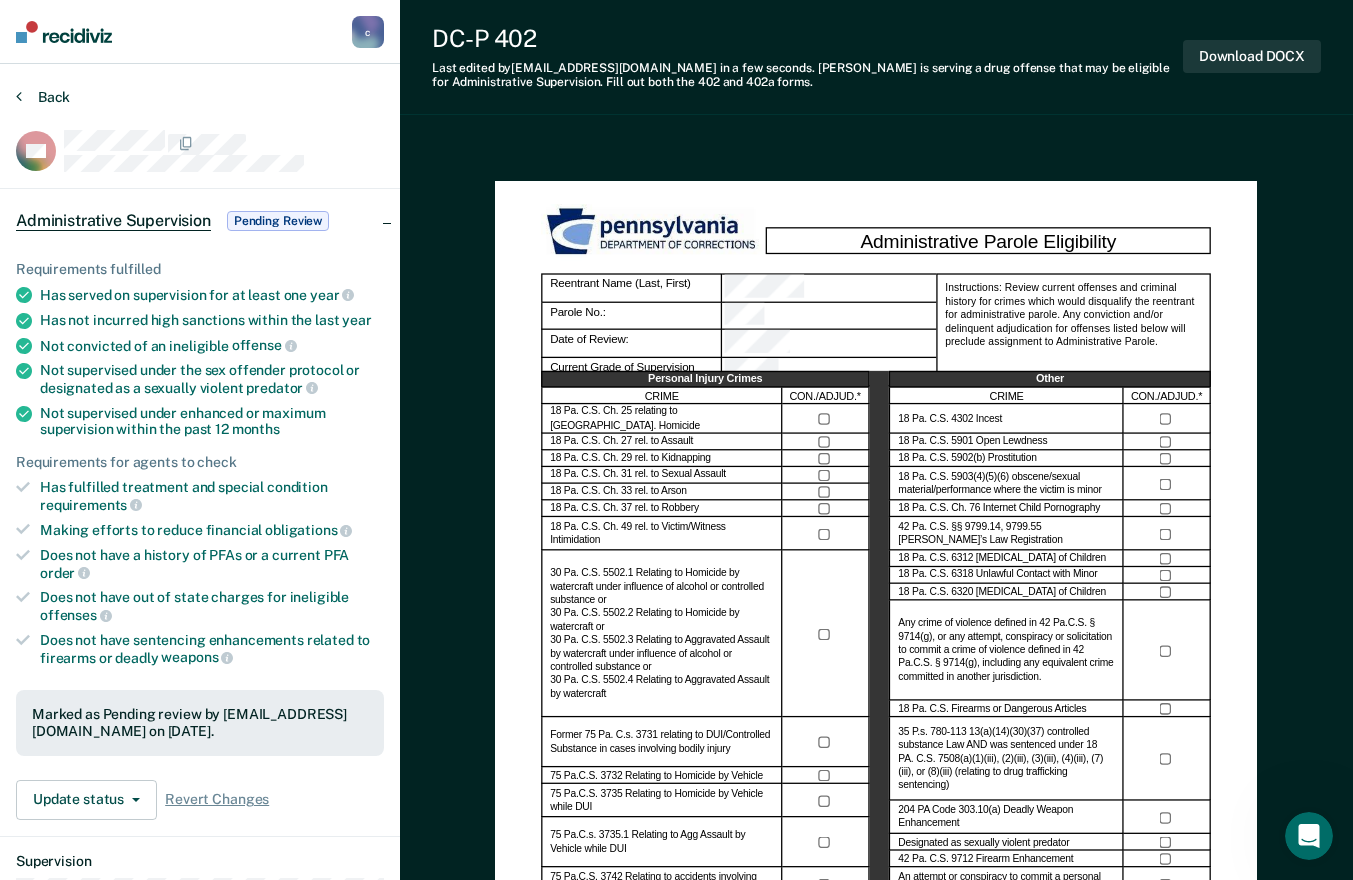 click on "Back" at bounding box center [43, 97] 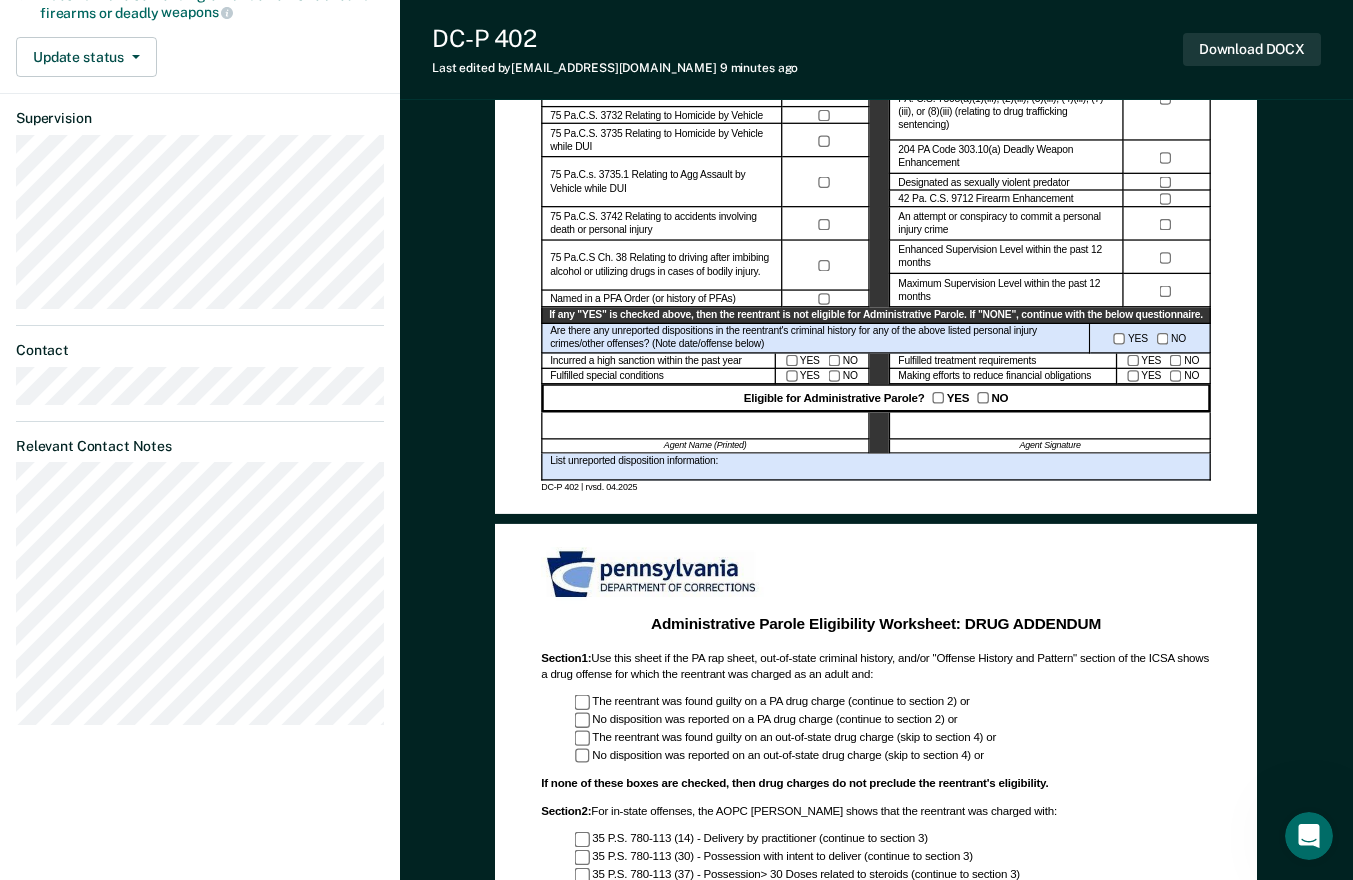 scroll, scrollTop: 600, scrollLeft: 0, axis: vertical 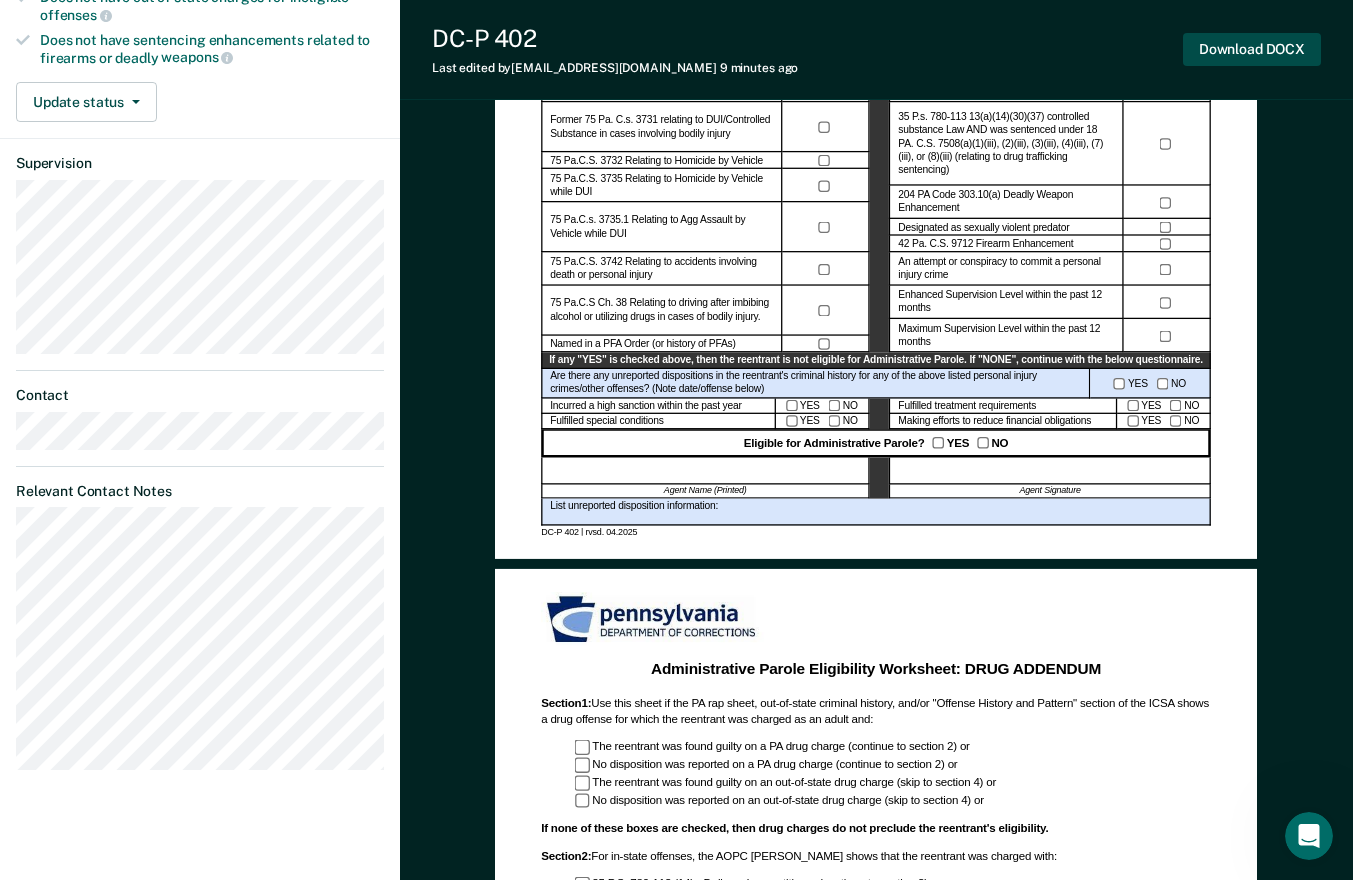 click on "Download DOCX" at bounding box center [1252, 49] 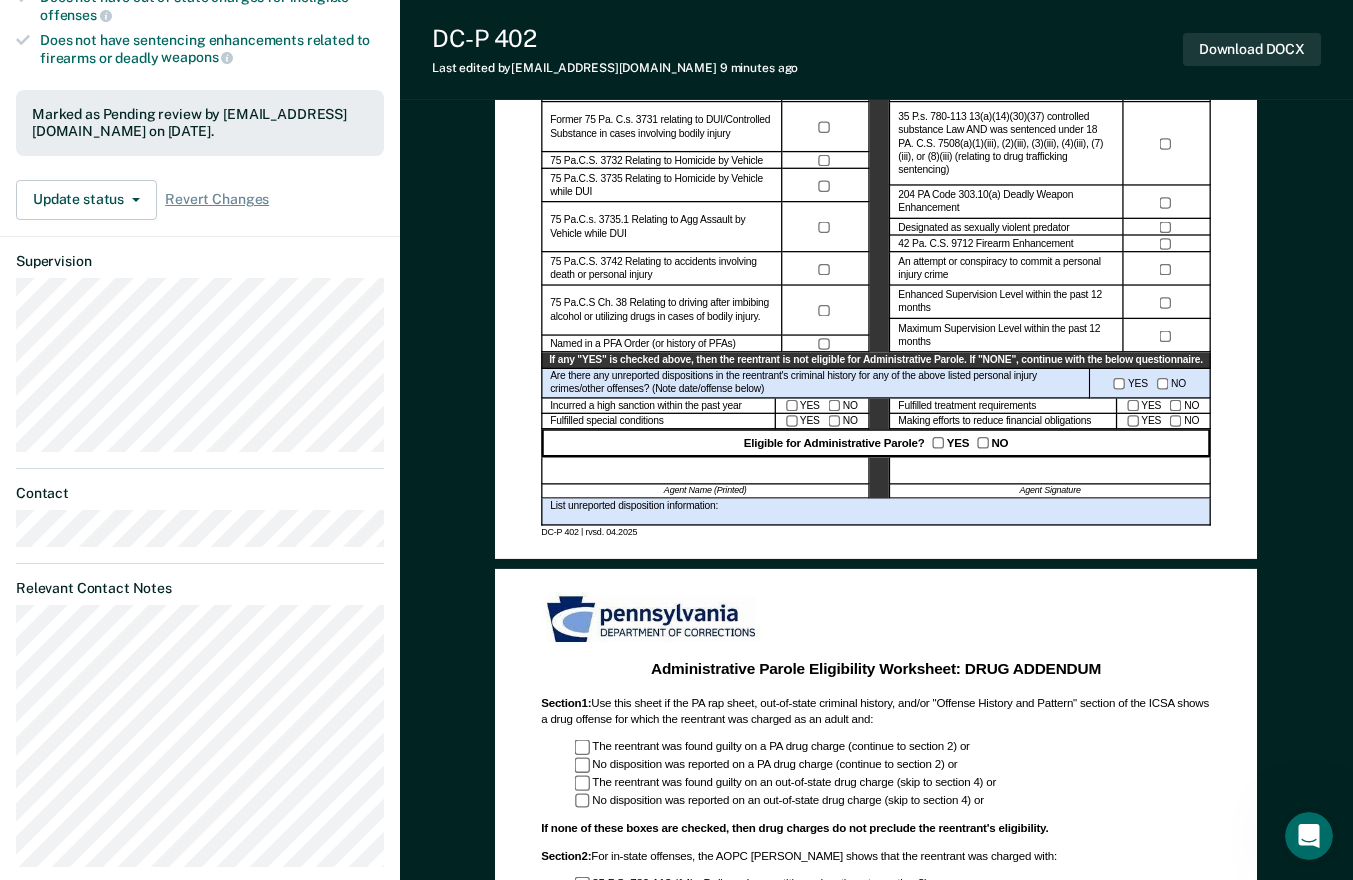 scroll, scrollTop: 0, scrollLeft: 0, axis: both 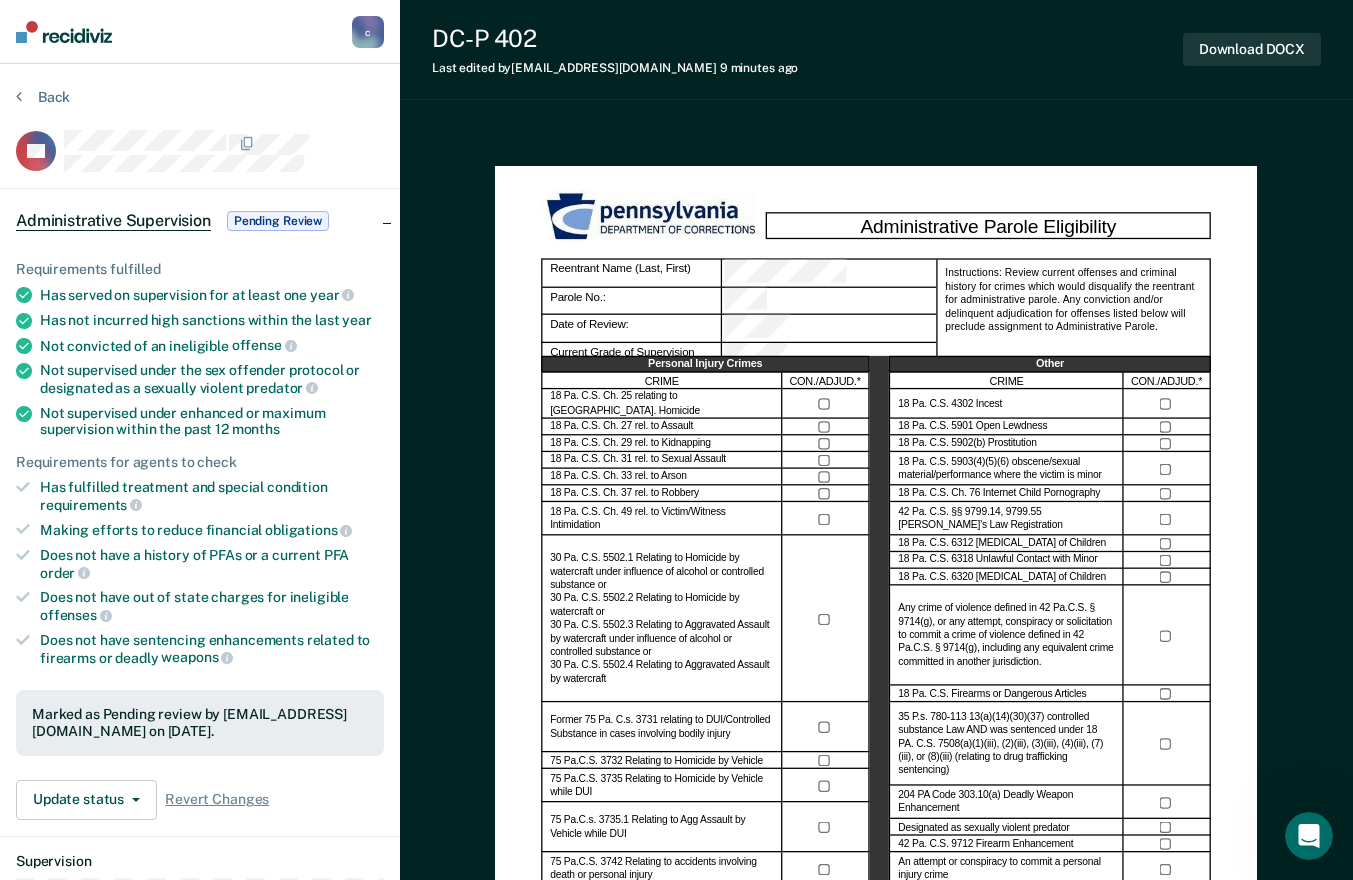 click on "Any crime of violence defined in 42 Pa.C.S. §  9714(g), or any attempt, conspiracy or solicitation  to commit a crime of violence defined in 42  Pa.C.S. § 9714(g), including any equivalent crime committed in another jurisdiction." at bounding box center [1007, 636] 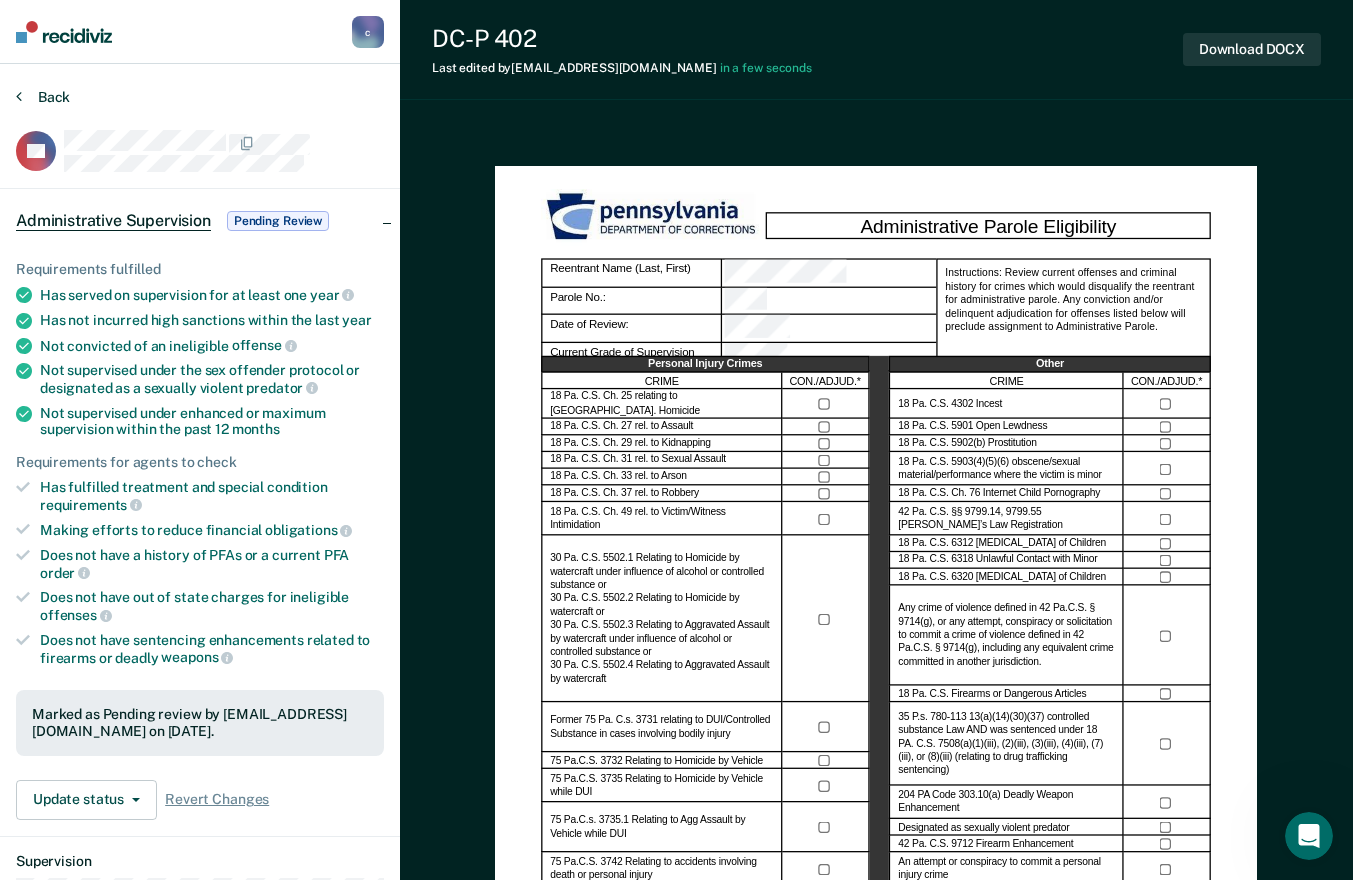 click on "Back" at bounding box center (43, 97) 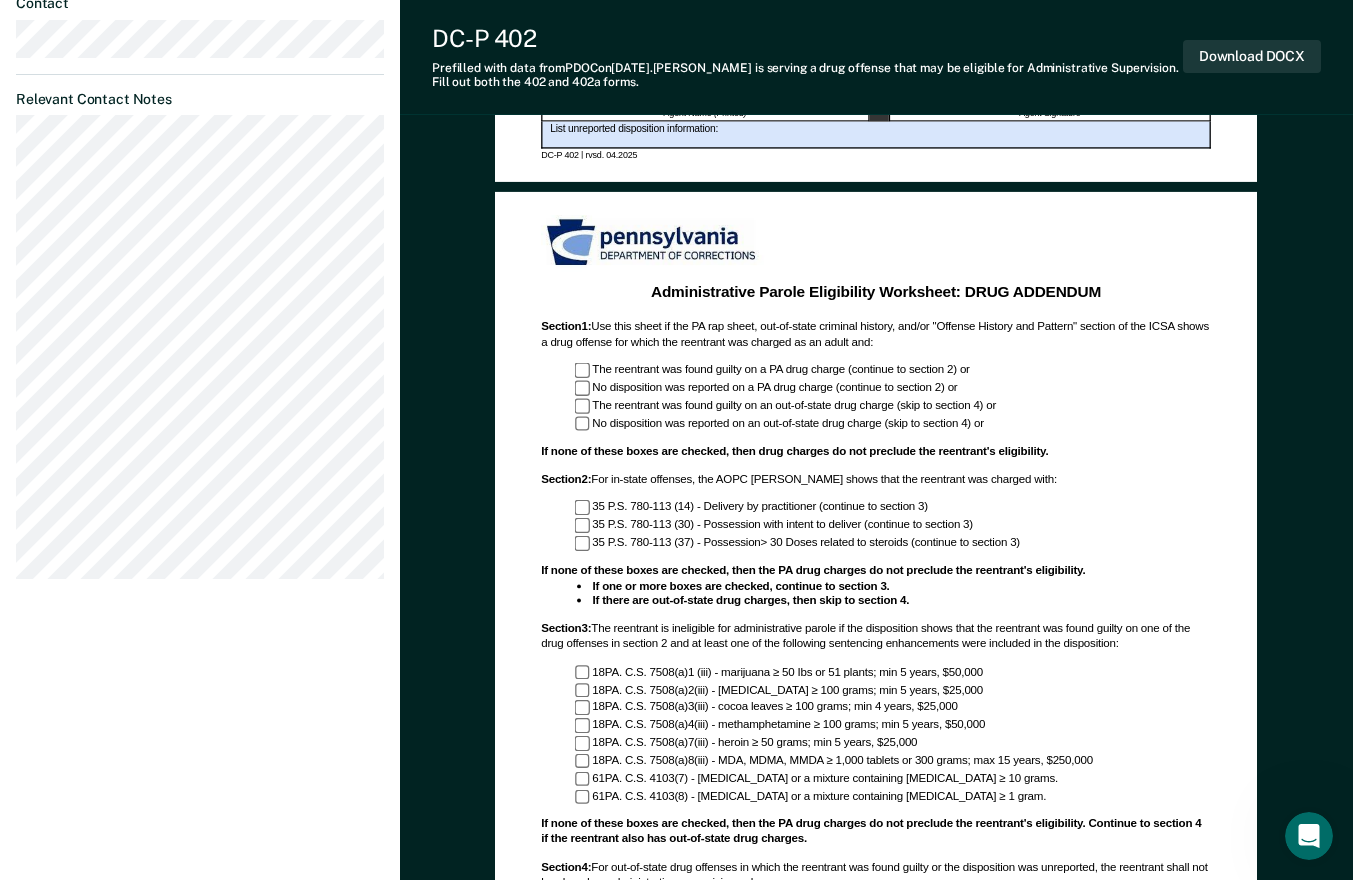 scroll, scrollTop: 1000, scrollLeft: 0, axis: vertical 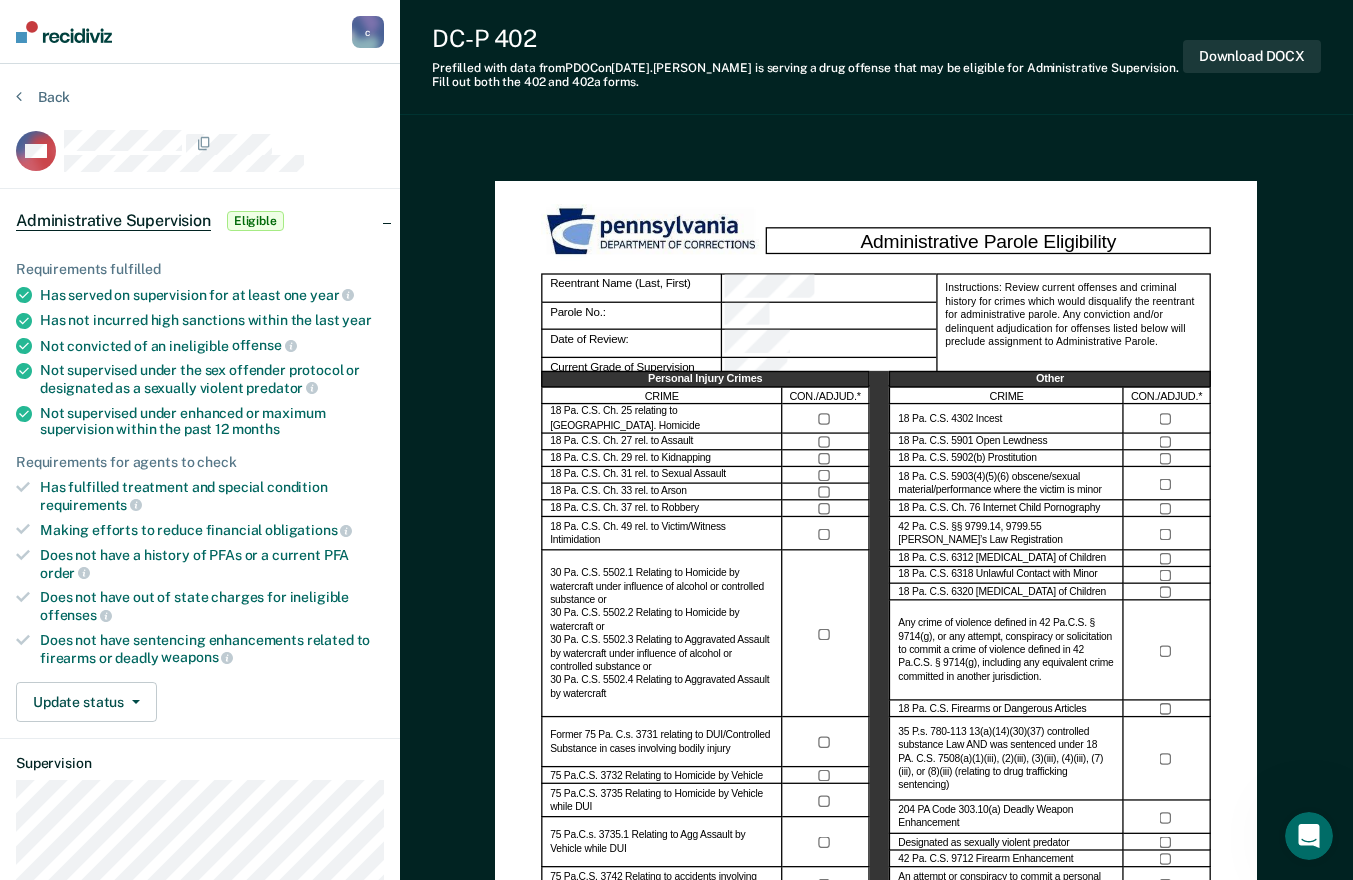click on "DC-P 402 Prefilled with data from  PDOC  on  07-03-2025 .  Khabir Mcnary is serving a drug offense that may be eligible for Administrative Supervision. Fill out both the 402 and 402a forms. Download DOCX" at bounding box center [876, 57] 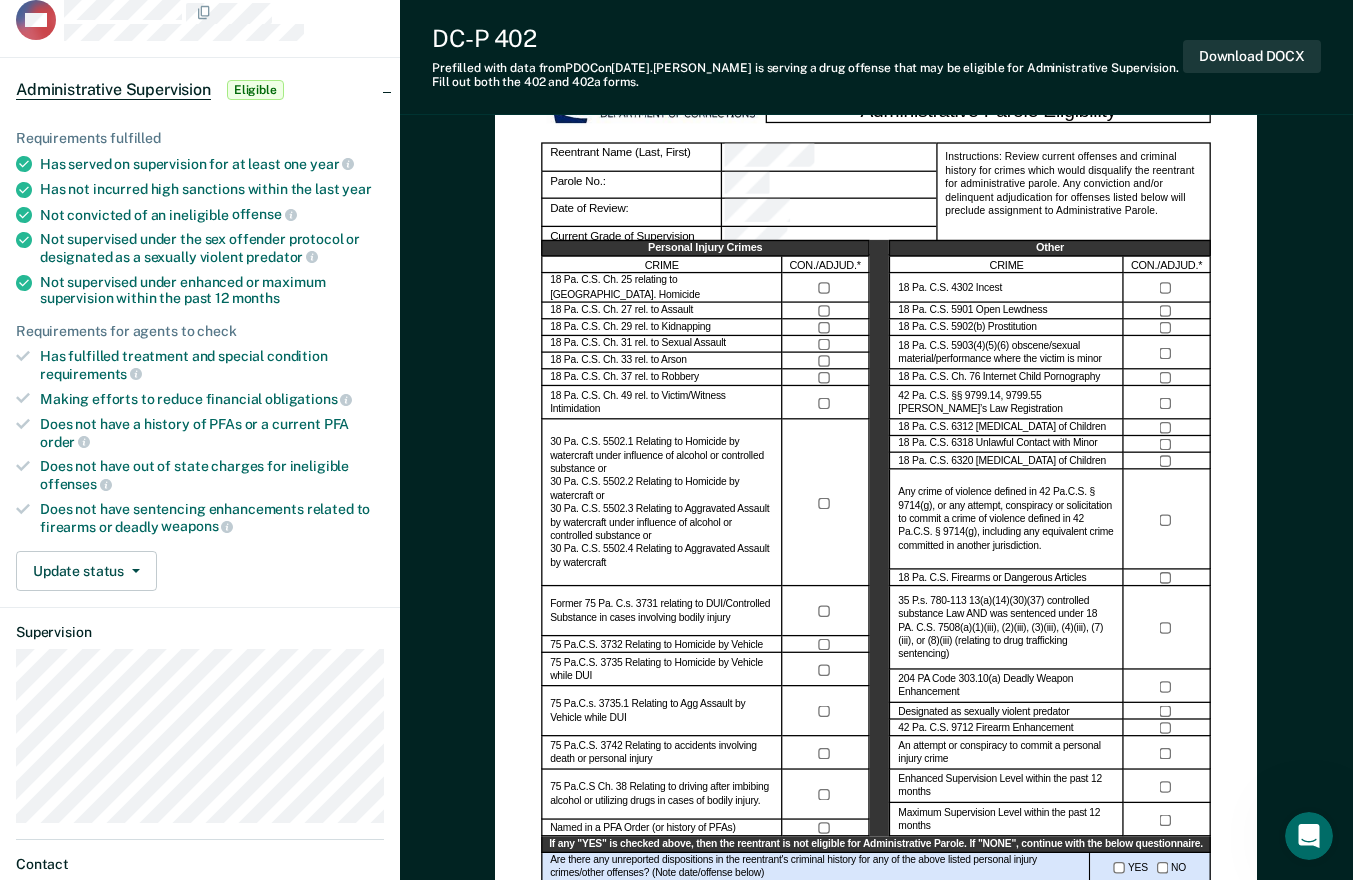 scroll, scrollTop: 0, scrollLeft: 0, axis: both 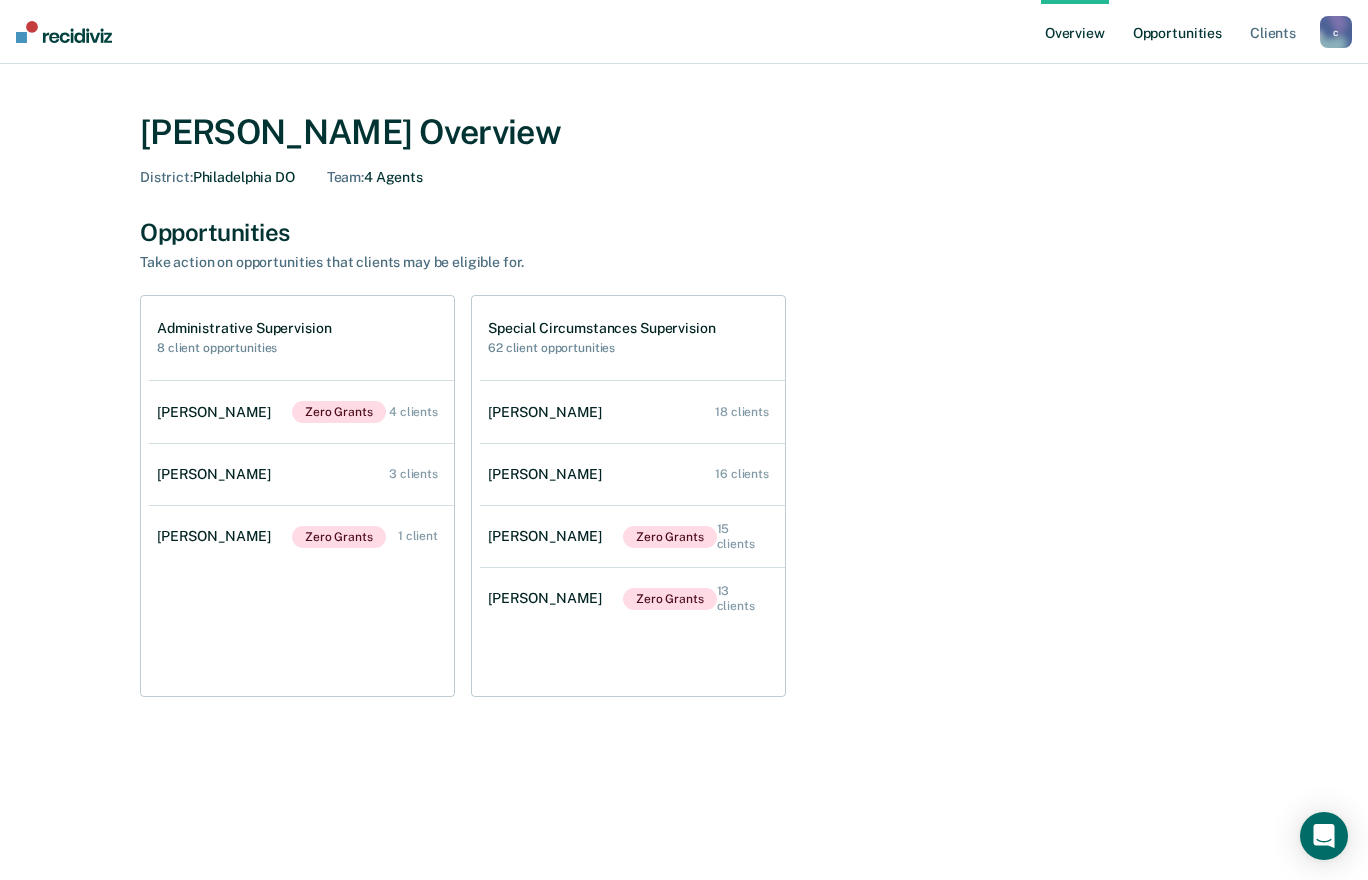click on "Opportunities" at bounding box center [1177, 32] 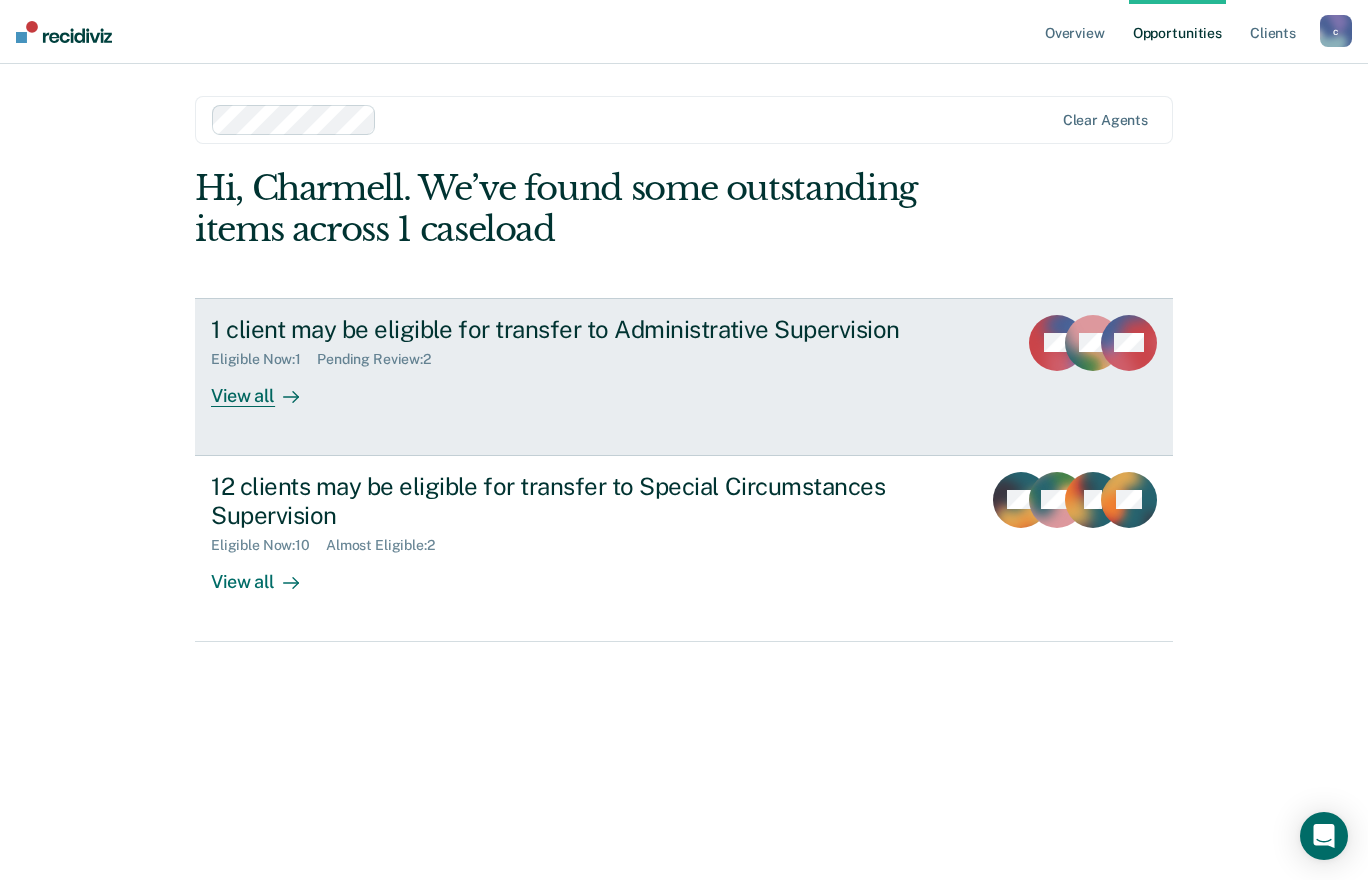 click on "View all" at bounding box center [267, 387] 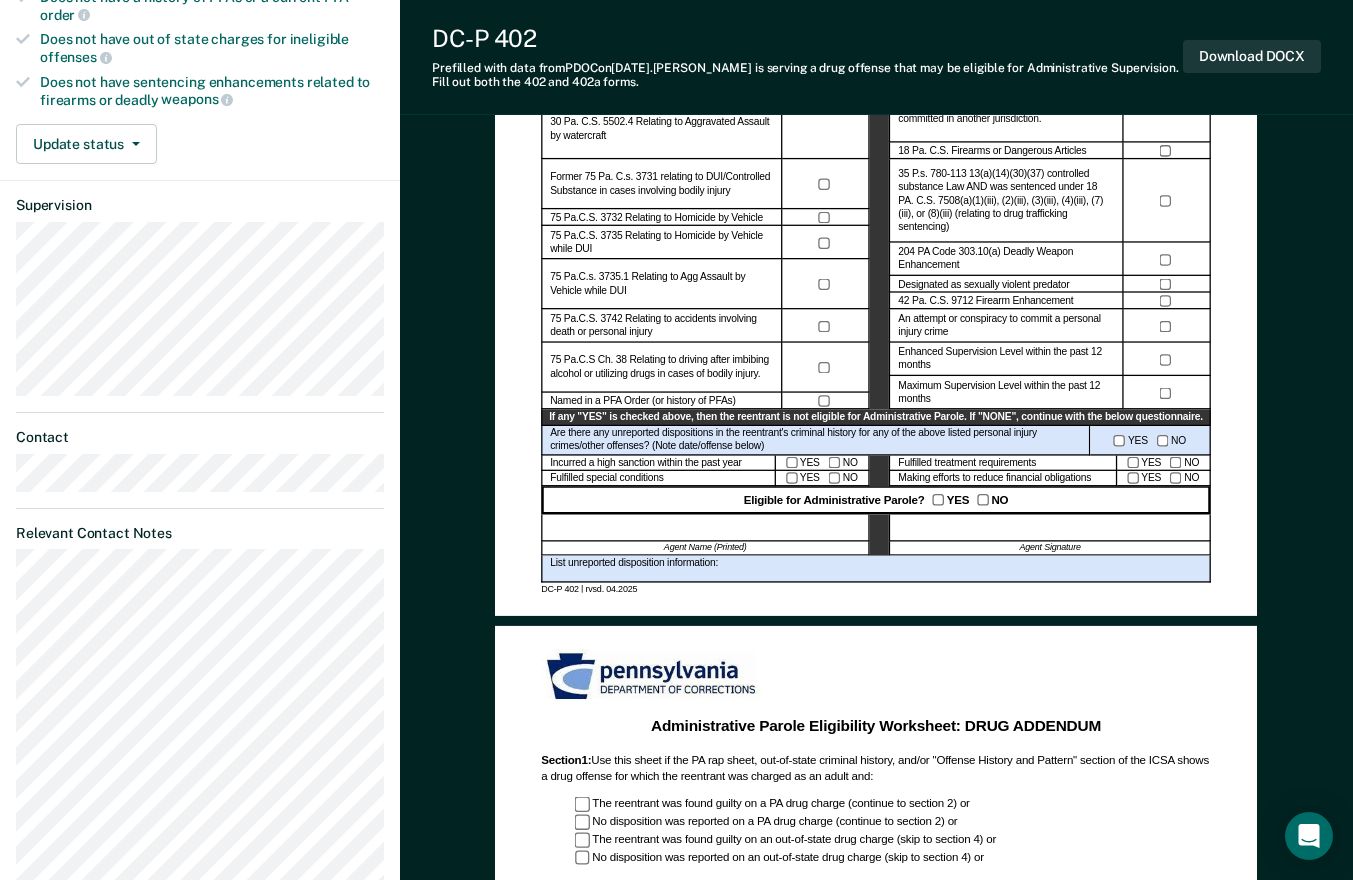 scroll, scrollTop: 700, scrollLeft: 0, axis: vertical 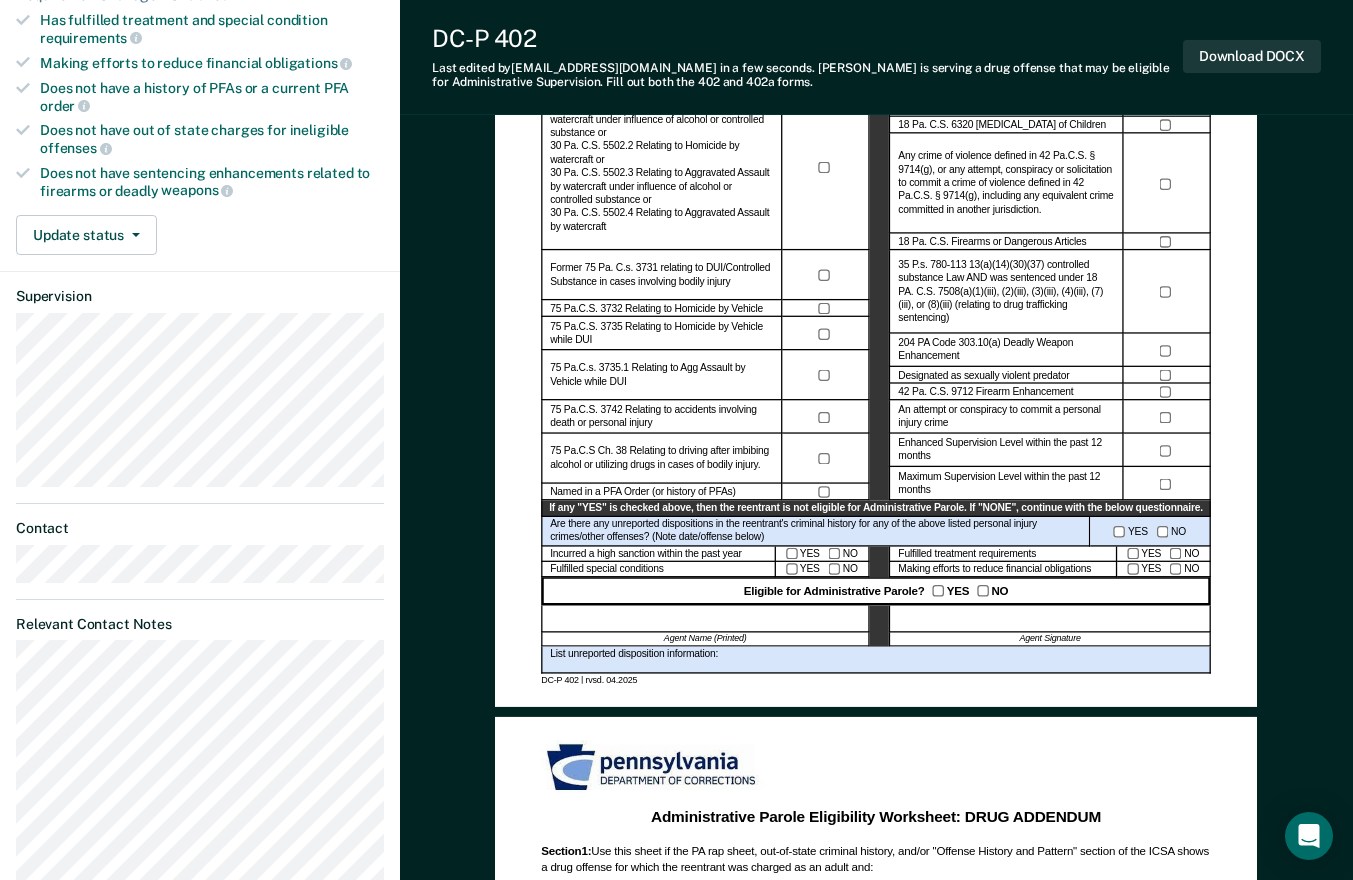 click on "List unreported disposition information:" at bounding box center (876, 660) 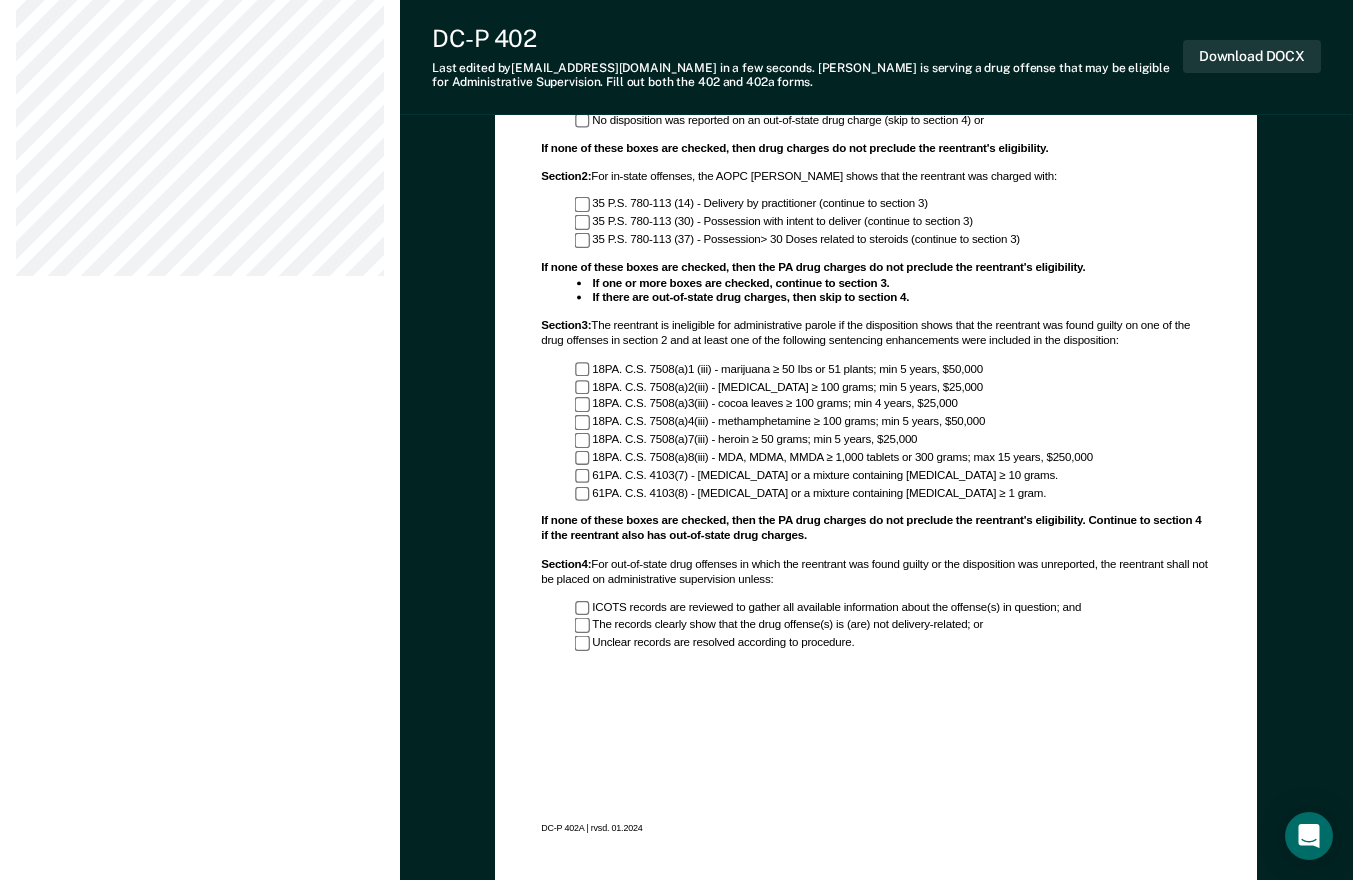 scroll, scrollTop: 1267, scrollLeft: 0, axis: vertical 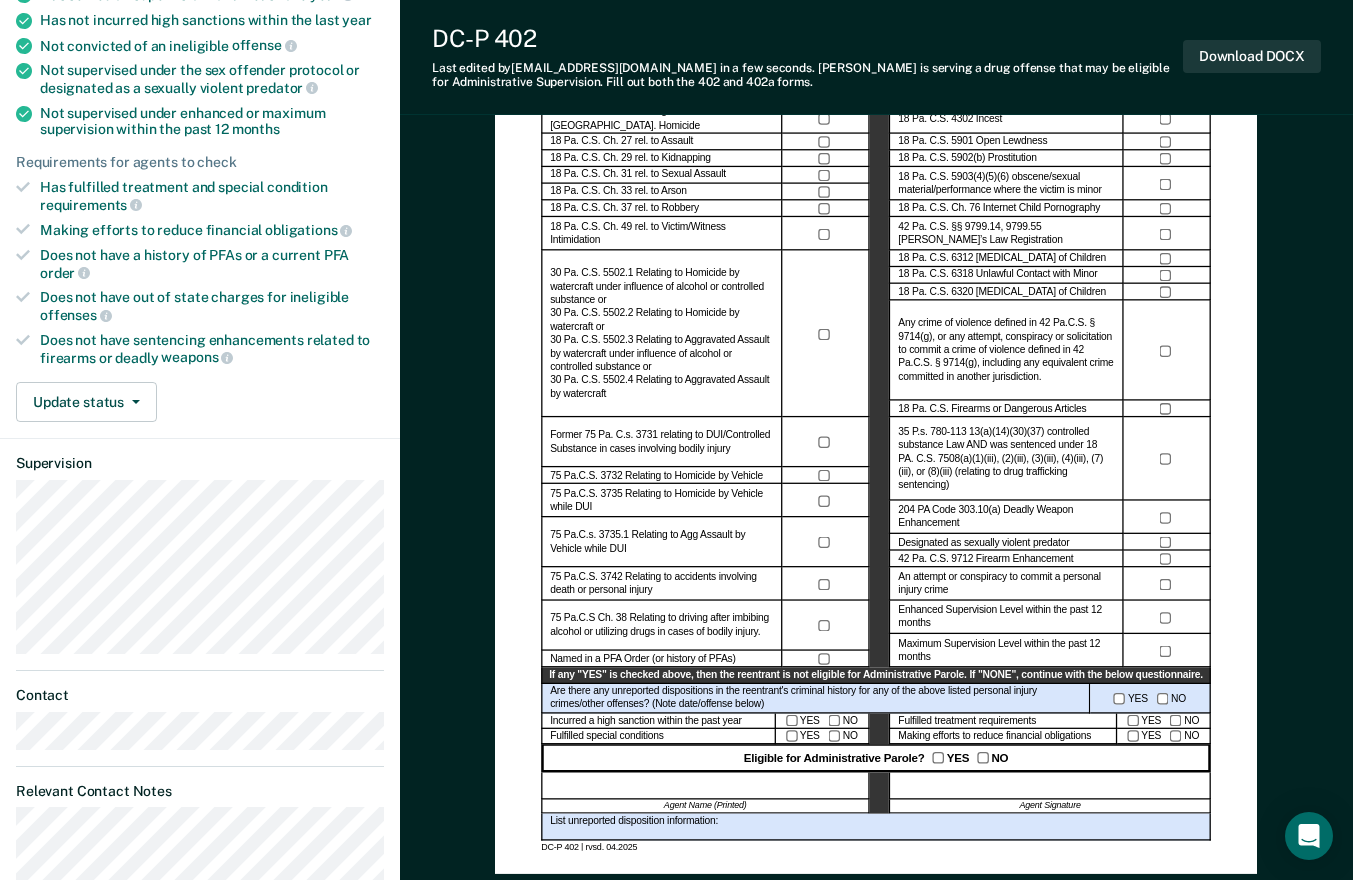 click on "Administrative Parole Eligibility Reentrant Name (Last, First) Parole No.: Date of Review: Current Grade of Supervision Instructions: Review current offenses and criminal history for crimes which would disqualify the reentrant for administrative parole. Any conviction and/or delinquent adjudication for offenses listed below will preclude assignment to Administrative Parole. Personal Injury Crimes CRIME CON./ADJUD.* 18 Pa. C.S. Ch. 25 relating to Crim. Homicide 18 Pa. C.S. Ch. 27 rel. to Assault 18 Pa. C.S. Ch. 29 rel. to Kidnapping 18 Pa. C.S. Ch. 31 rel. to Sexual Assault 18 Pa. C.S. Ch. 33 rel. to Arson 18 Pa. C.S. Ch. 37 rel. to Robbery 18 Pa. C.S. Ch. 49 rel. to Victim/Witness Intimidation Former 75 Pa. C.s. 3731 relating to DUI/Controlled Substance in cases involving bodily injury 75 Pa.C.S. 3732 Relating to Homicide by Vehicle 75 Pa.C.S. 3735 Relating to Homicide by Vehicle while DUI 75 Pa.C.s. 3735.1 Relating to Agg Assault by Vehicle while DUI Named in a PFA Order (or history of PFAs) Other CRIME YES" at bounding box center (876, 943) 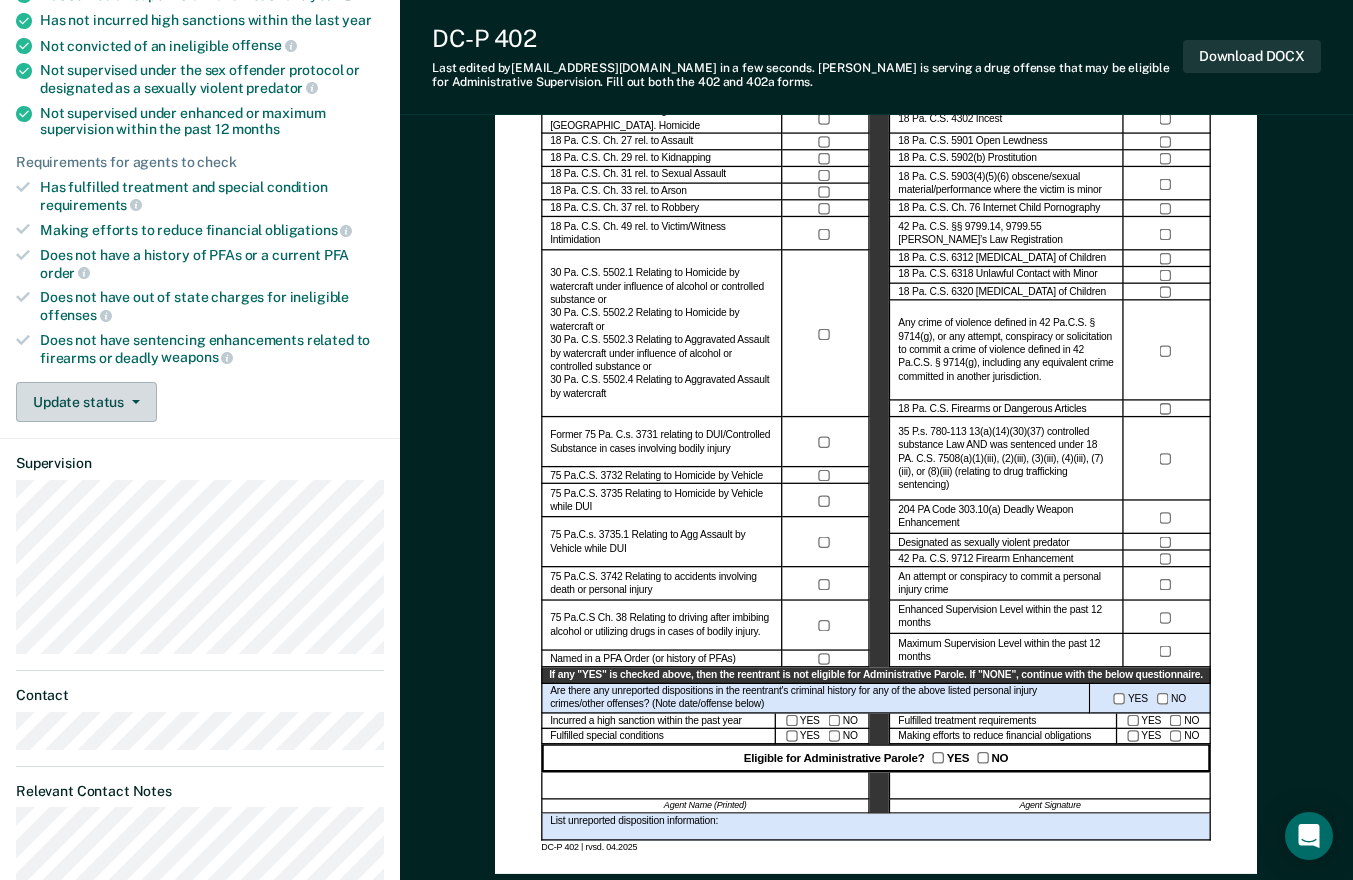 click 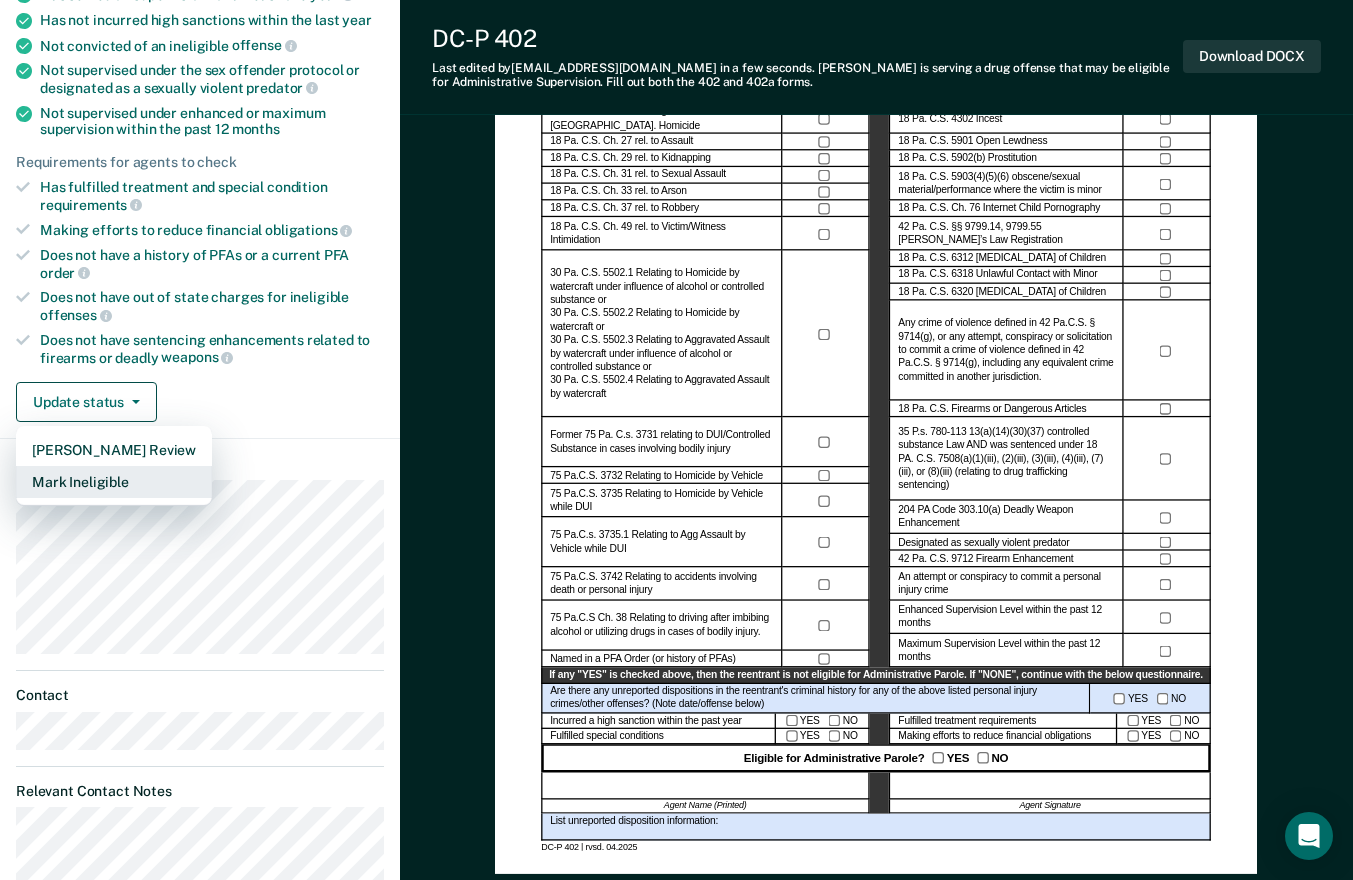 click on "Mark Ineligible" at bounding box center (114, 482) 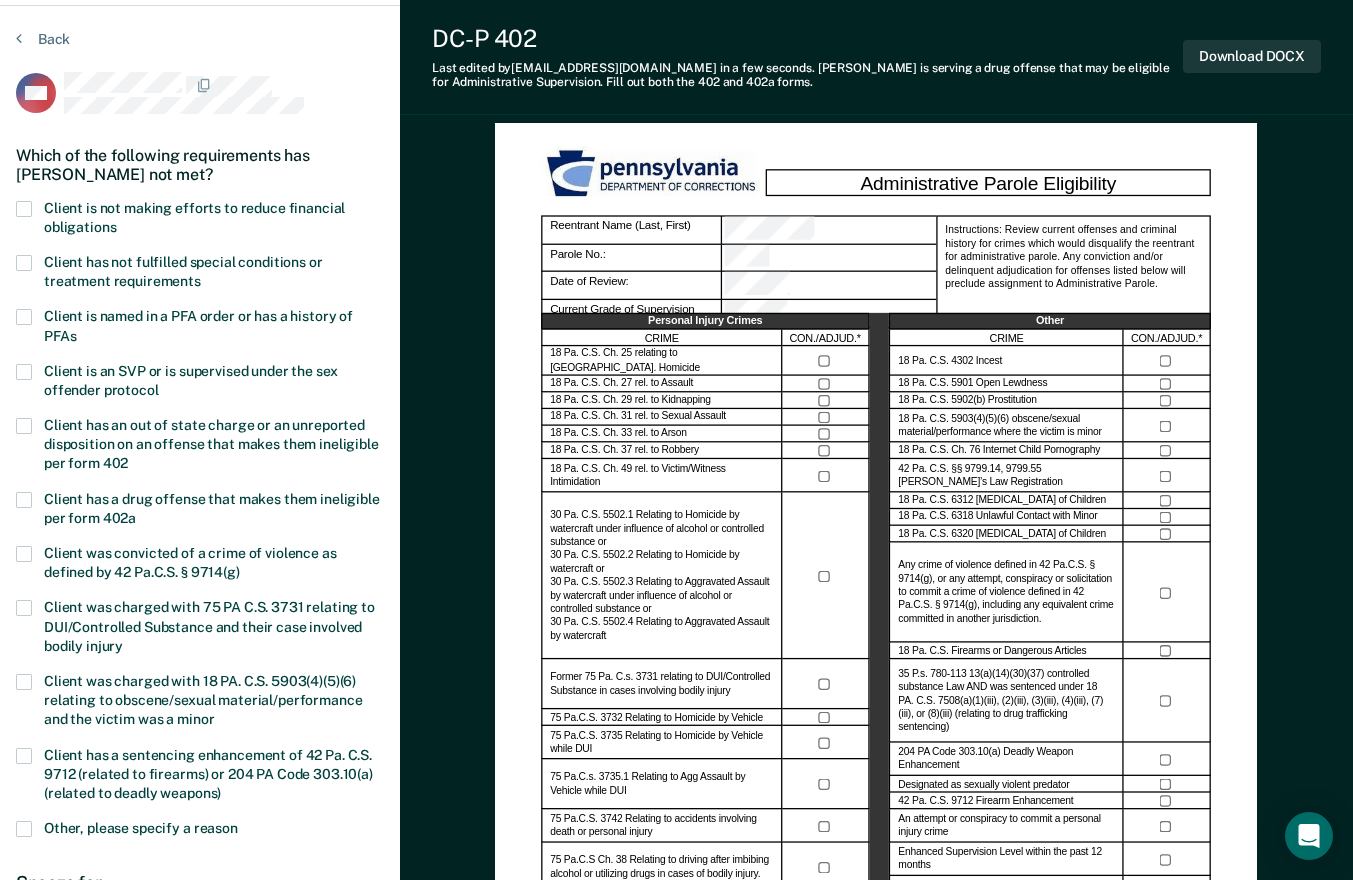 scroll, scrollTop: 100, scrollLeft: 0, axis: vertical 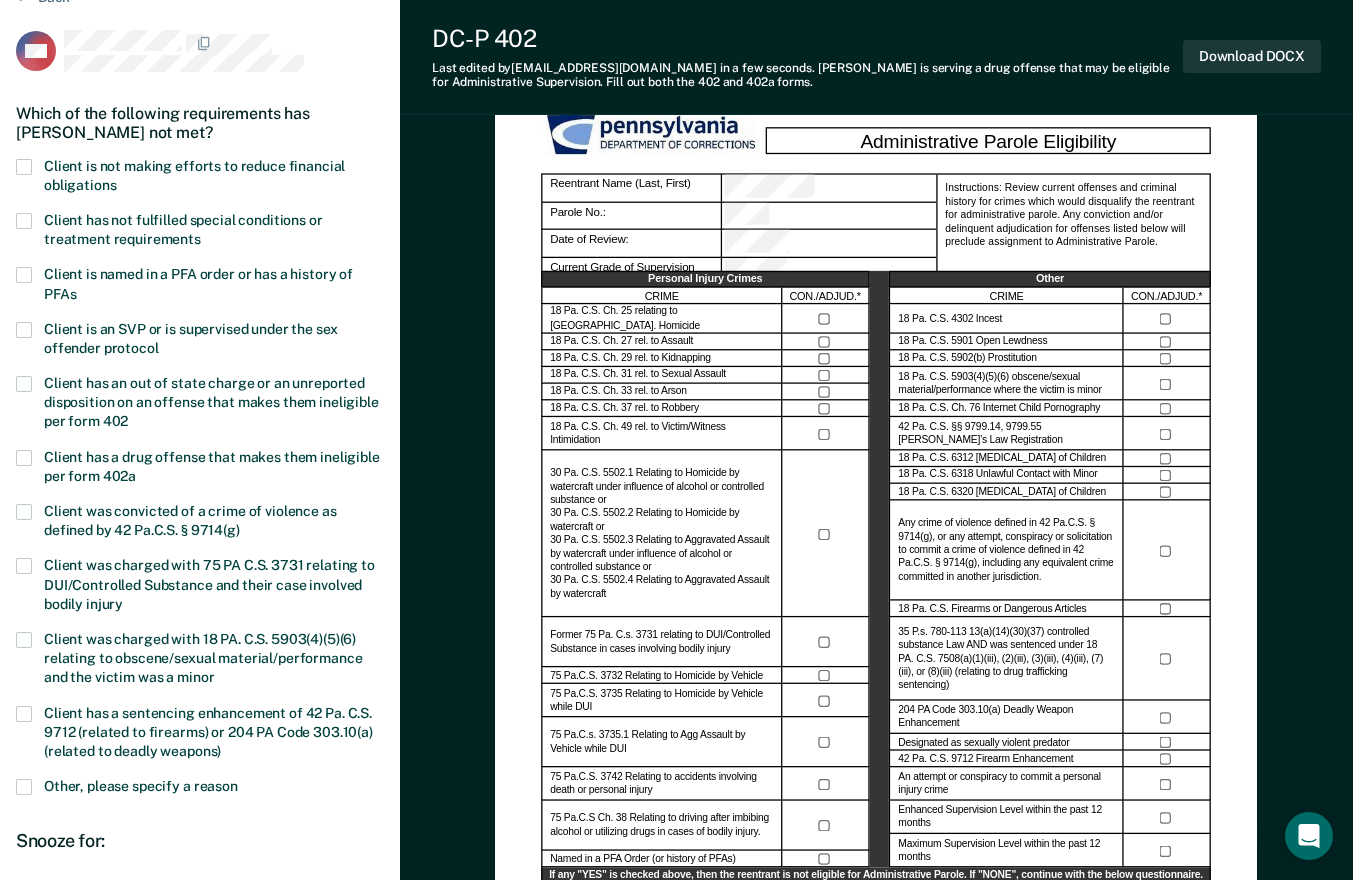 click at bounding box center (24, 167) 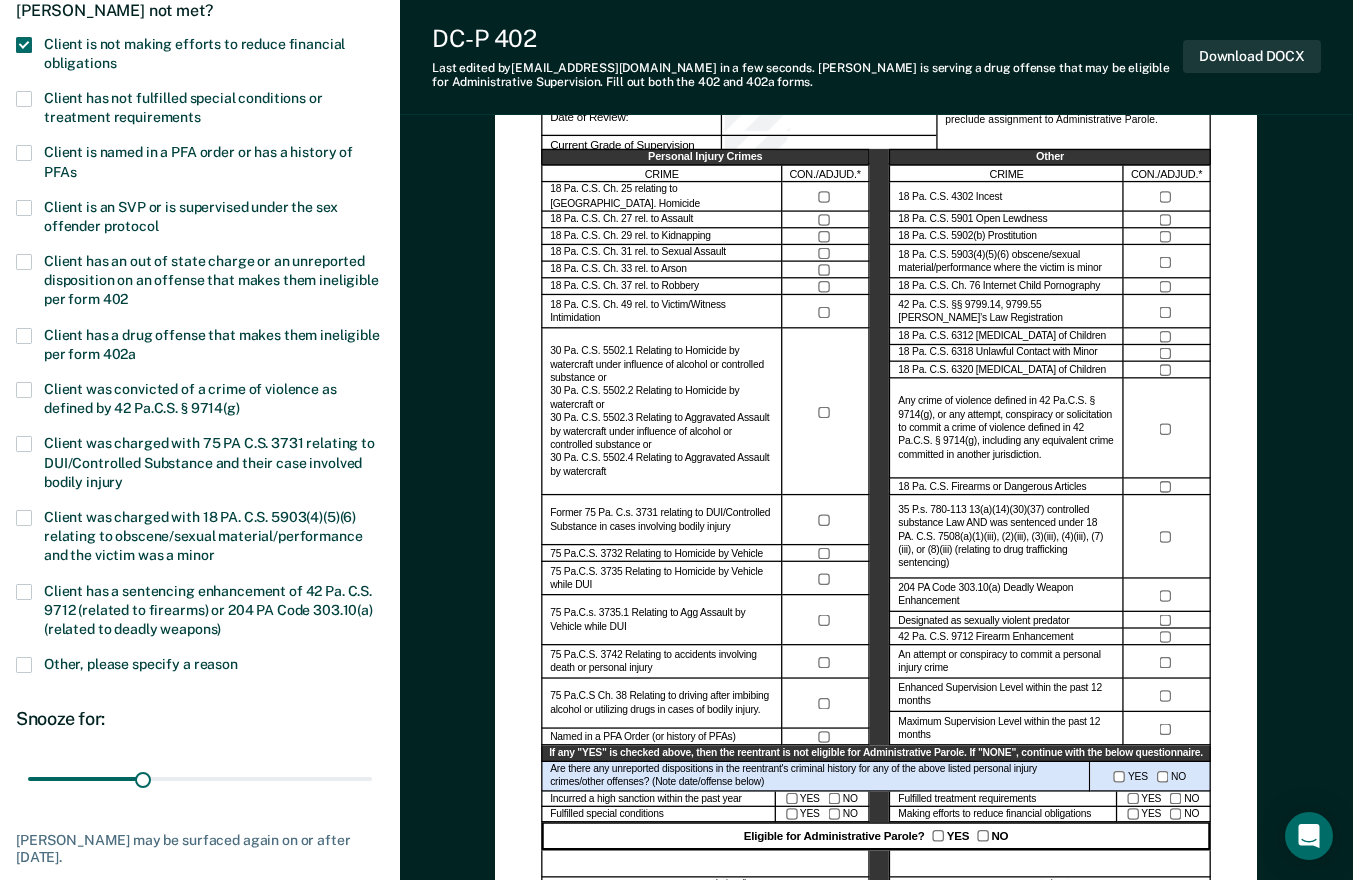 scroll, scrollTop: 500, scrollLeft: 0, axis: vertical 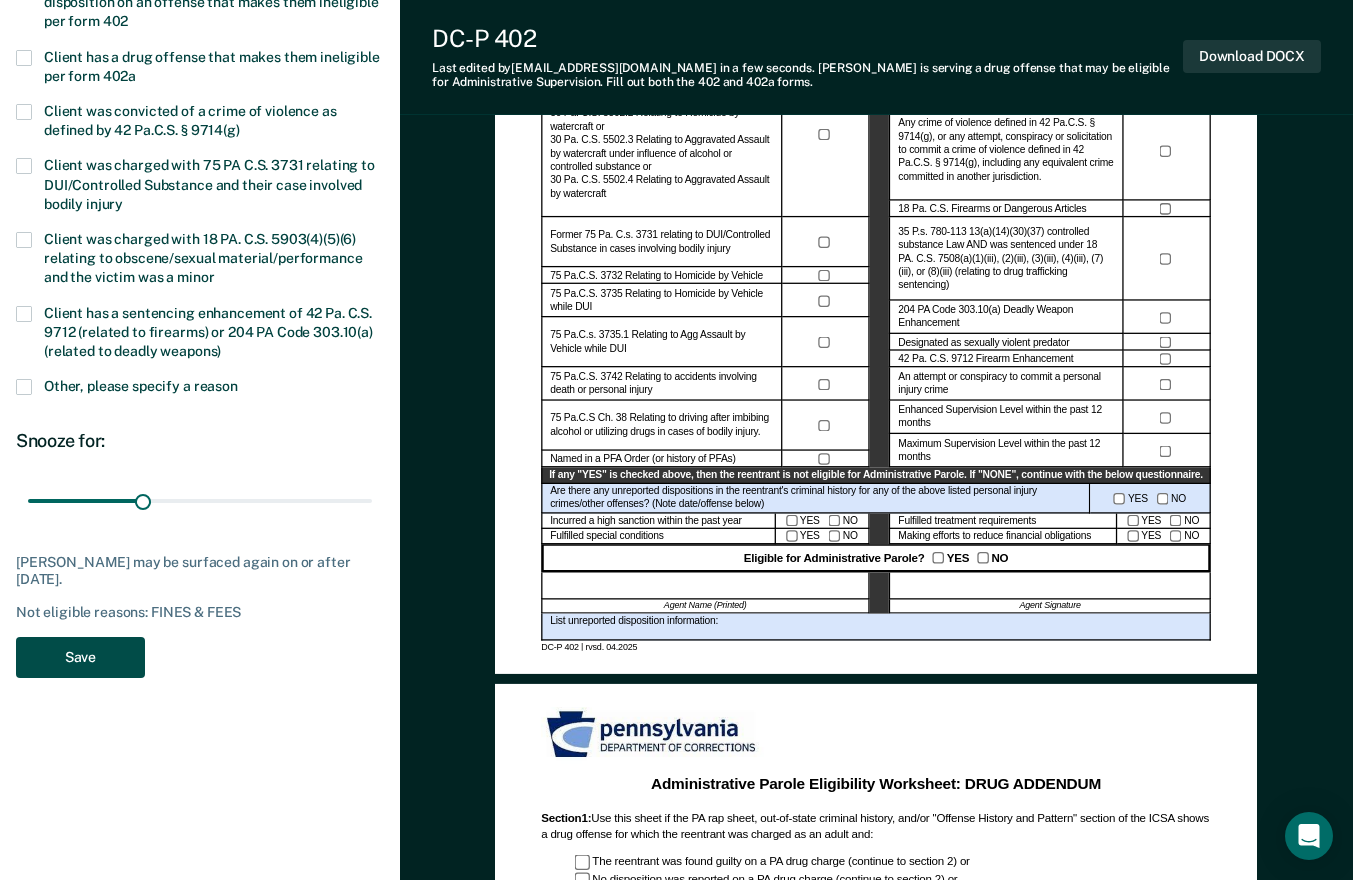 click on "Save" at bounding box center (80, 657) 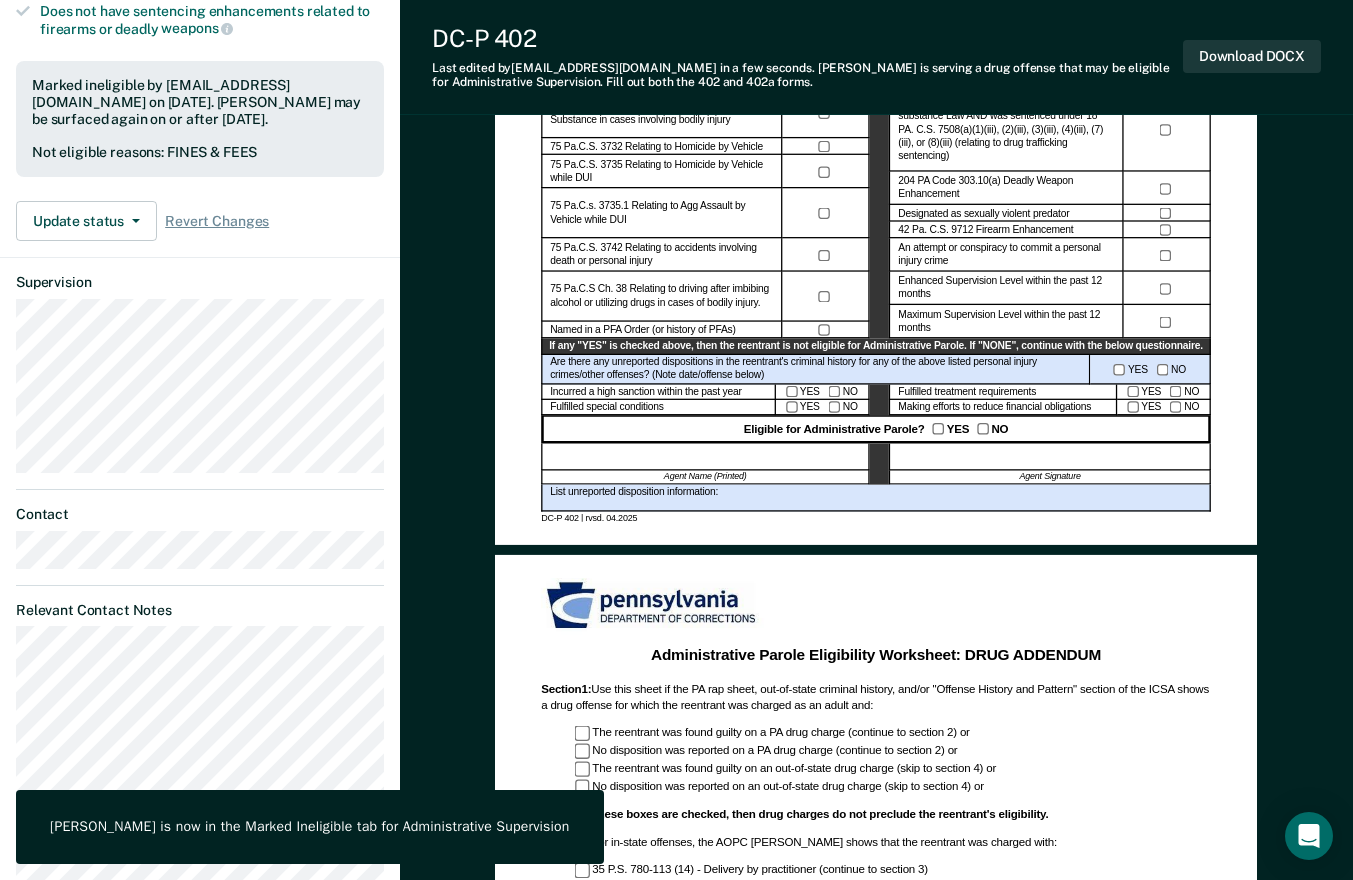 scroll, scrollTop: 500, scrollLeft: 0, axis: vertical 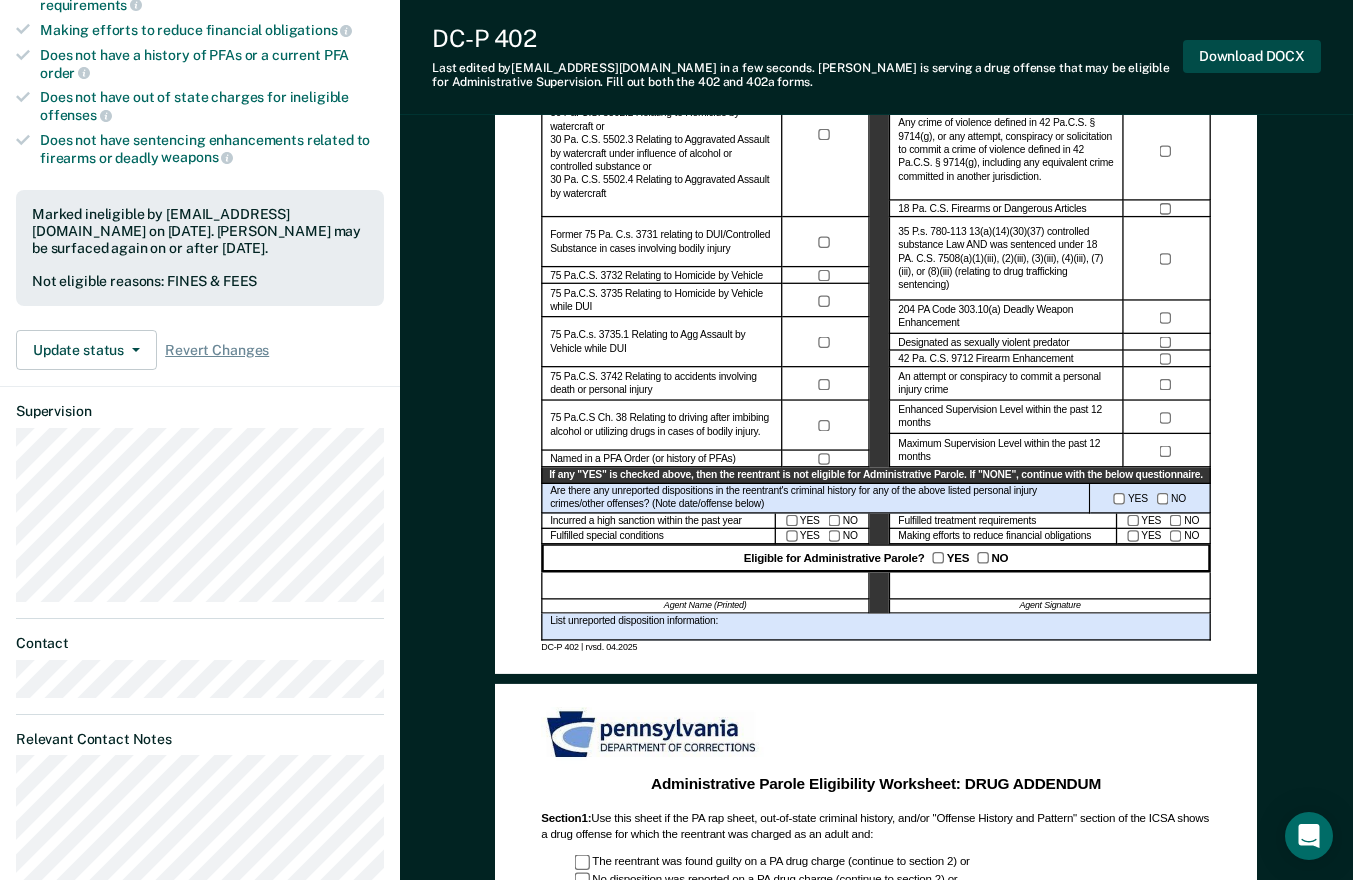 click on "Download DOCX" at bounding box center (1252, 56) 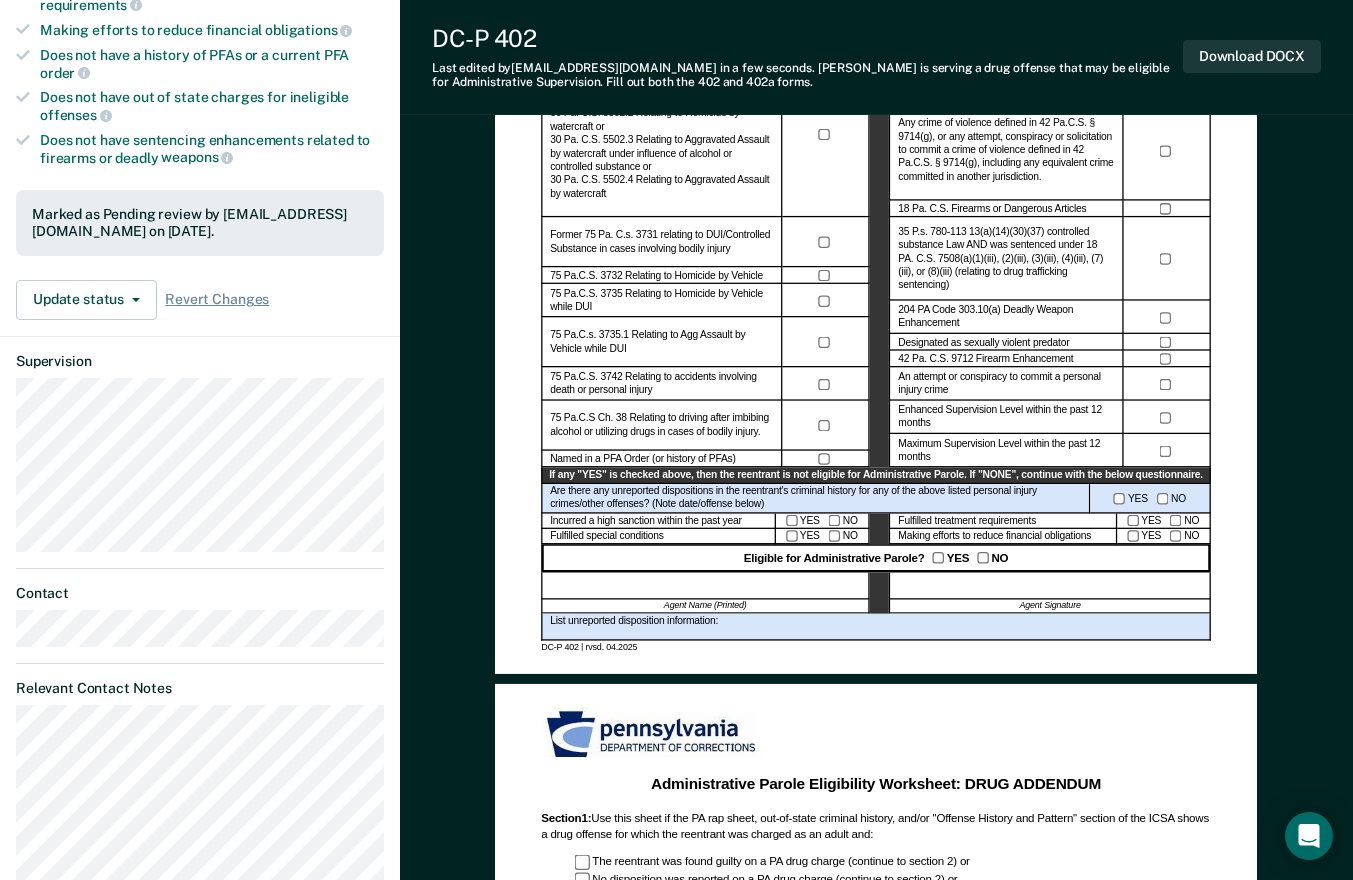 click on "Administrative Parole Eligibility Worksheet: DRUG ADDENDUM Section  1 :  Use this sheet if the PA rap sheet, out-of-state criminal history, and/or "Offense History and Pattern" section of the ICSA shows a drug offense for which the reentrant was charged as an adult and: The reentrant was found guilty on a PA drug charge (continue to section 2) or No disposition was reported on a PA drug charge (continue to section 2) or The reentrant was found guilty on an out-of-state drug charge (skip to section 4) or No disposition was reported on an out-of-state drug charge (skip to section 4) or If none of these boxes are checked, then drug charges do not preclude the reentrant's eligibility. Section  2 :  For in-state offenses, the AOPC UJS Portal shows that the reentrant was charged with: 35 P.S. 780-113 (14) - Delivery by practitioner (continue to section 3) 35 P.S. 780-113 (30) - Possession with intent to deliver (continue to section 3) If one or more boxes are checked, continue to section 3. Section  3 :  Section  4" at bounding box center [876, 1086] 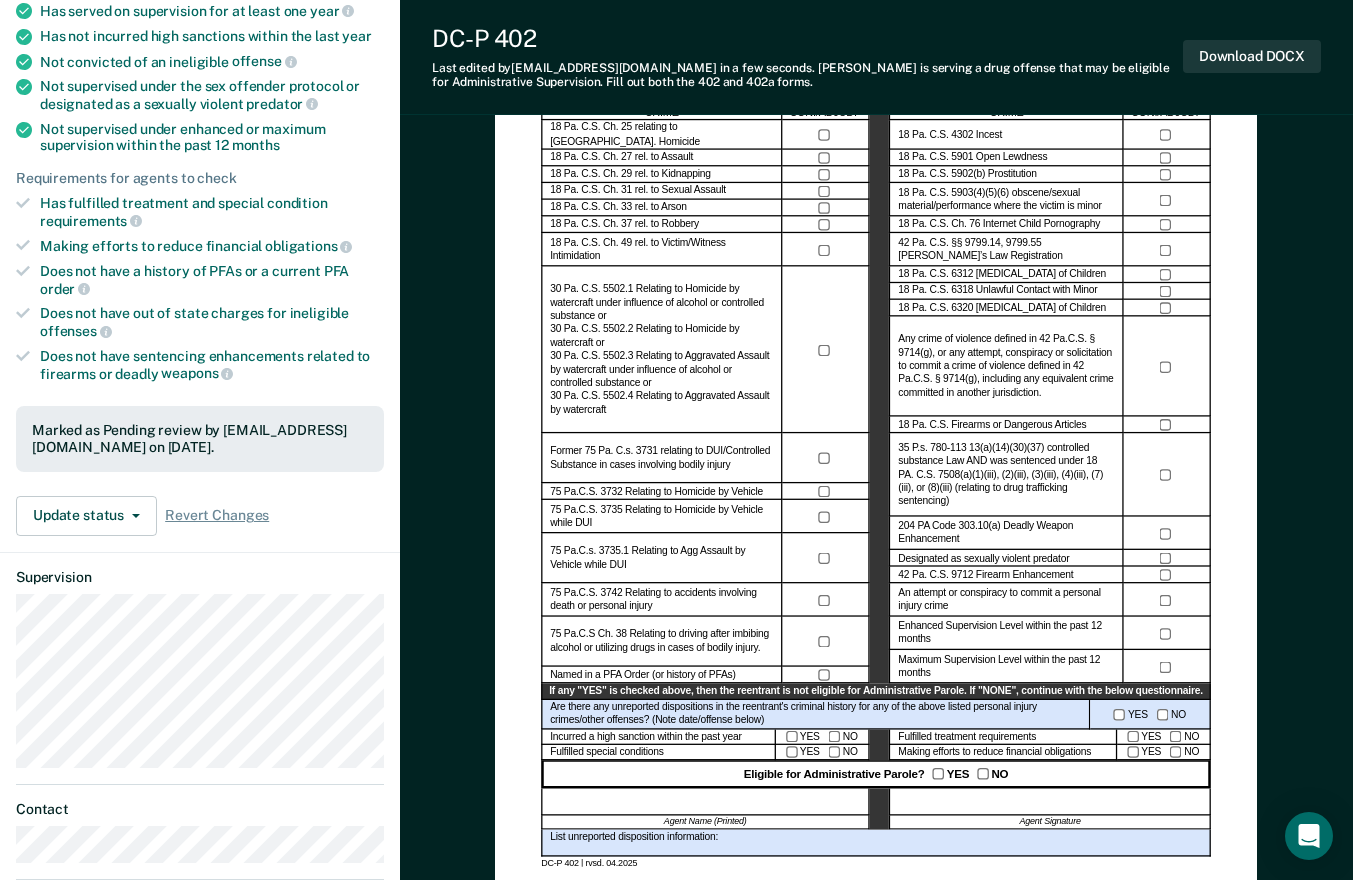 scroll, scrollTop: 0, scrollLeft: 0, axis: both 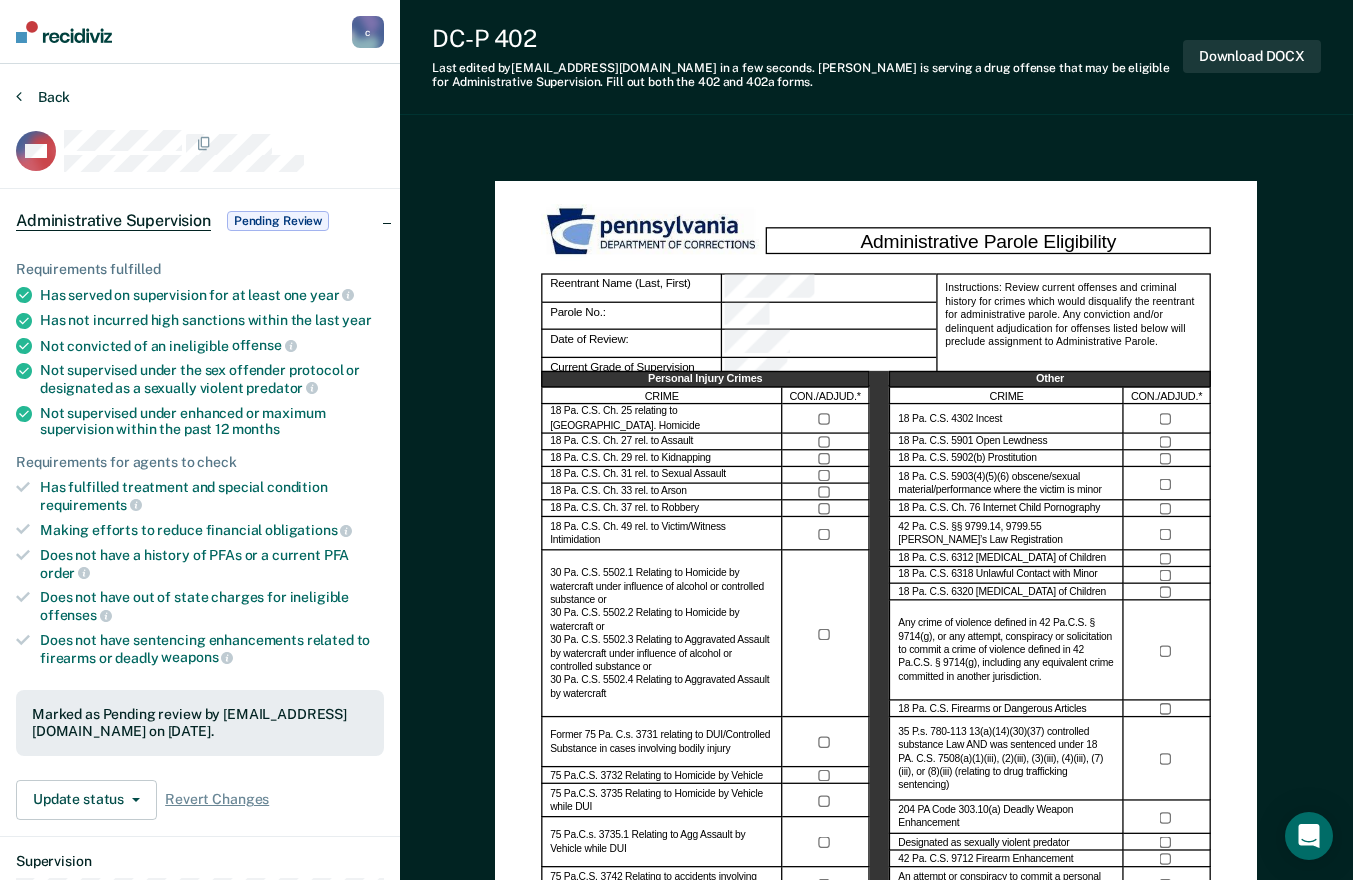 click on "Back" at bounding box center [43, 97] 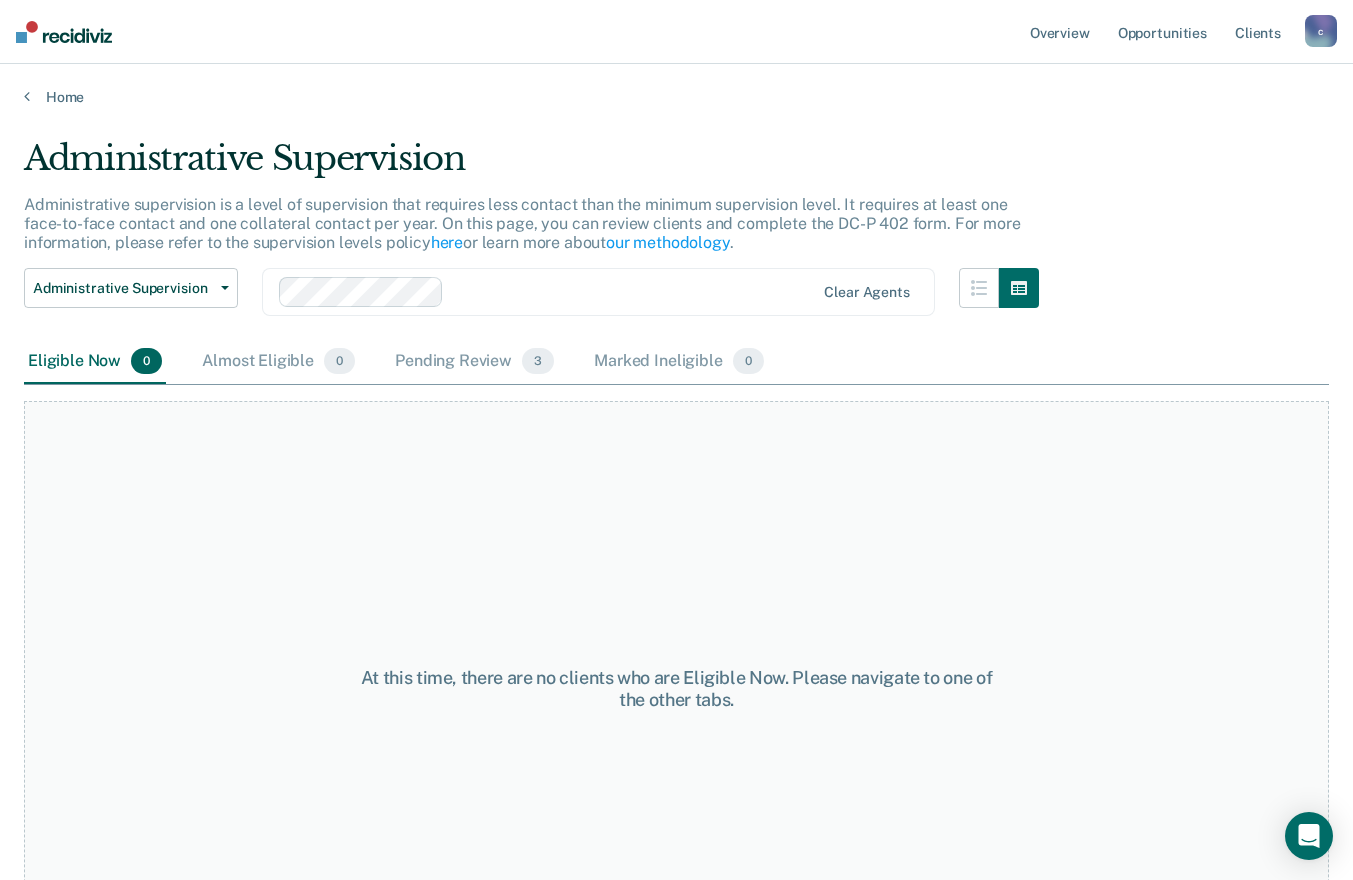 scroll, scrollTop: 97, scrollLeft: 0, axis: vertical 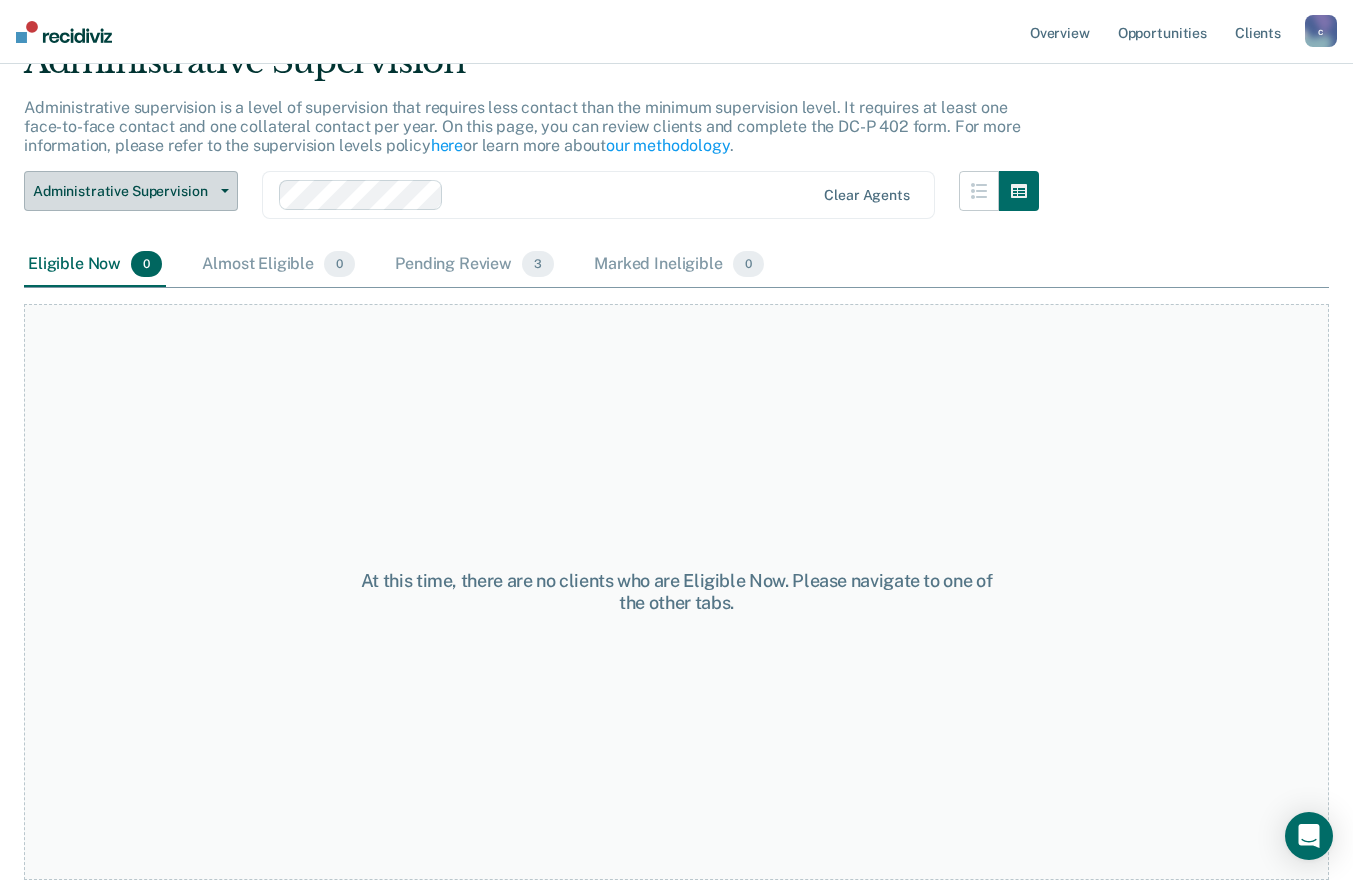 click on "Administrative Supervision" at bounding box center (123, 191) 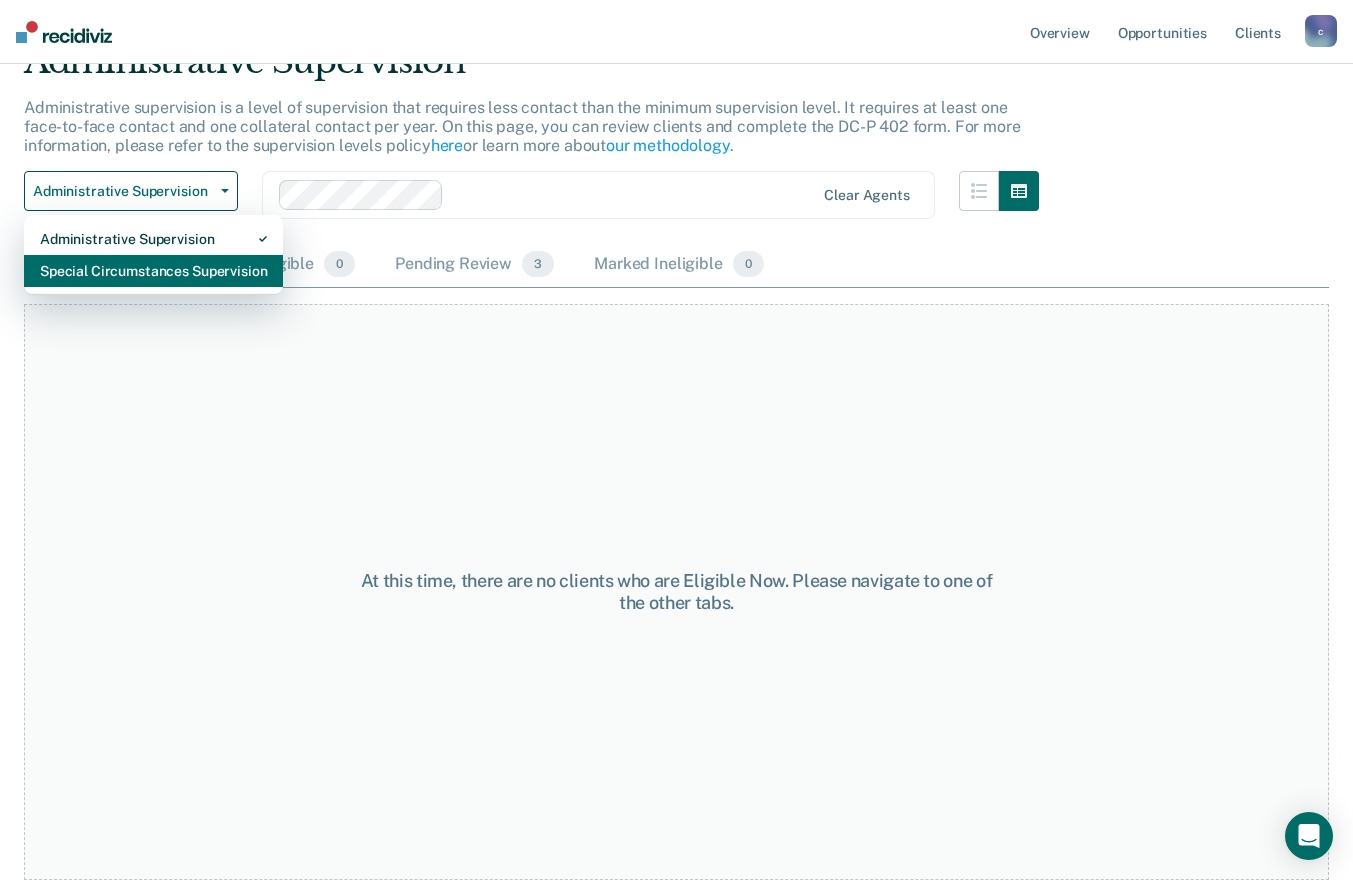click on "Special Circumstances Supervision" at bounding box center (153, 271) 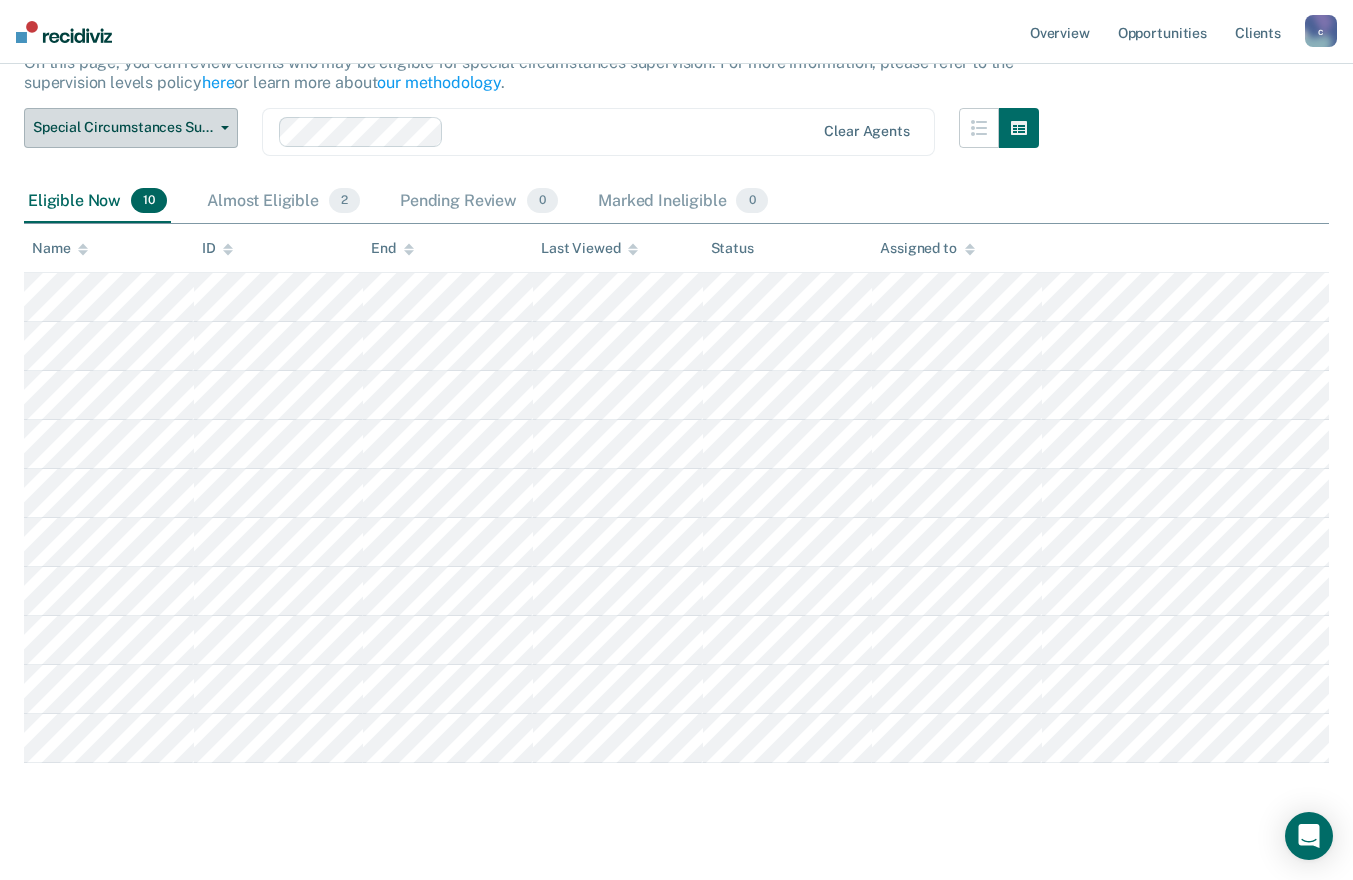 scroll, scrollTop: 220, scrollLeft: 0, axis: vertical 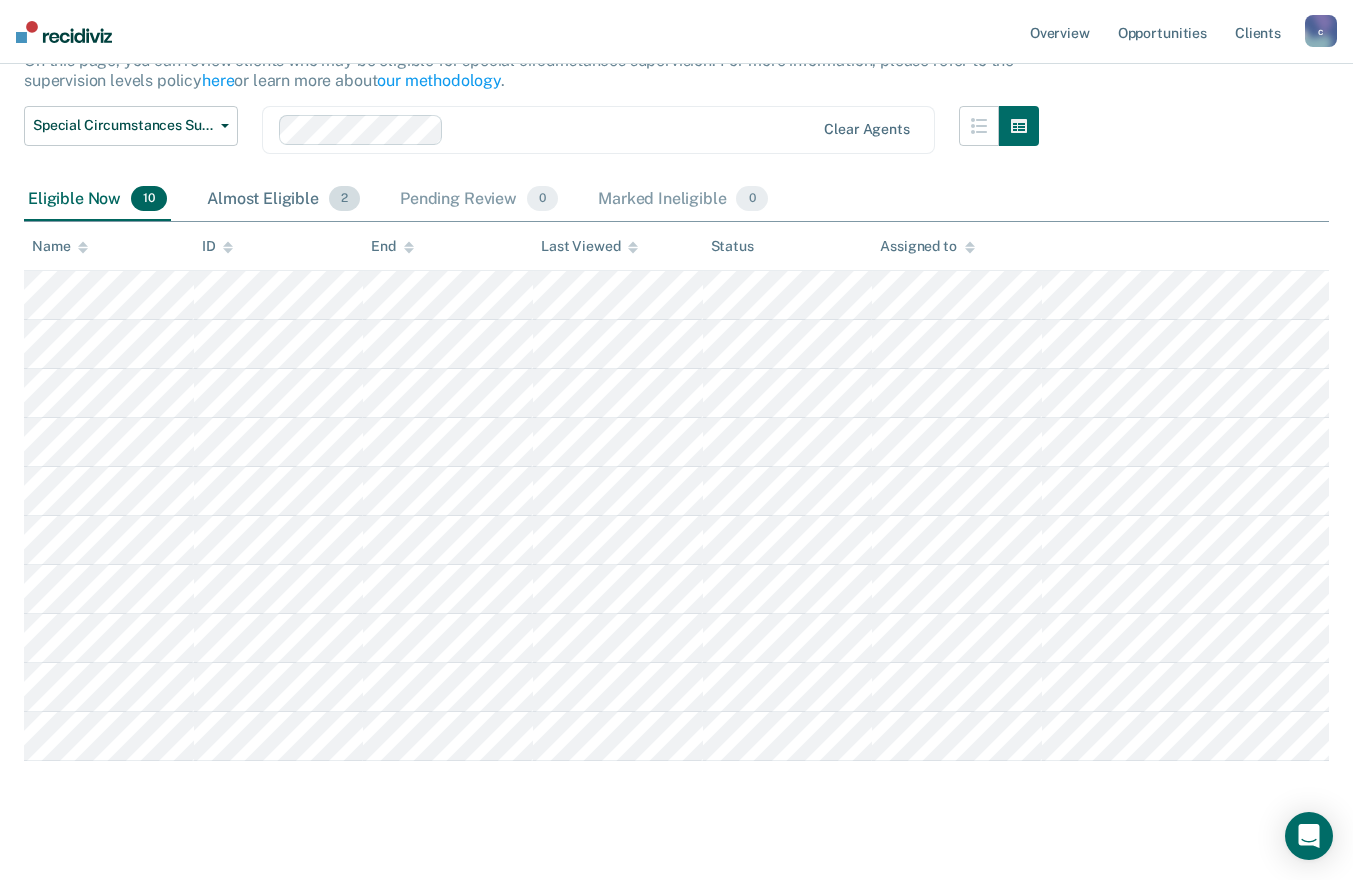 click on "Almost Eligible 2" at bounding box center (283, 200) 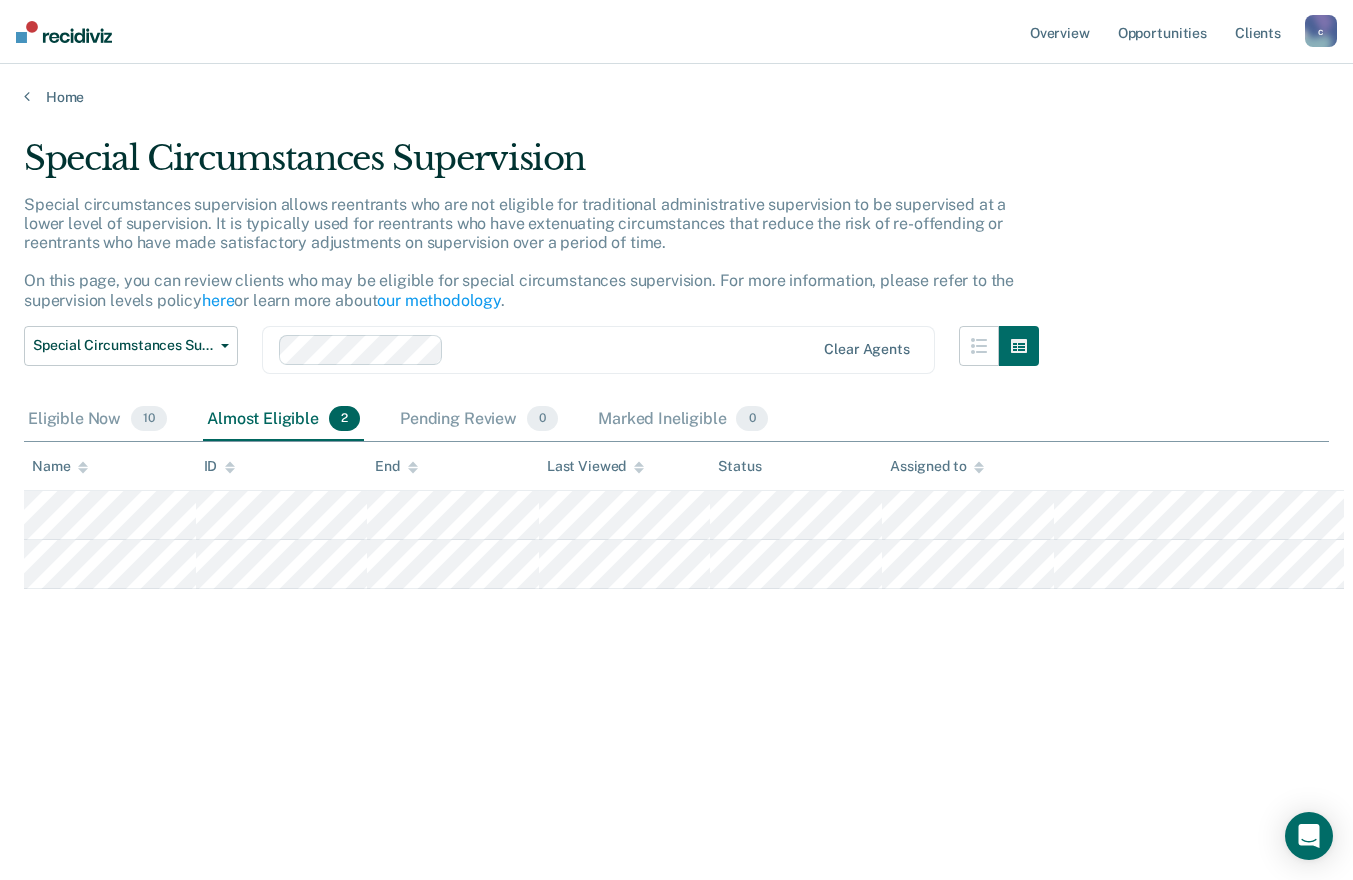 scroll, scrollTop: 0, scrollLeft: 0, axis: both 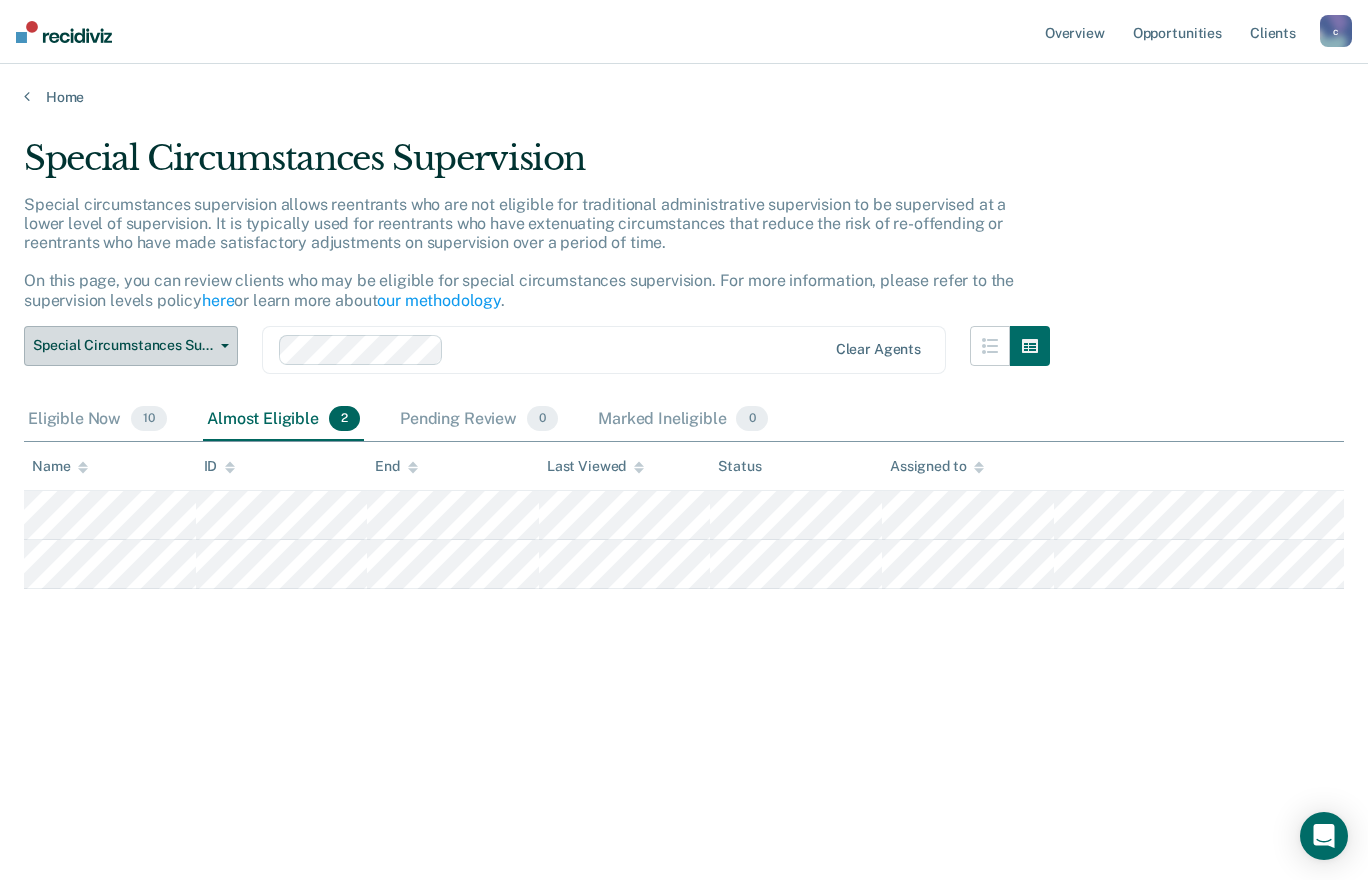 click on "Special Circumstances Supervision" at bounding box center [123, 345] 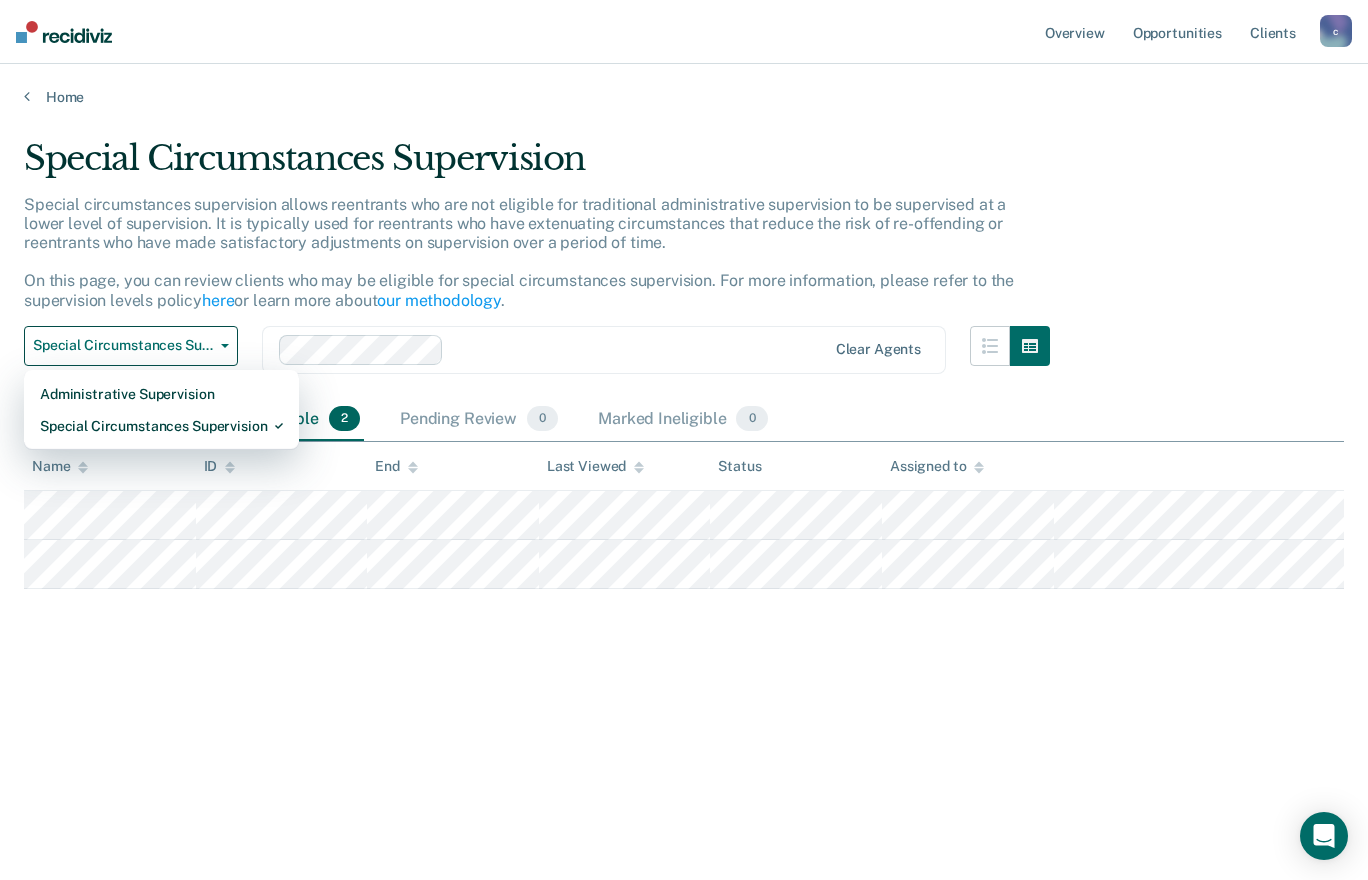 click on "Special Circumstances Supervision   Special circumstances supervision allows reentrants who are not eligible for traditional administrative supervision to be supervised at a lower level of supervision. It is typically used for reentrants who have extenuating circumstances that reduce the risk of re-offending or reentrants who have made satisfactory adjustments on supervision over a period of time. On this page, you can review clients who may be eligible for special circumstances supervision. For more information, please refer to the supervision levels policy  here  or learn more about  our methodology .  Special Circumstances Supervision Administrative Supervision Special Circumstances Supervision Clear   agents Eligible Now 10 Almost Eligible 2 Pending Review 0 Marked Ineligible 0
To pick up a draggable item, press the space bar.
While dragging, use the arrow keys to move the item.
Press space again to drop the item in its new position, or press escape to cancel.
Name ID End Last Viewed" at bounding box center (684, 434) 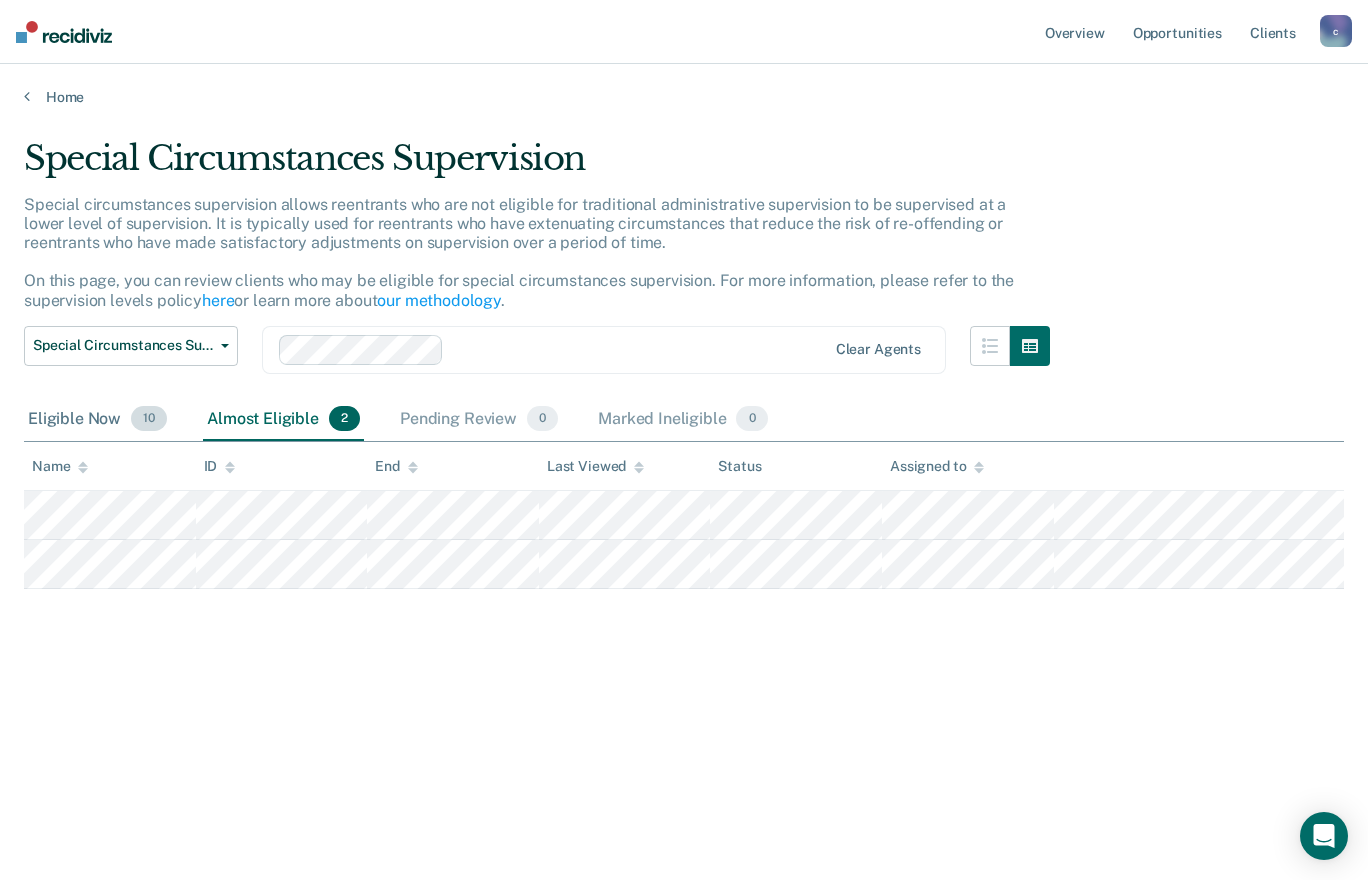 click on "Eligible Now 10" at bounding box center [97, 420] 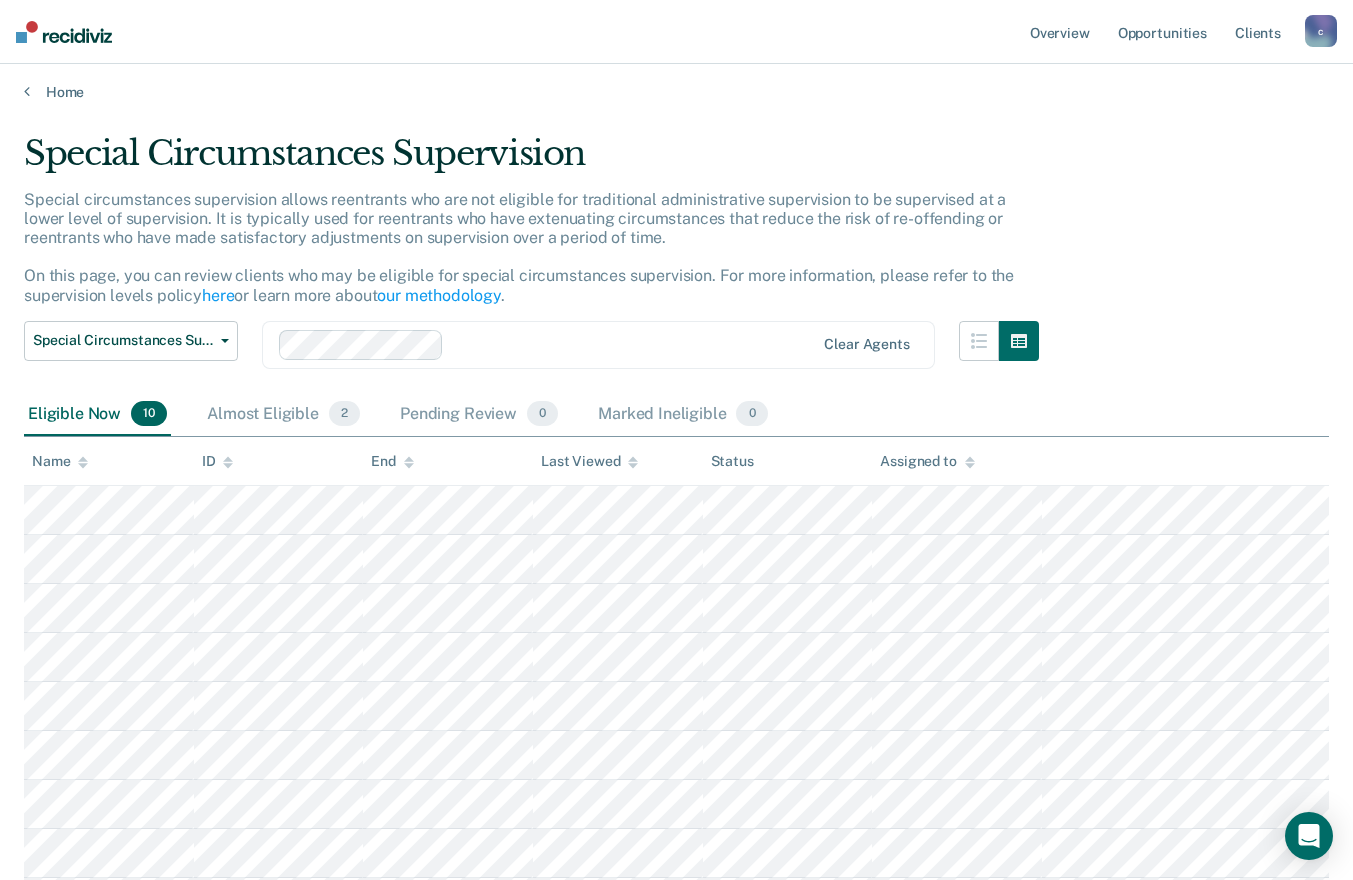 scroll, scrollTop: 0, scrollLeft: 0, axis: both 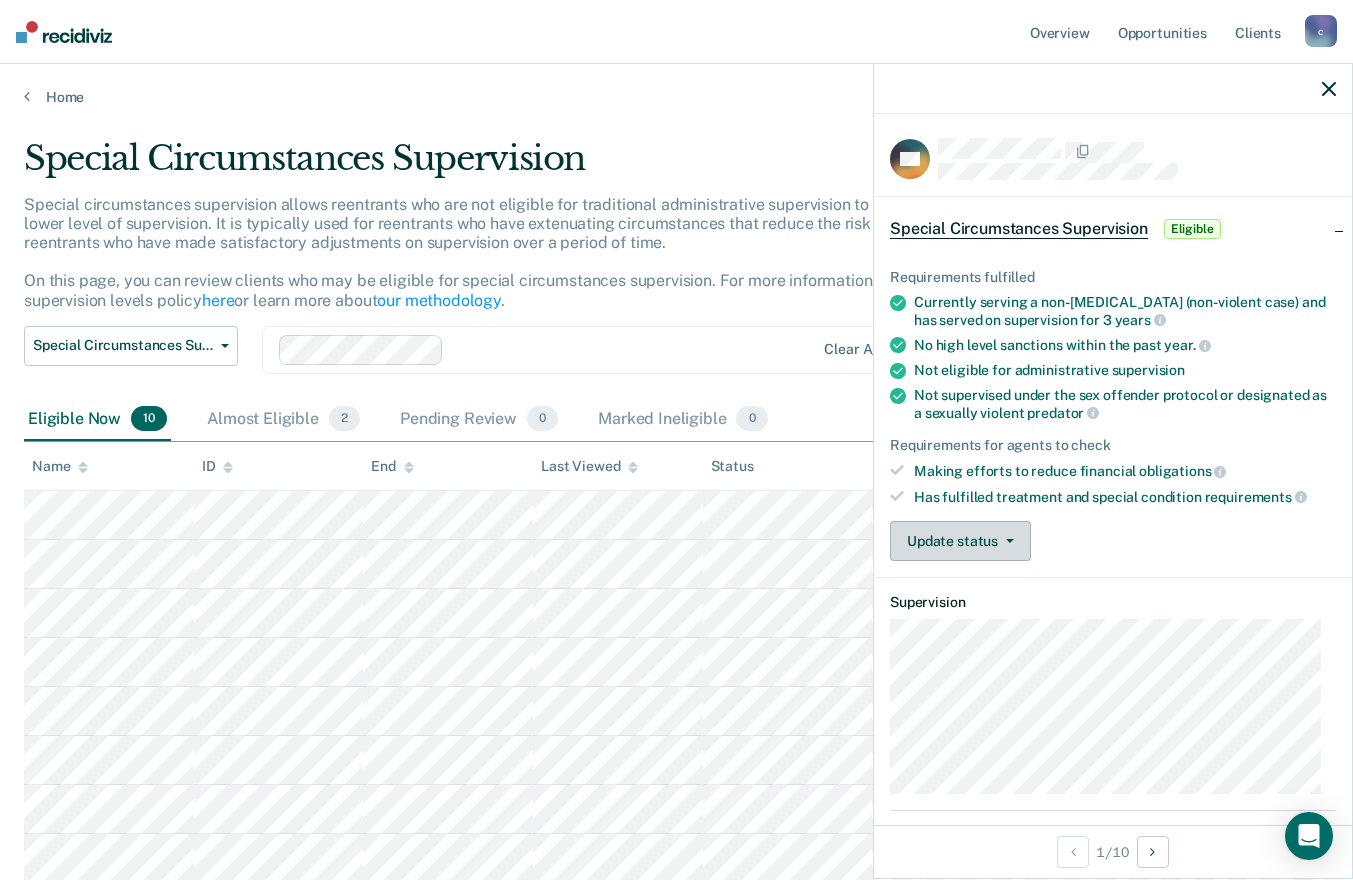 click on "Update status" at bounding box center [960, 541] 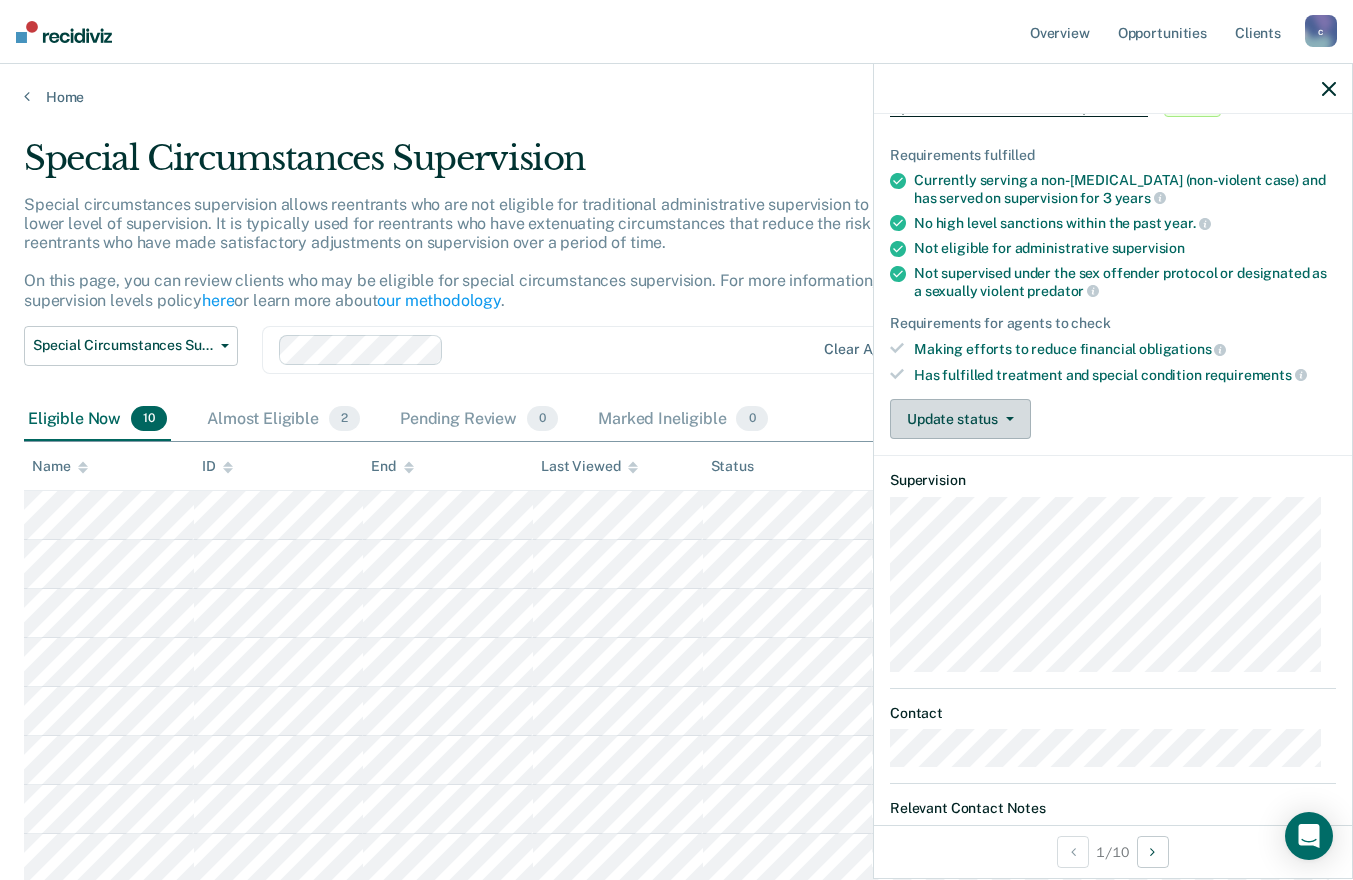 scroll, scrollTop: 137, scrollLeft: 0, axis: vertical 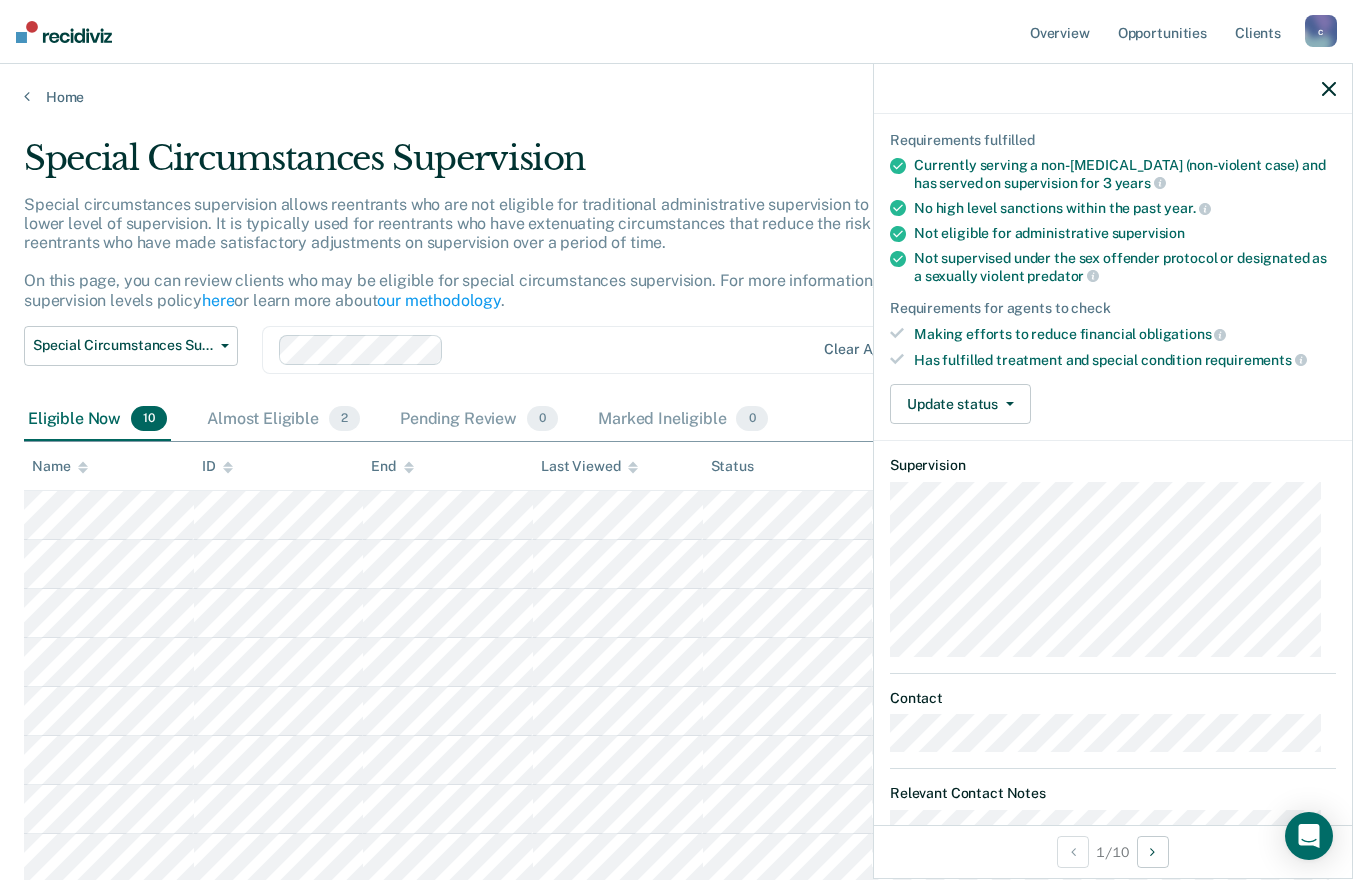 click 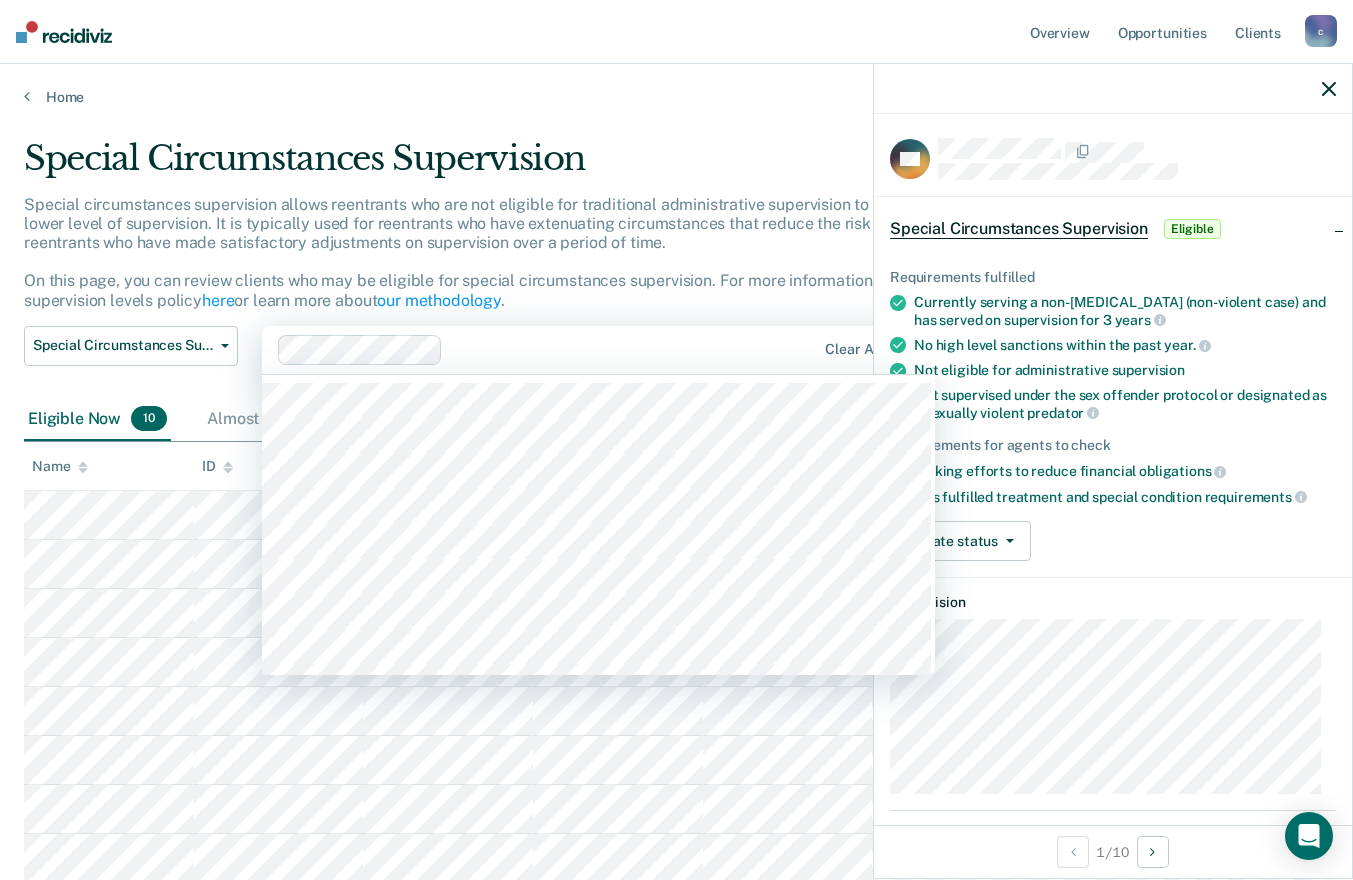 click on "Special Circumstances Supervision" at bounding box center [531, 166] 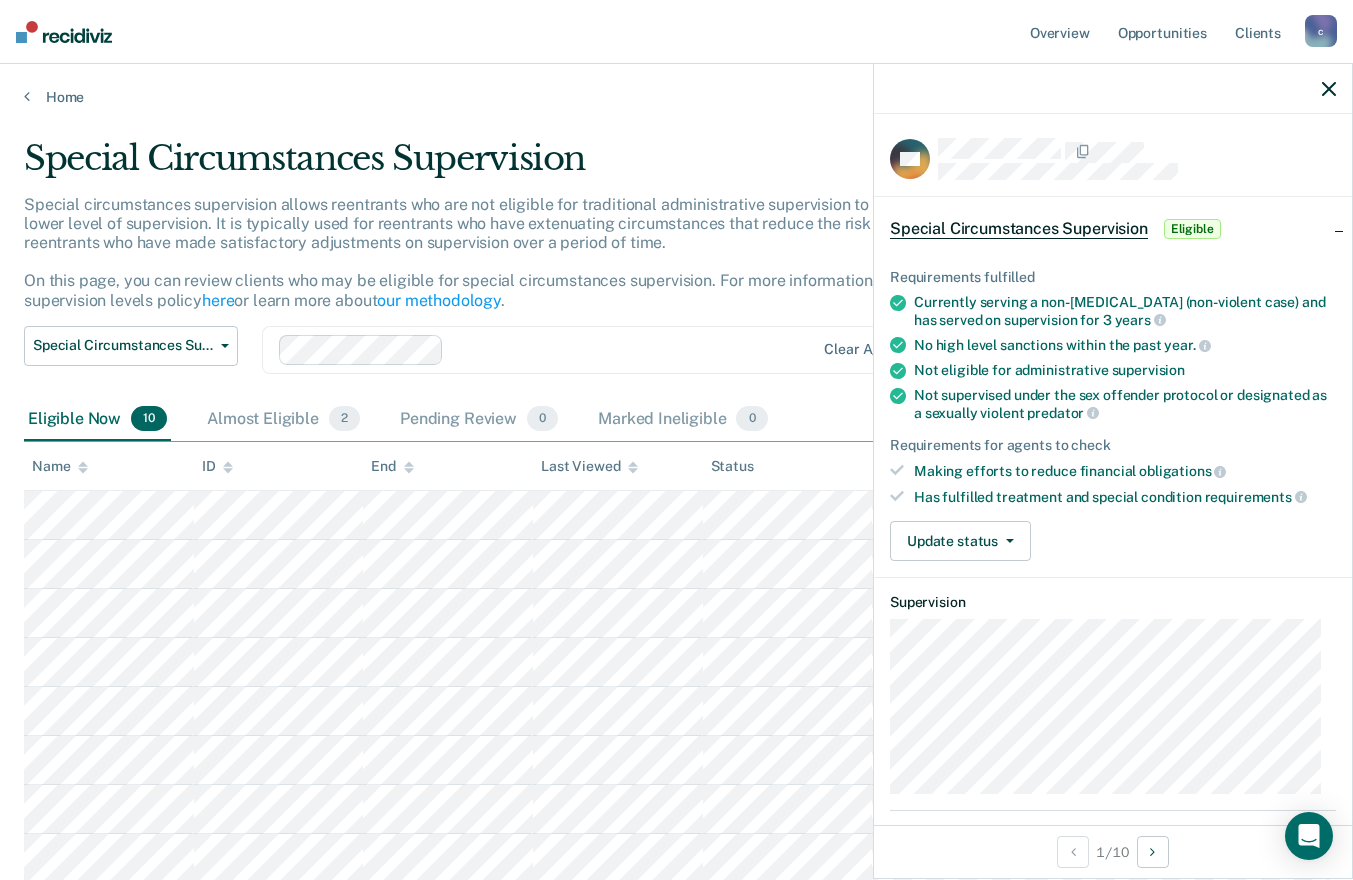 click 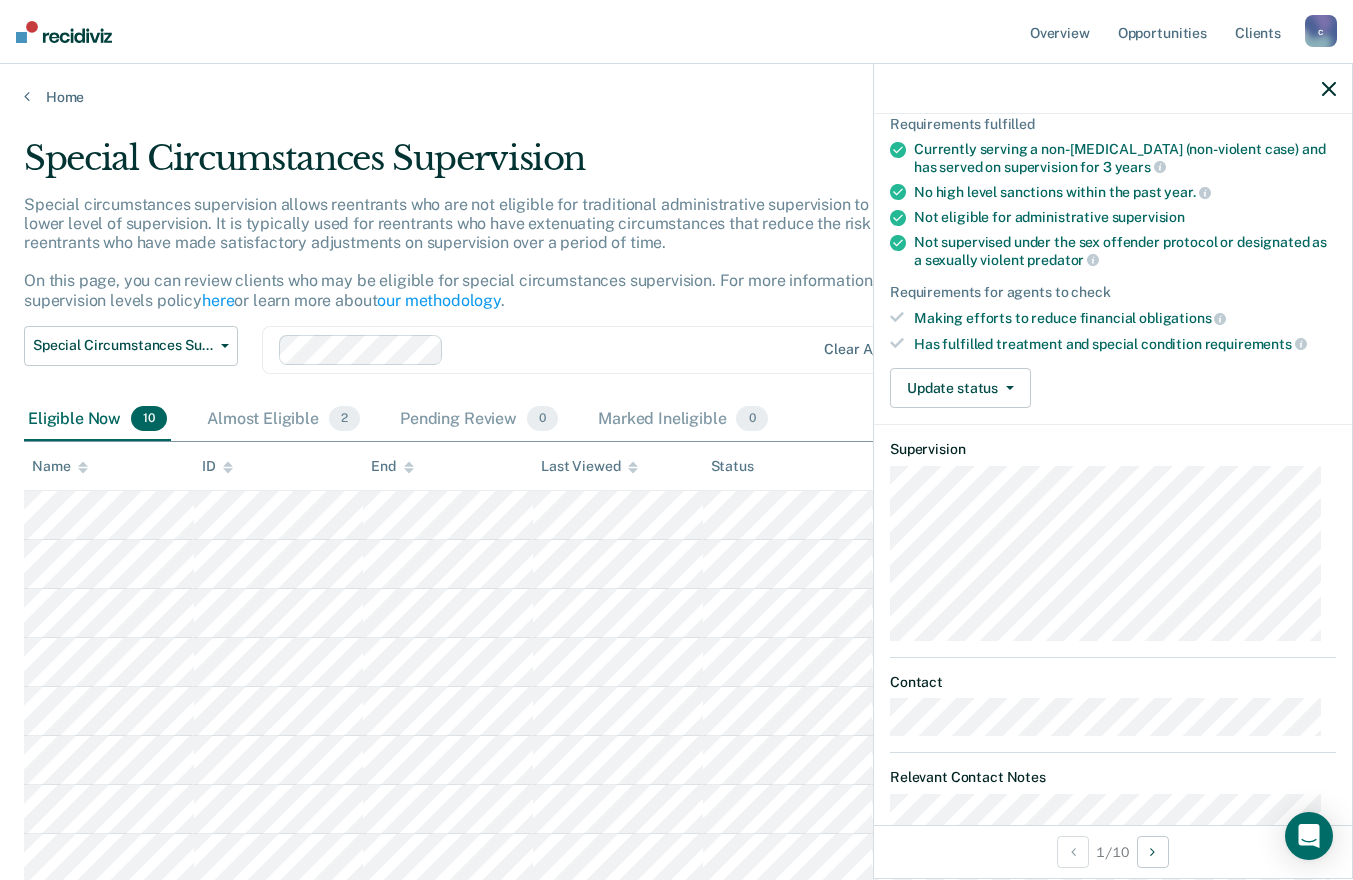 scroll, scrollTop: 214, scrollLeft: 0, axis: vertical 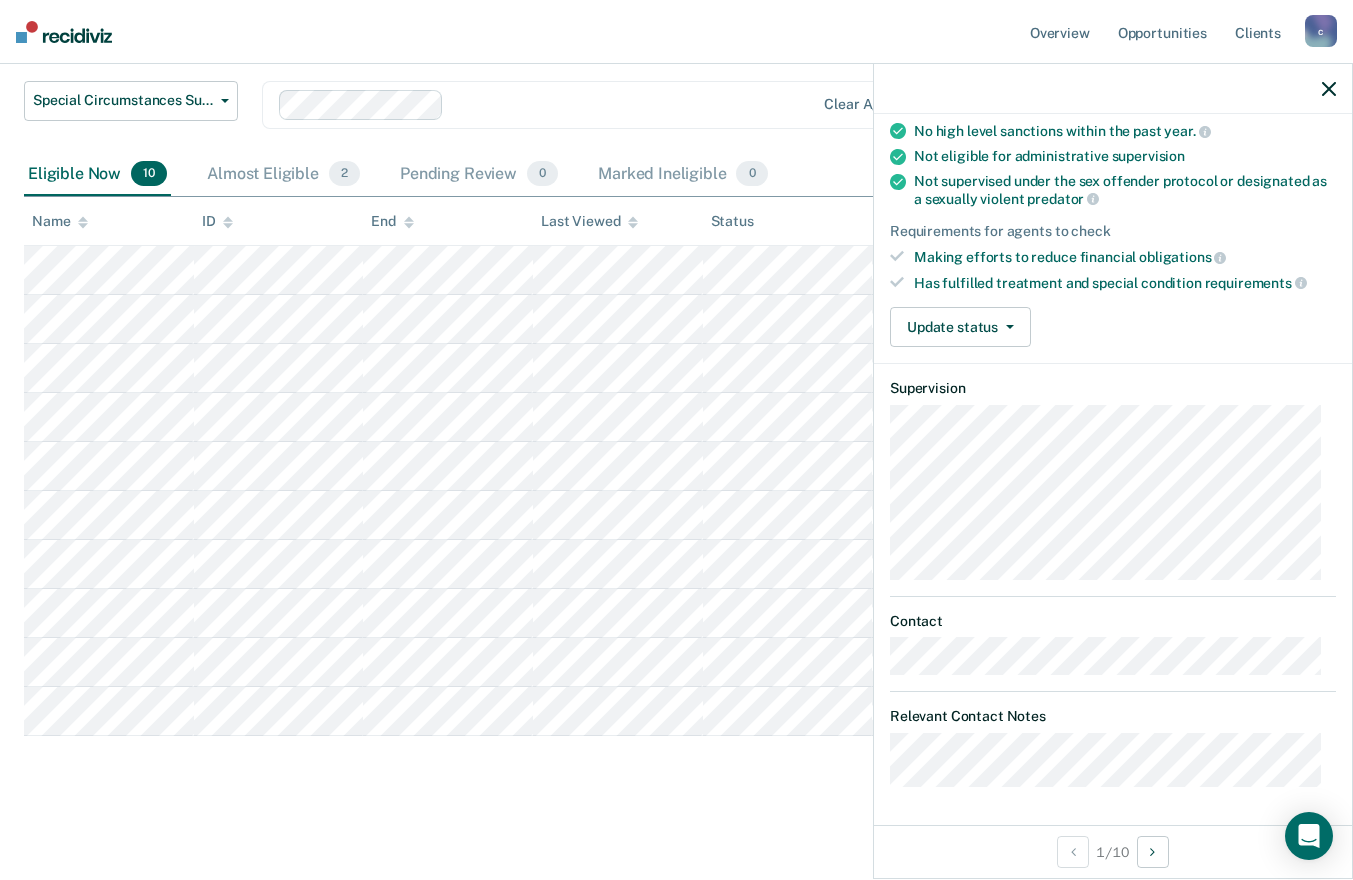 click on "Requirements fulfilled Currently serving a non-life sentence (non-violent case) and has served on supervision for 3   years   No high level sanctions within the past   year.   Not eligible for administrative   supervision Not supervised under the sex offender protocol or designated as a sexually violent   predator   Requirements for agents to check Making efforts to reduce financial   obligations   Has fulfilled treatment and special condition   requirements   Update status Mark Pending Review Mark Ineligible" at bounding box center (1113, 193) 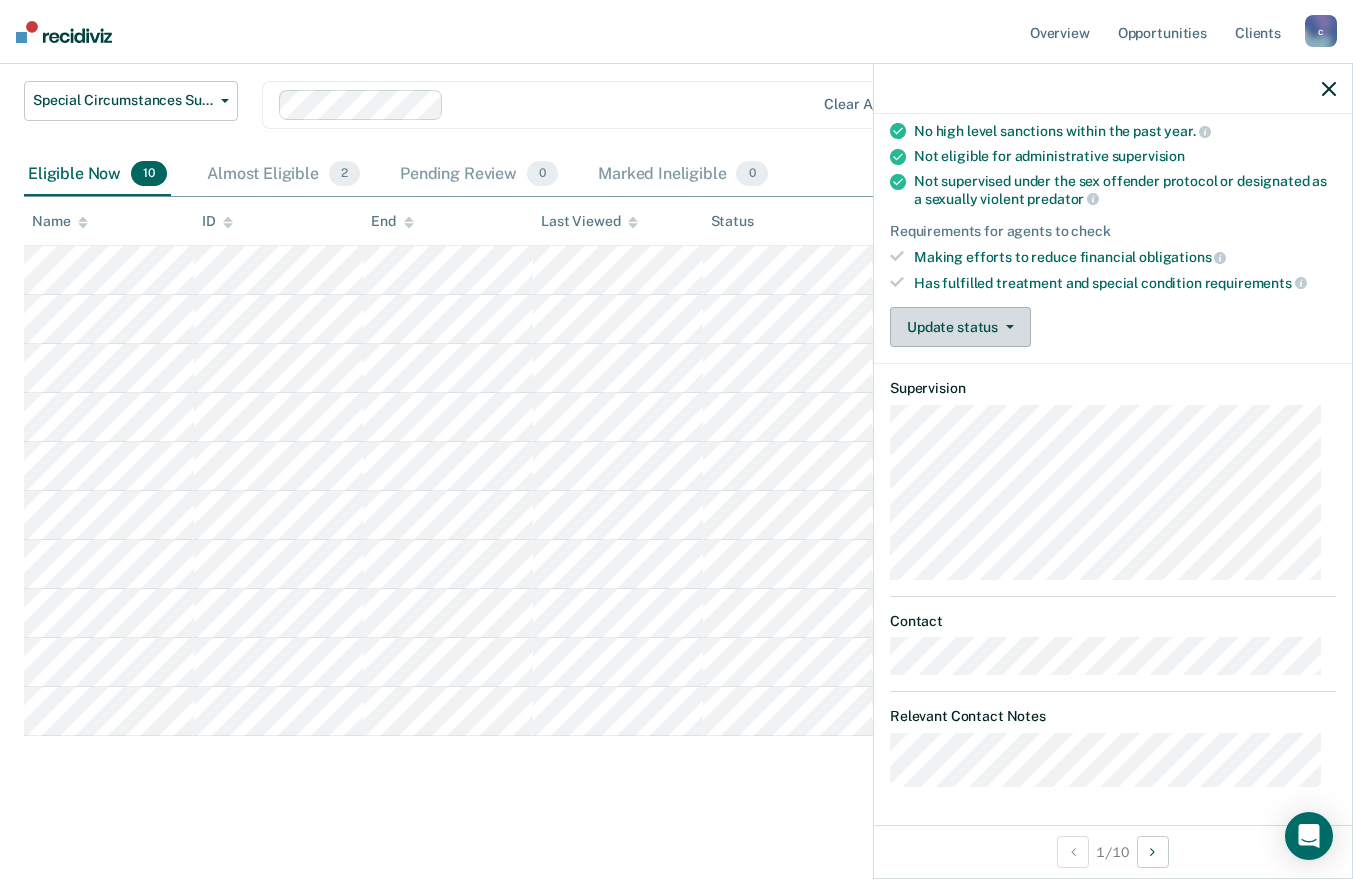 click on "Update status" at bounding box center [960, 327] 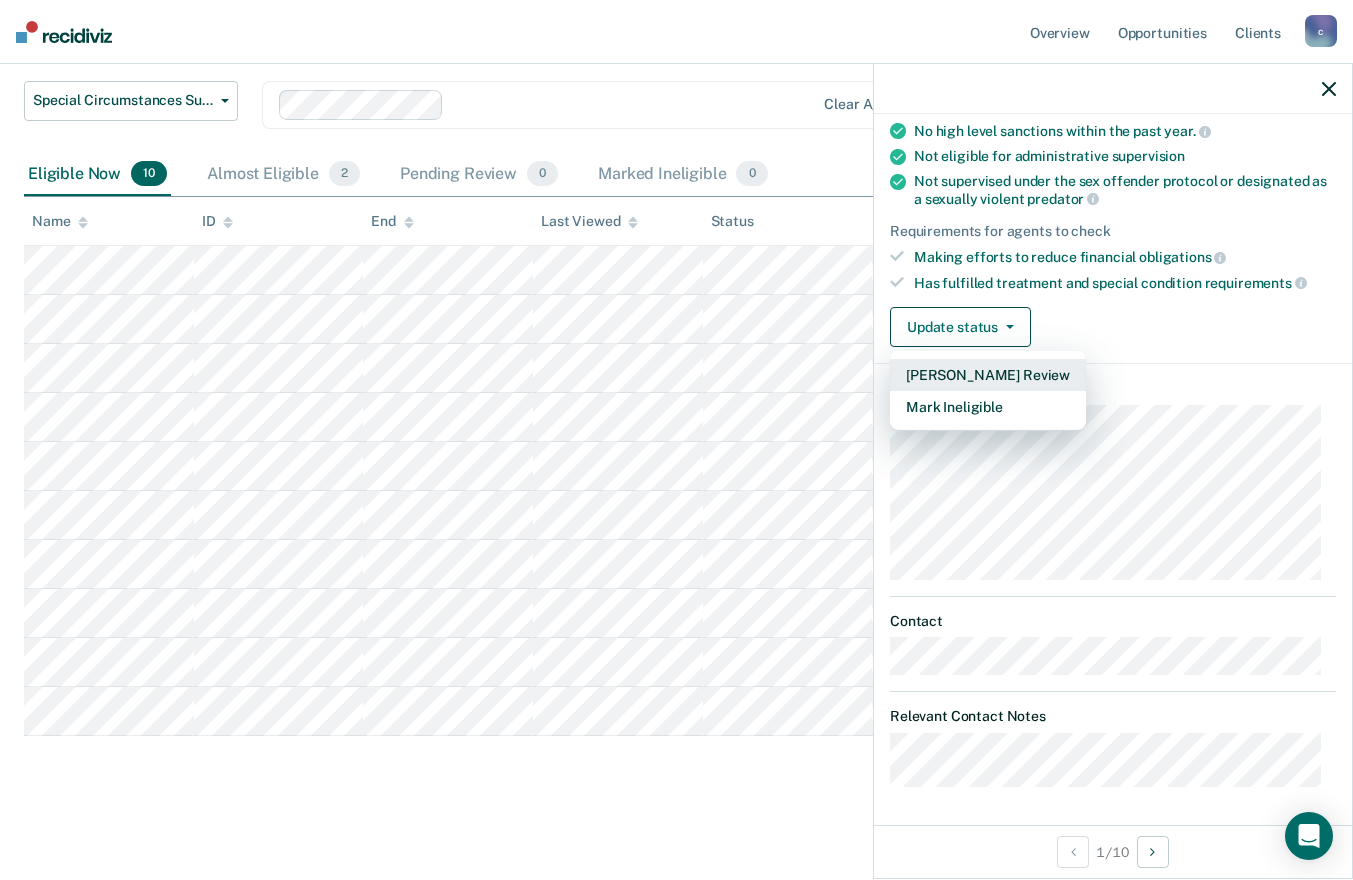 click on "Mark Pending Review" at bounding box center [988, 375] 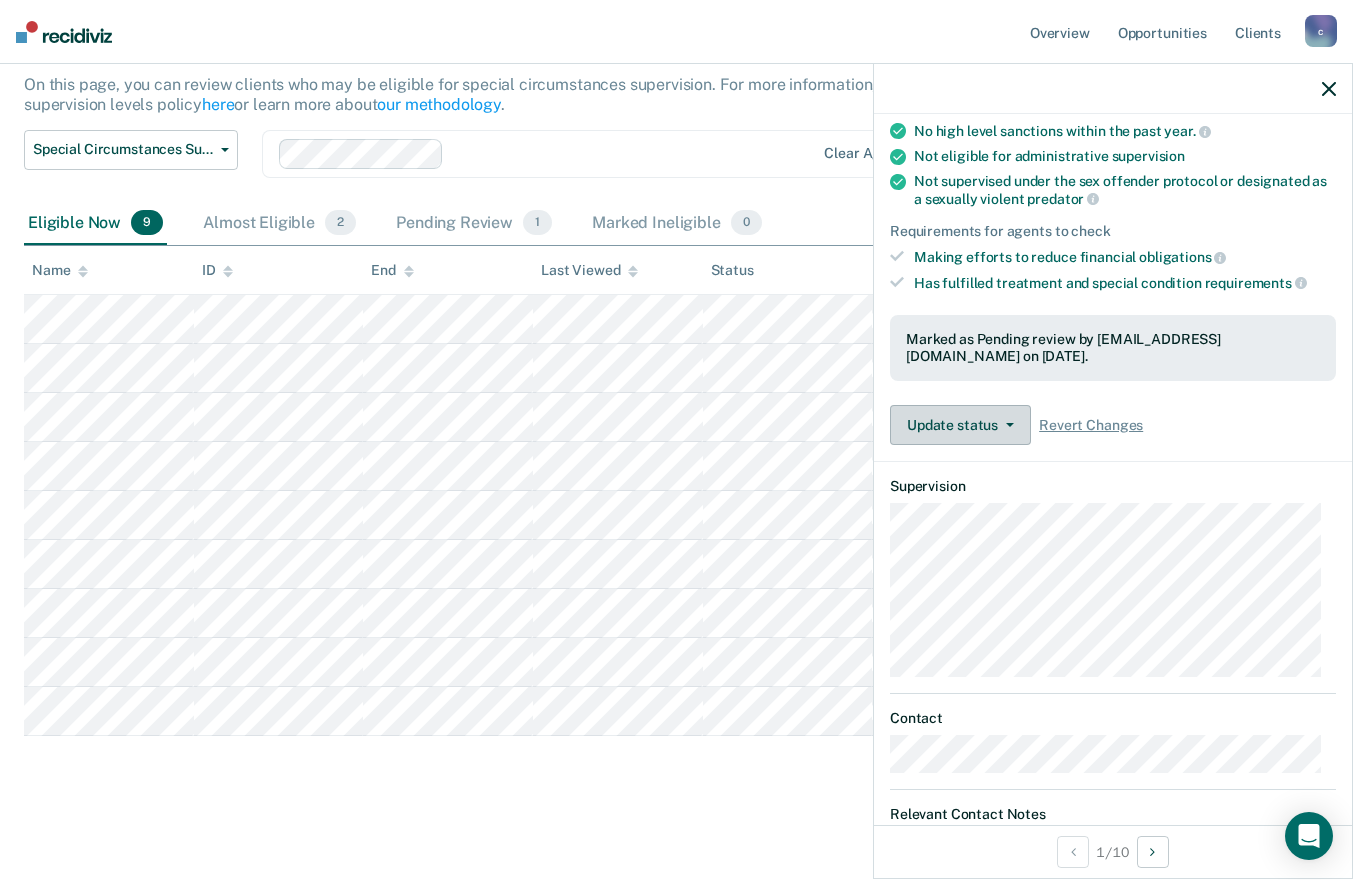 scroll, scrollTop: 196, scrollLeft: 0, axis: vertical 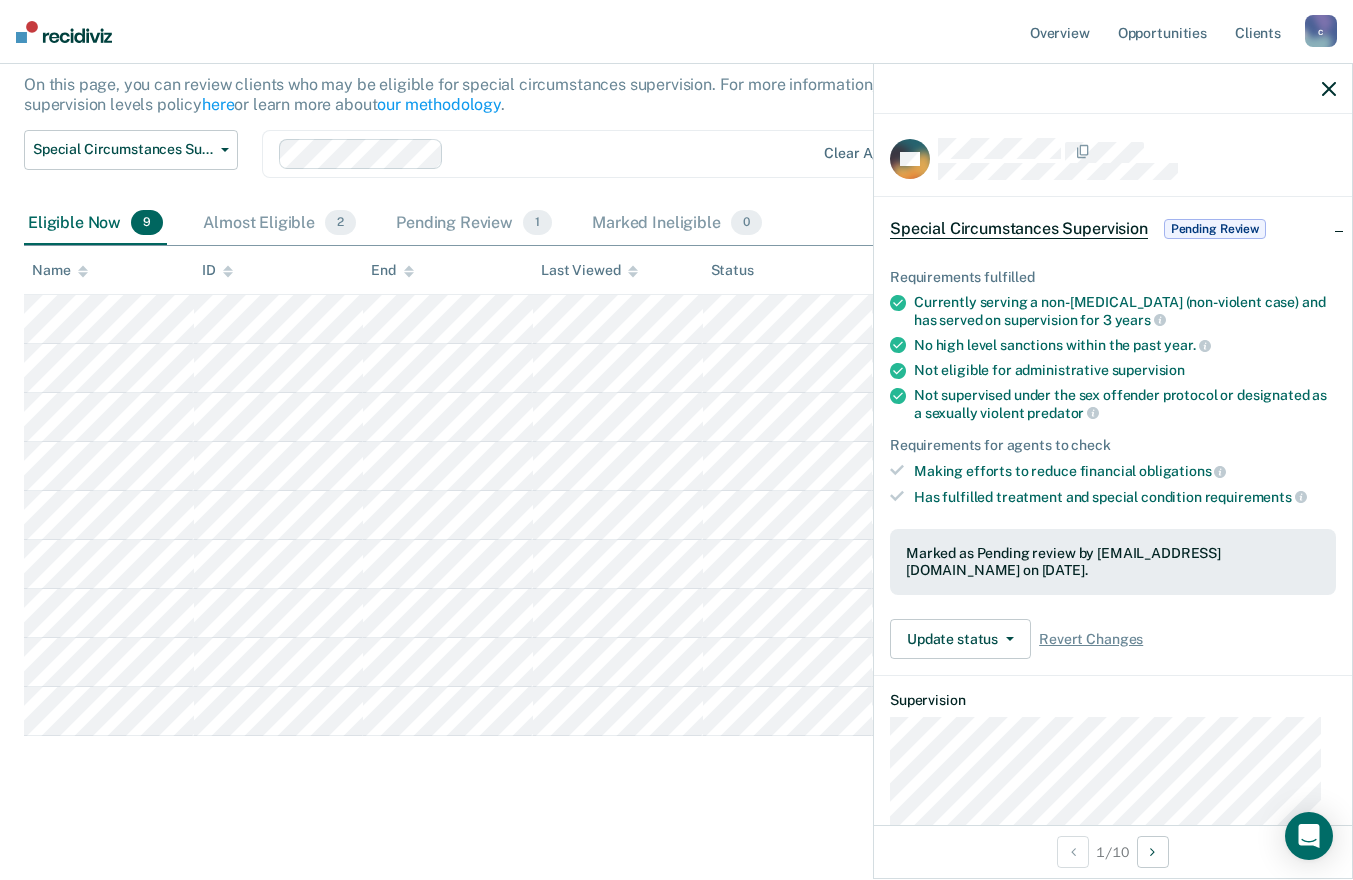 click on "Pending Review" at bounding box center [1215, 229] 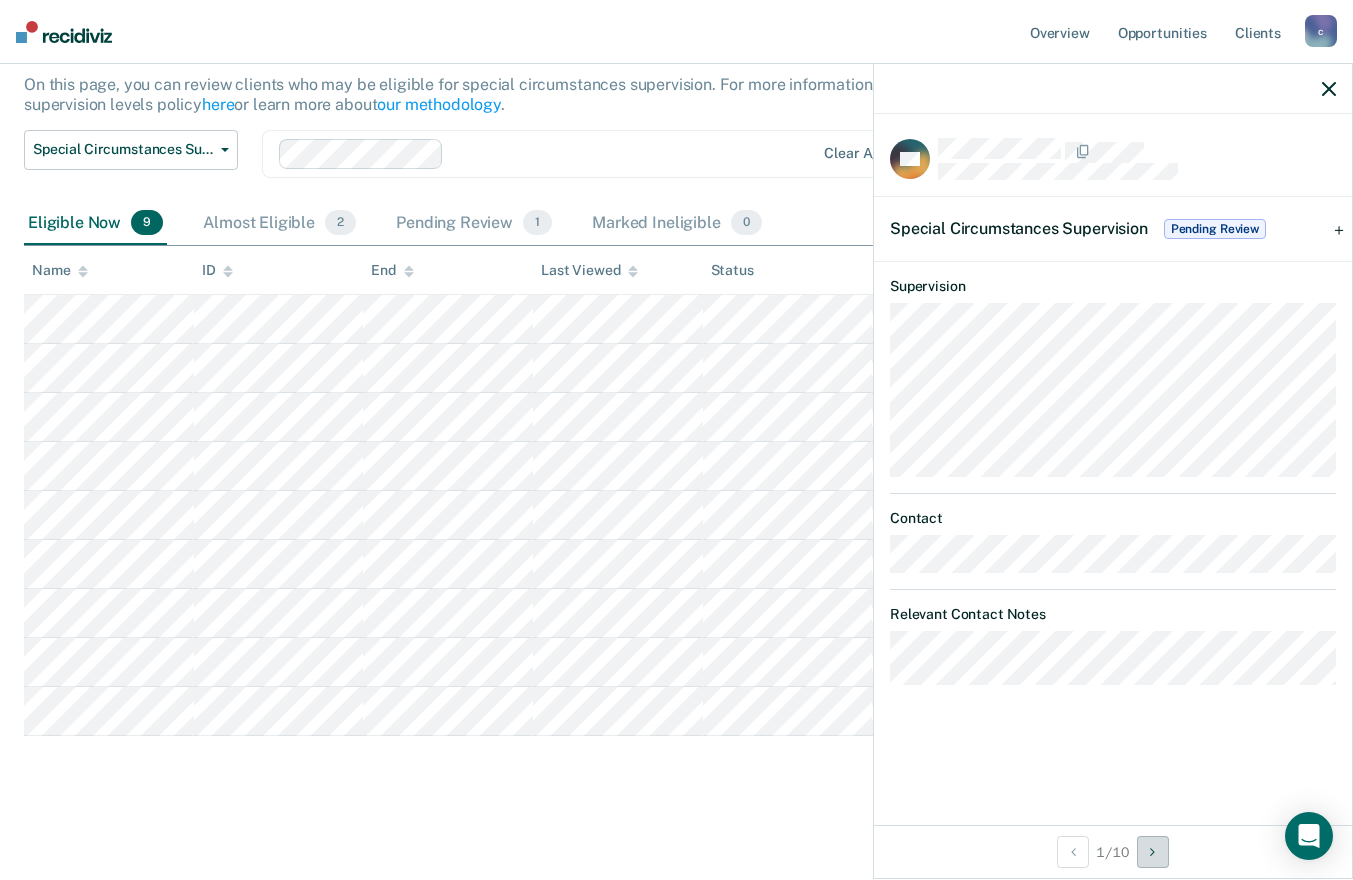 click at bounding box center (1153, 852) 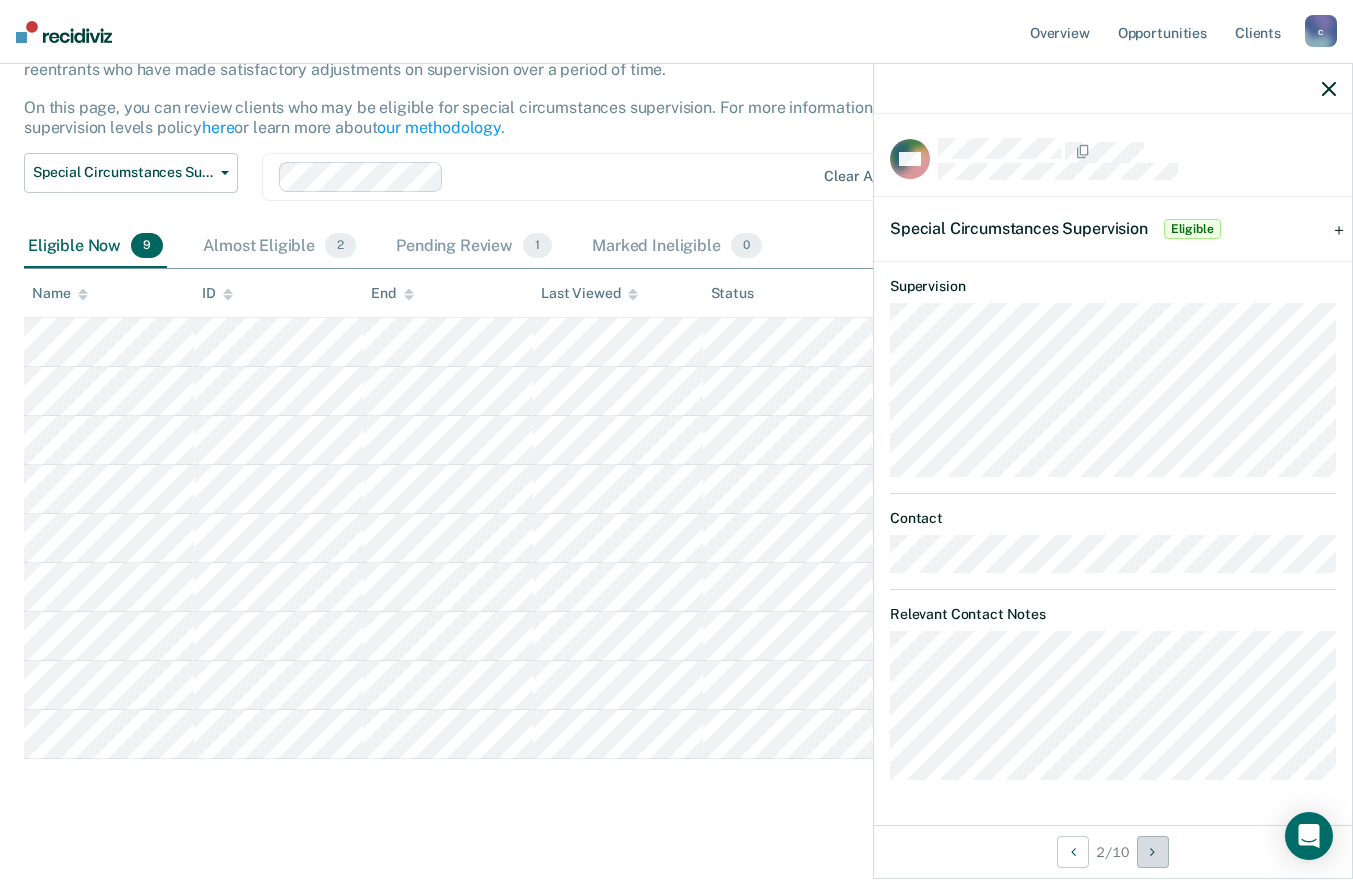 scroll, scrollTop: 196, scrollLeft: 0, axis: vertical 